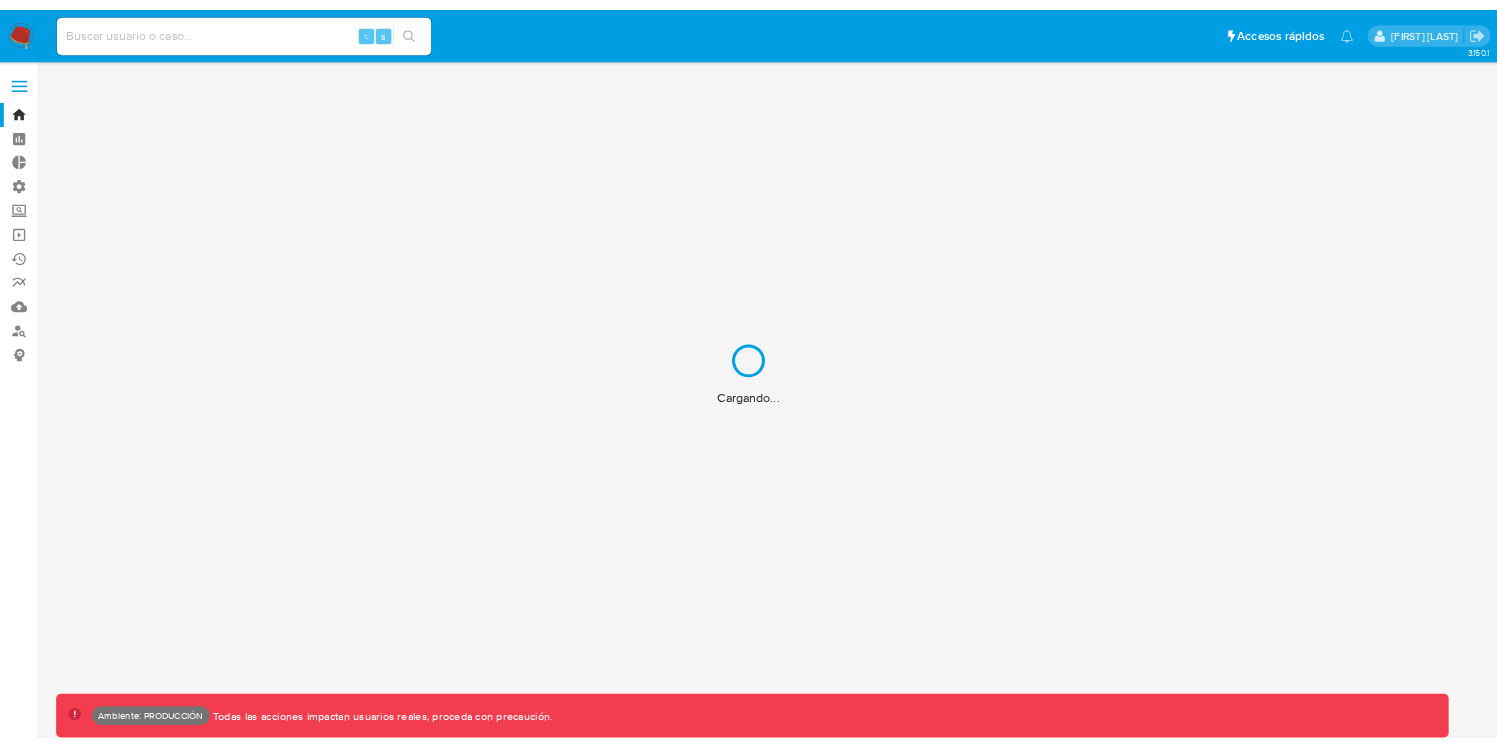 scroll, scrollTop: 0, scrollLeft: 0, axis: both 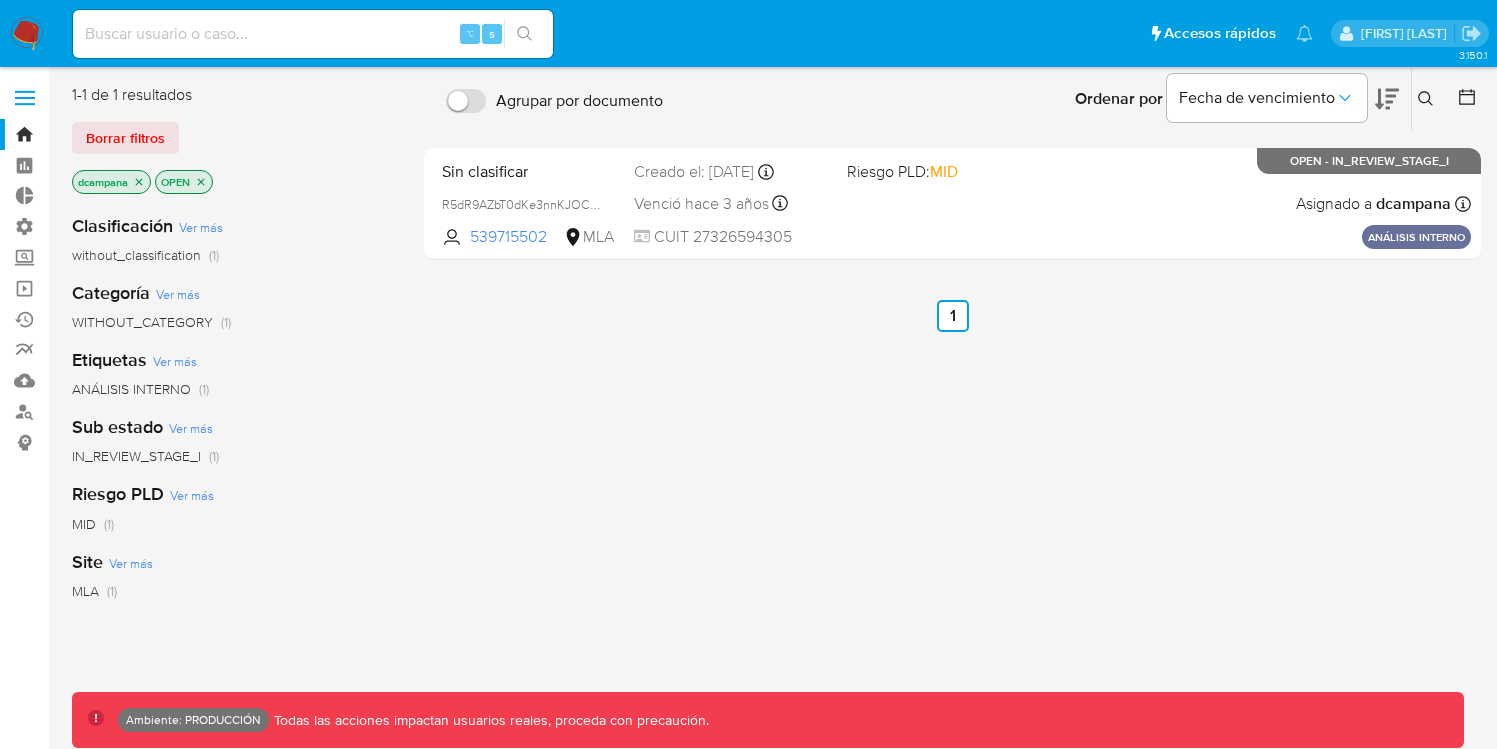 click at bounding box center [25, 98] 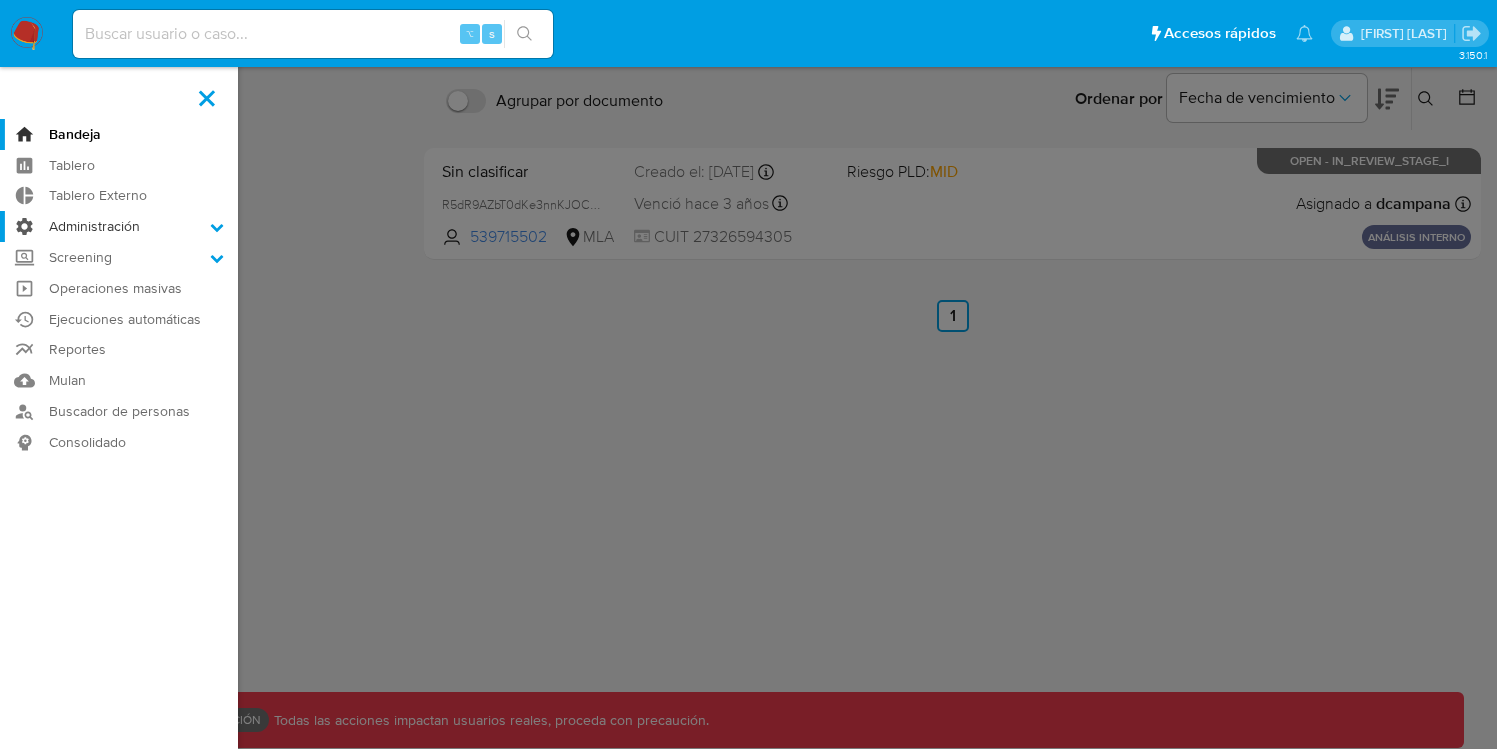 click on "Administración" at bounding box center [119, 226] 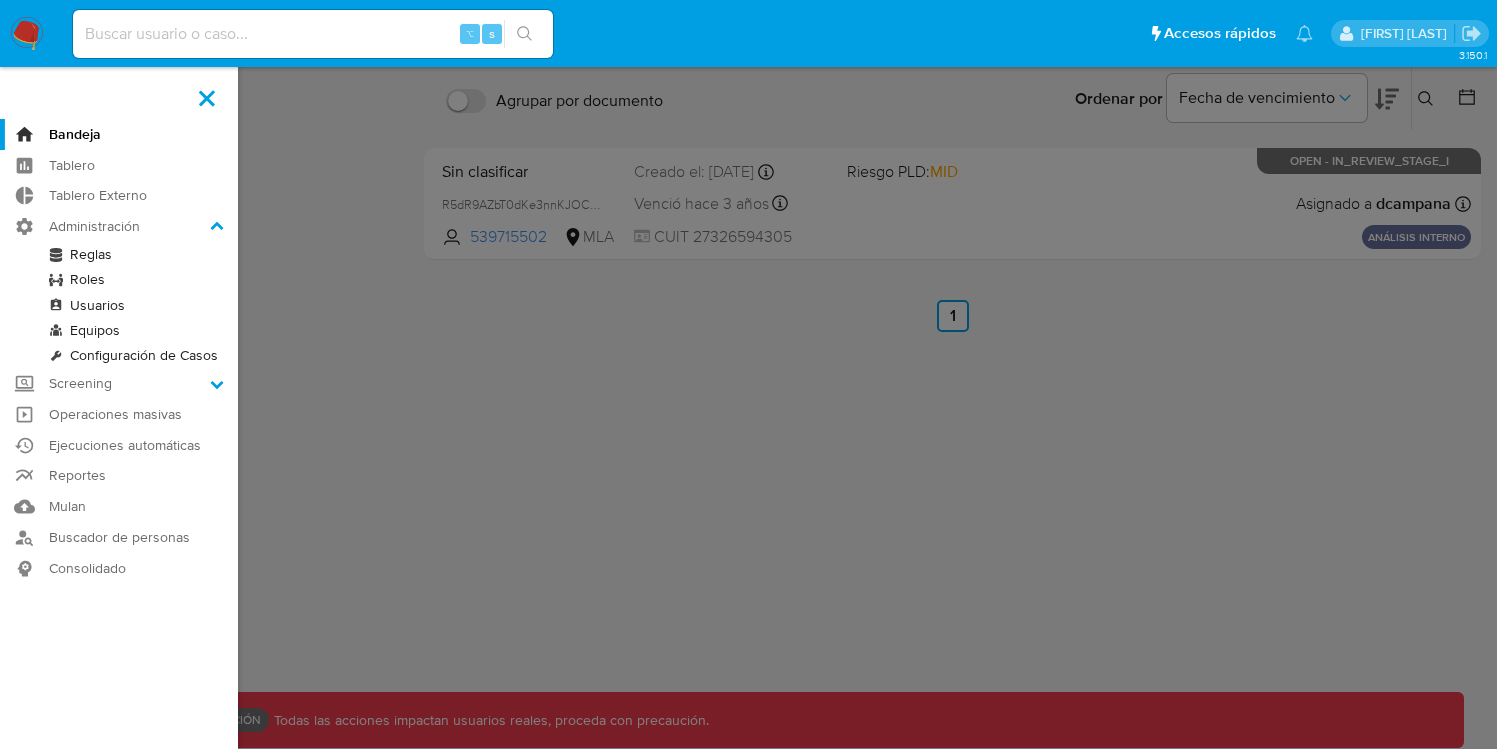 click on "Reglas" at bounding box center [119, 254] 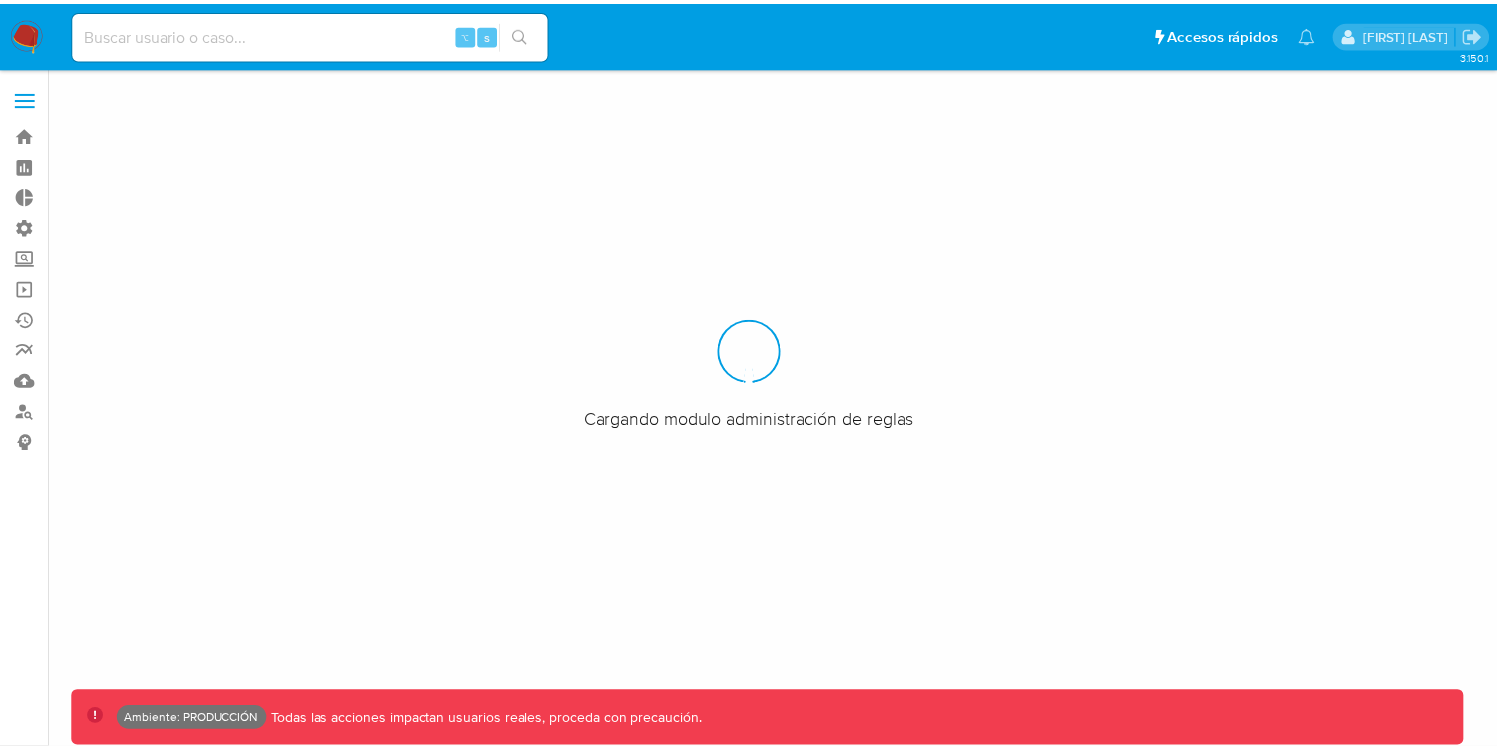scroll, scrollTop: 0, scrollLeft: 0, axis: both 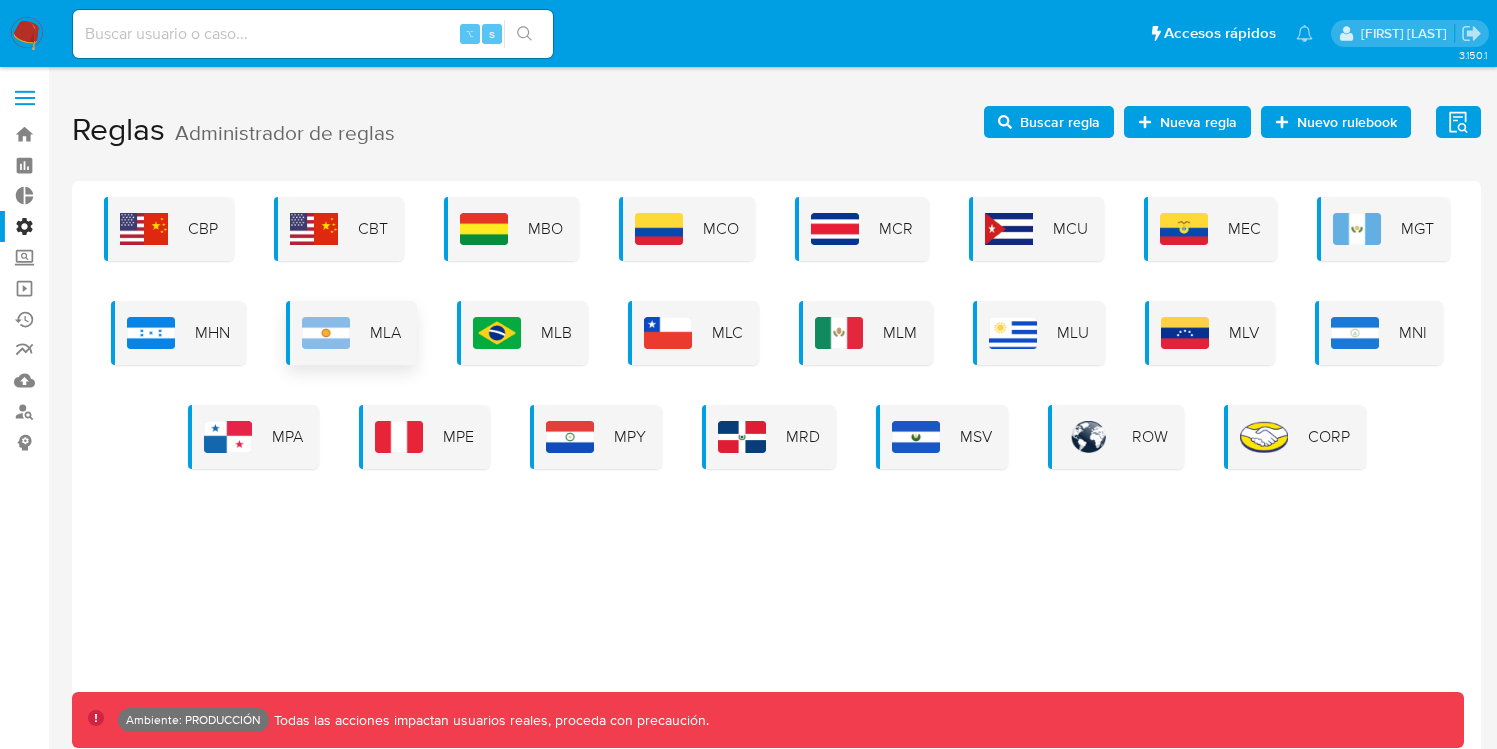 click on "MLA" at bounding box center [351, 333] 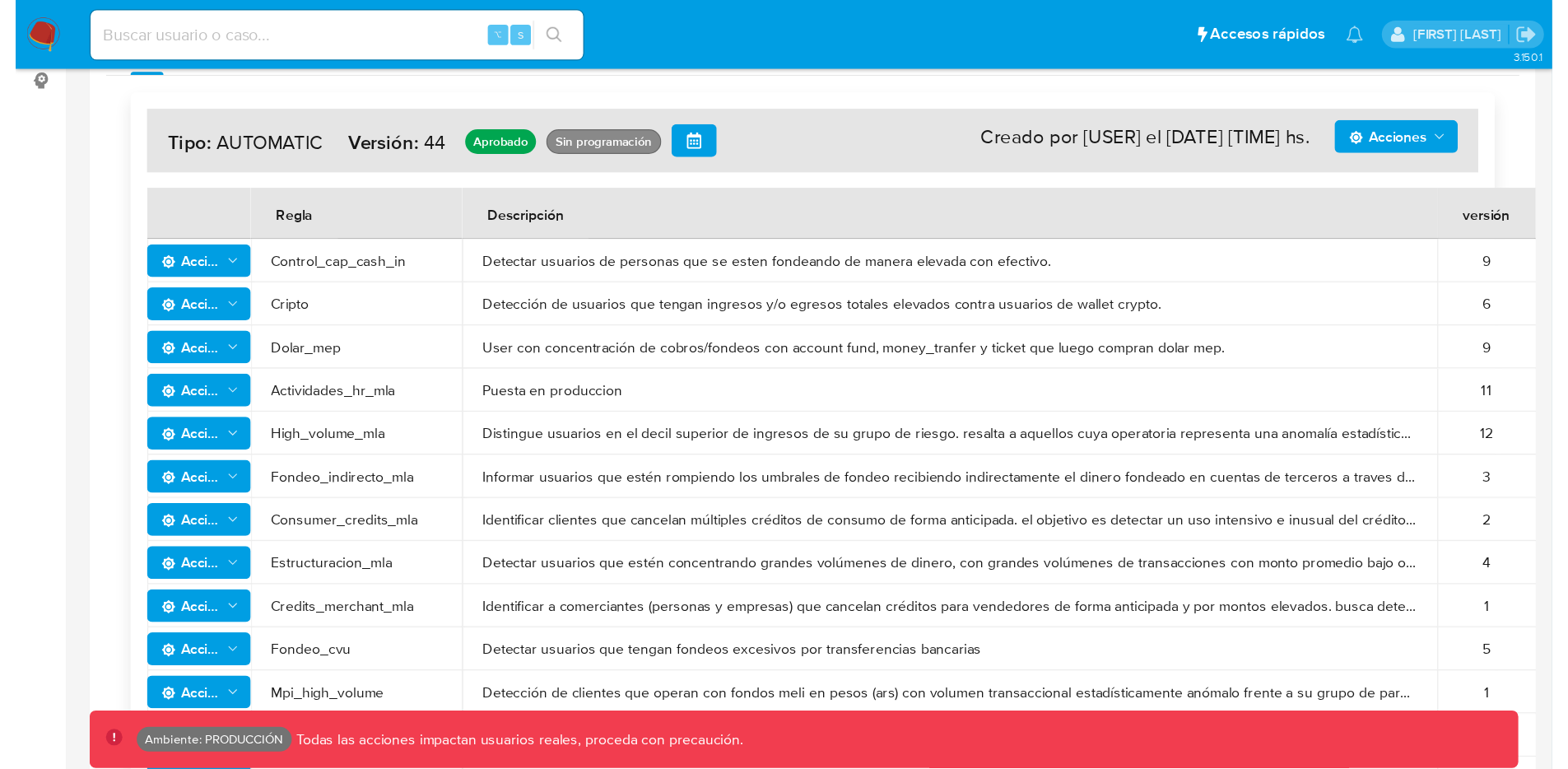 scroll, scrollTop: 304, scrollLeft: 0, axis: vertical 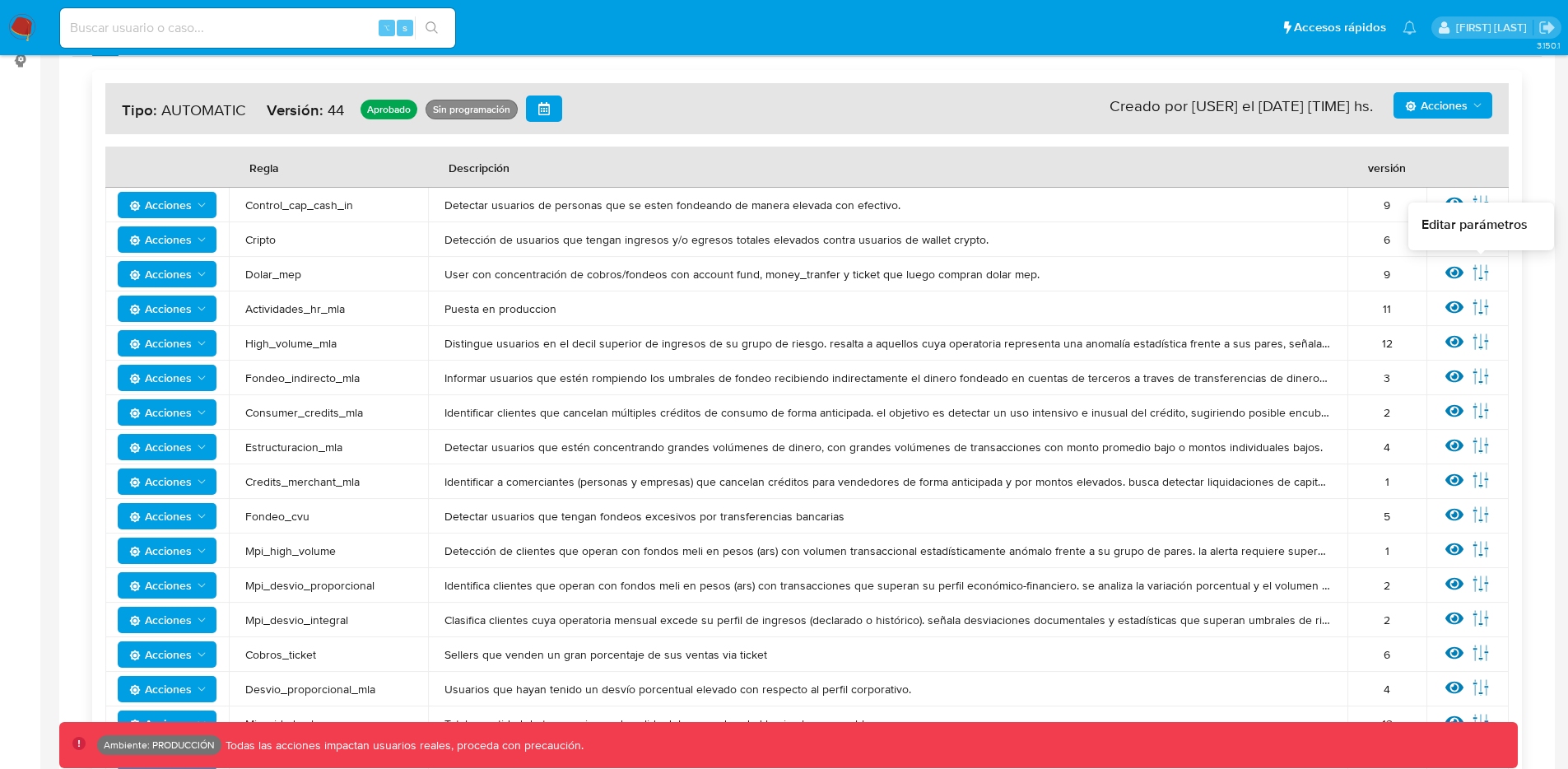 click 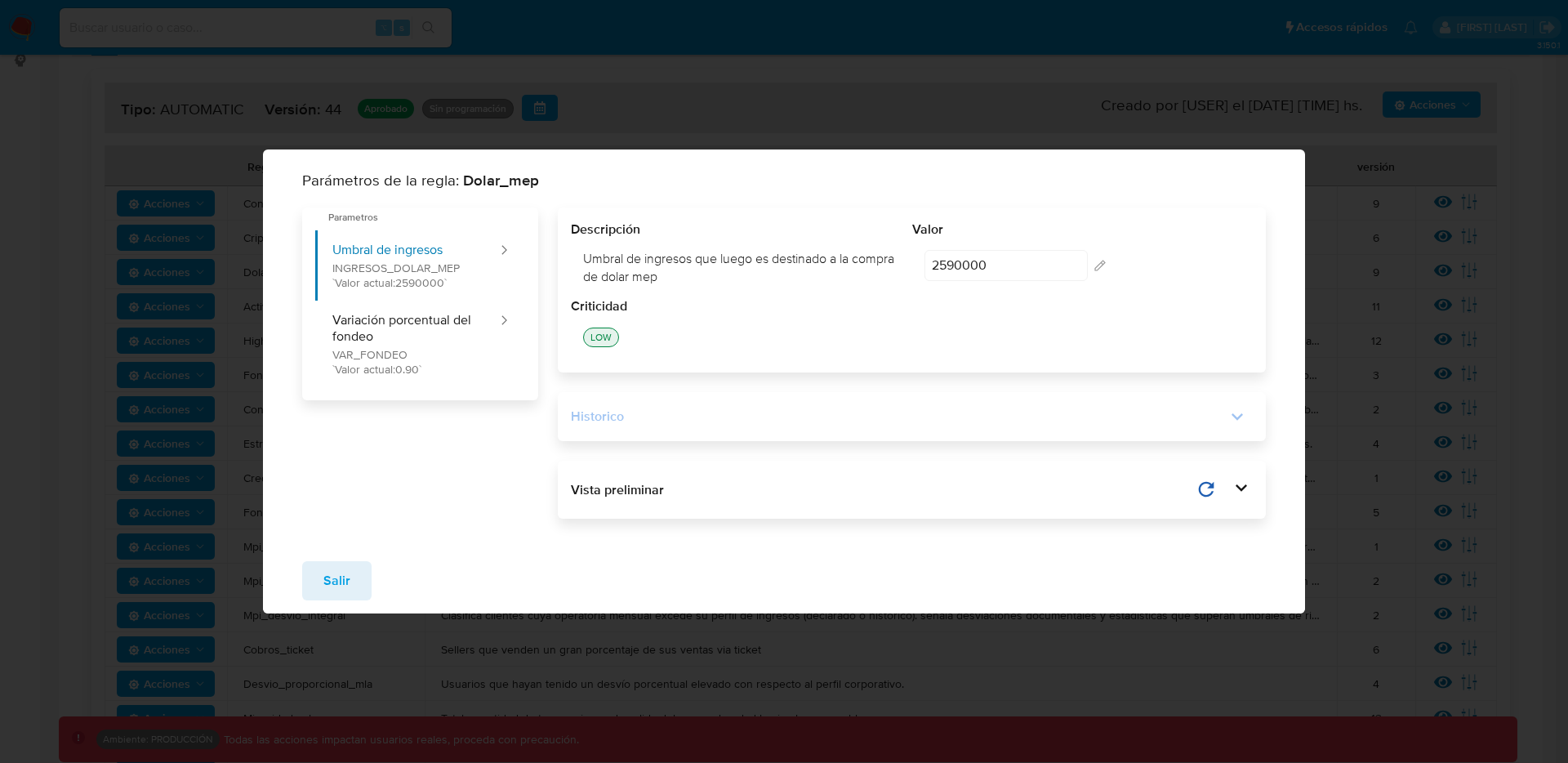 click on "Historico" at bounding box center [898, 417] 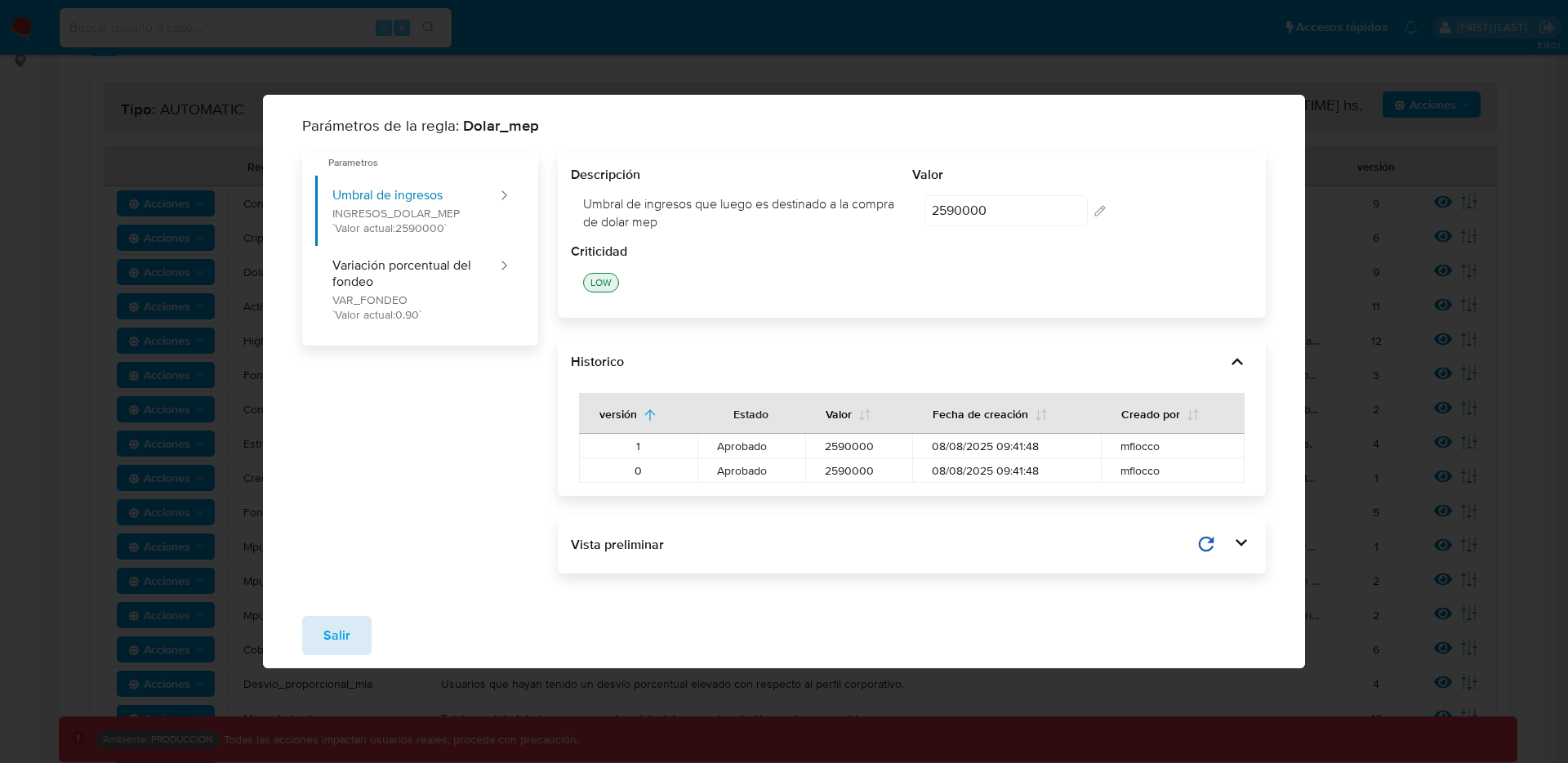 click on "Salir" at bounding box center [336, 636] 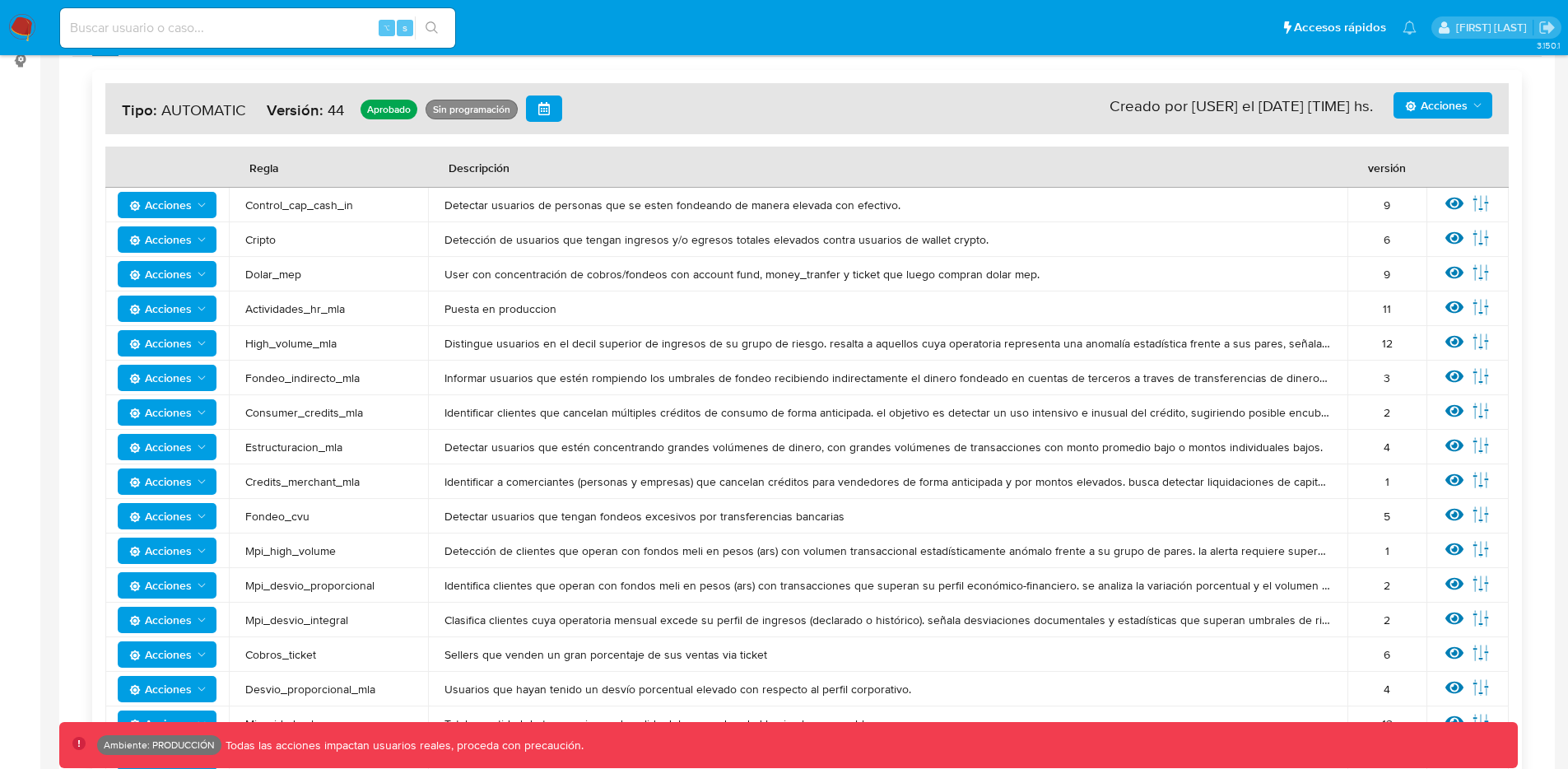 click on "Acciones" at bounding box center (1436, 105) 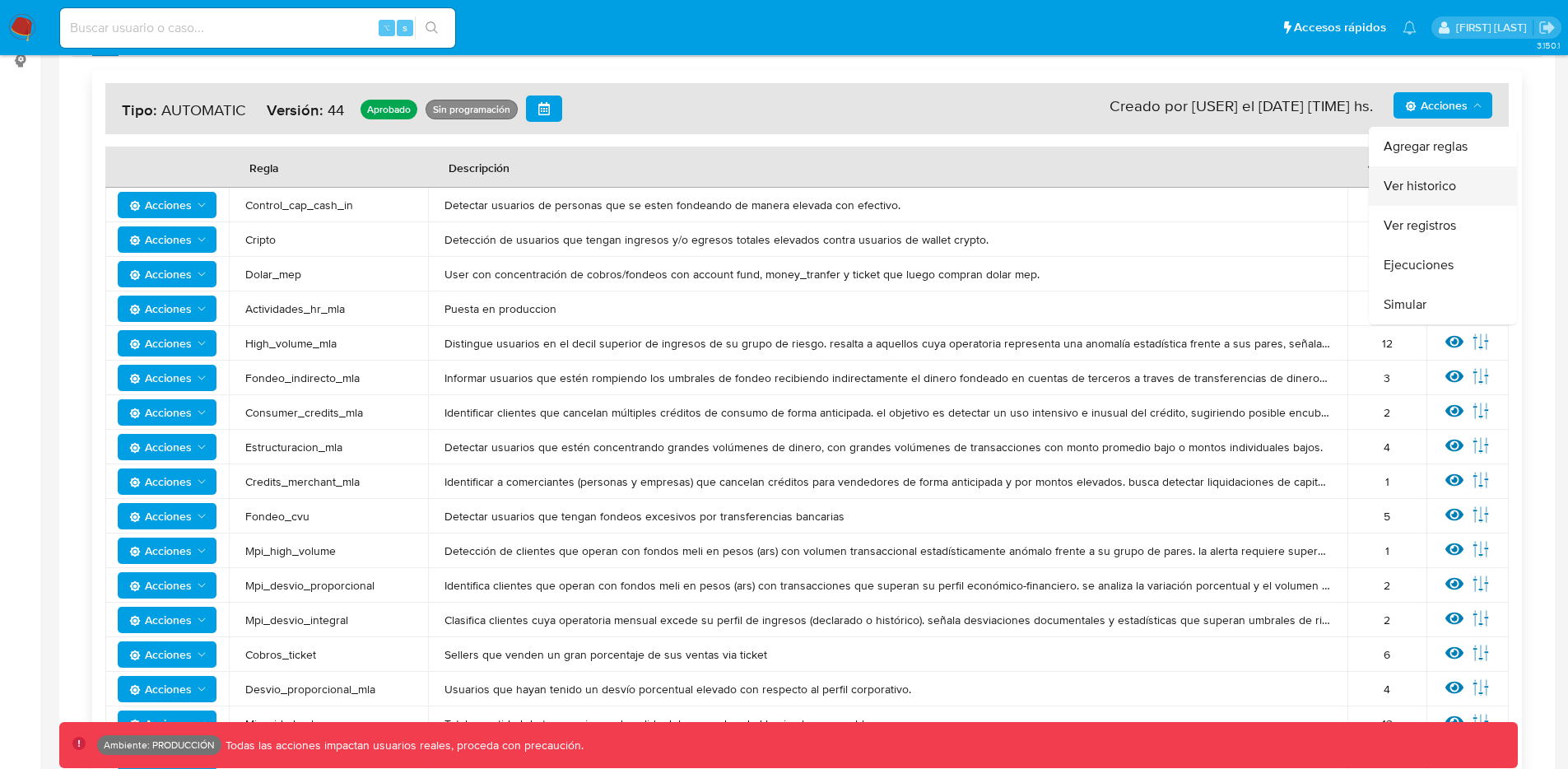 click on "Ver historico" at bounding box center (1443, 186) 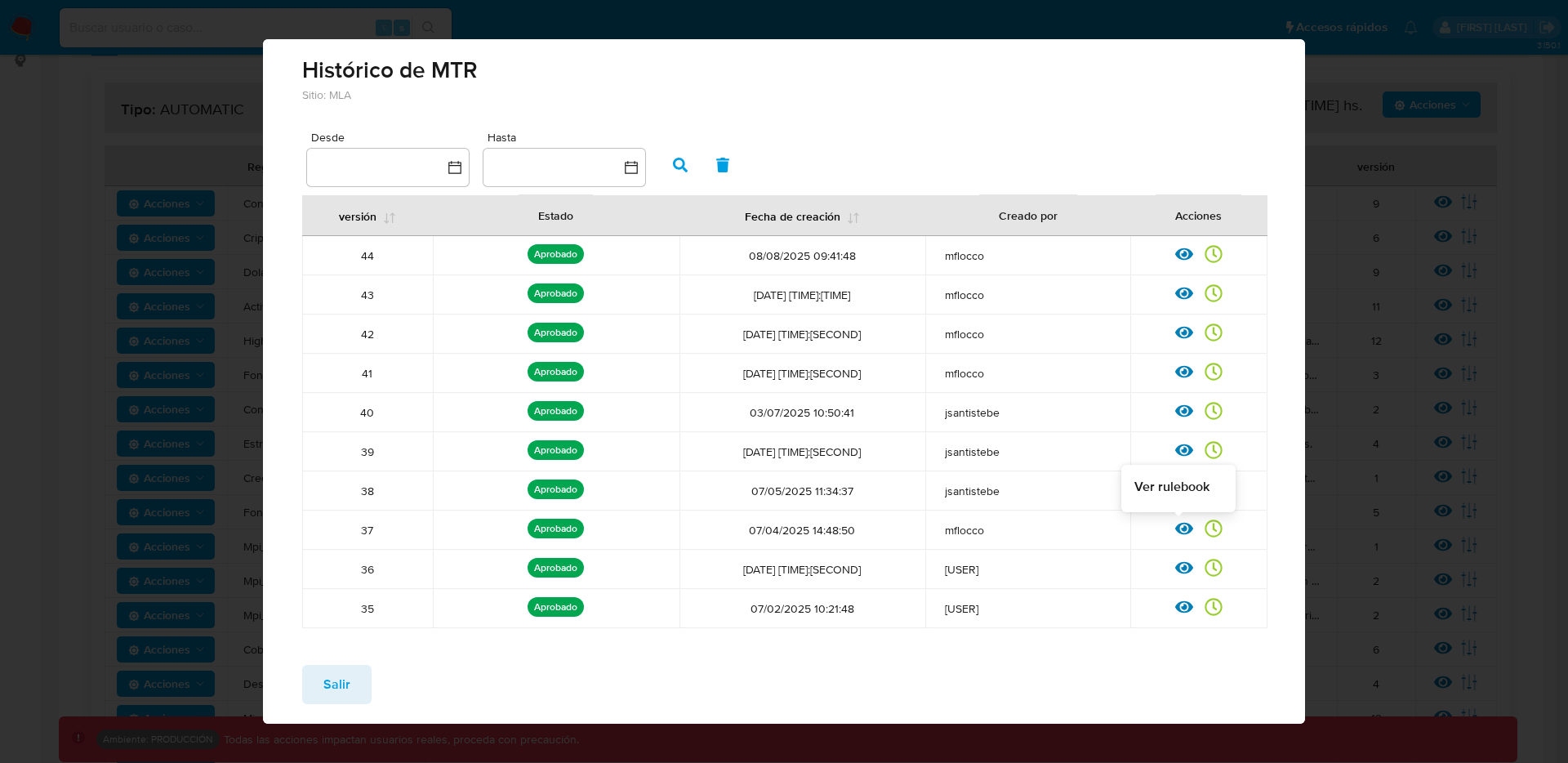 click 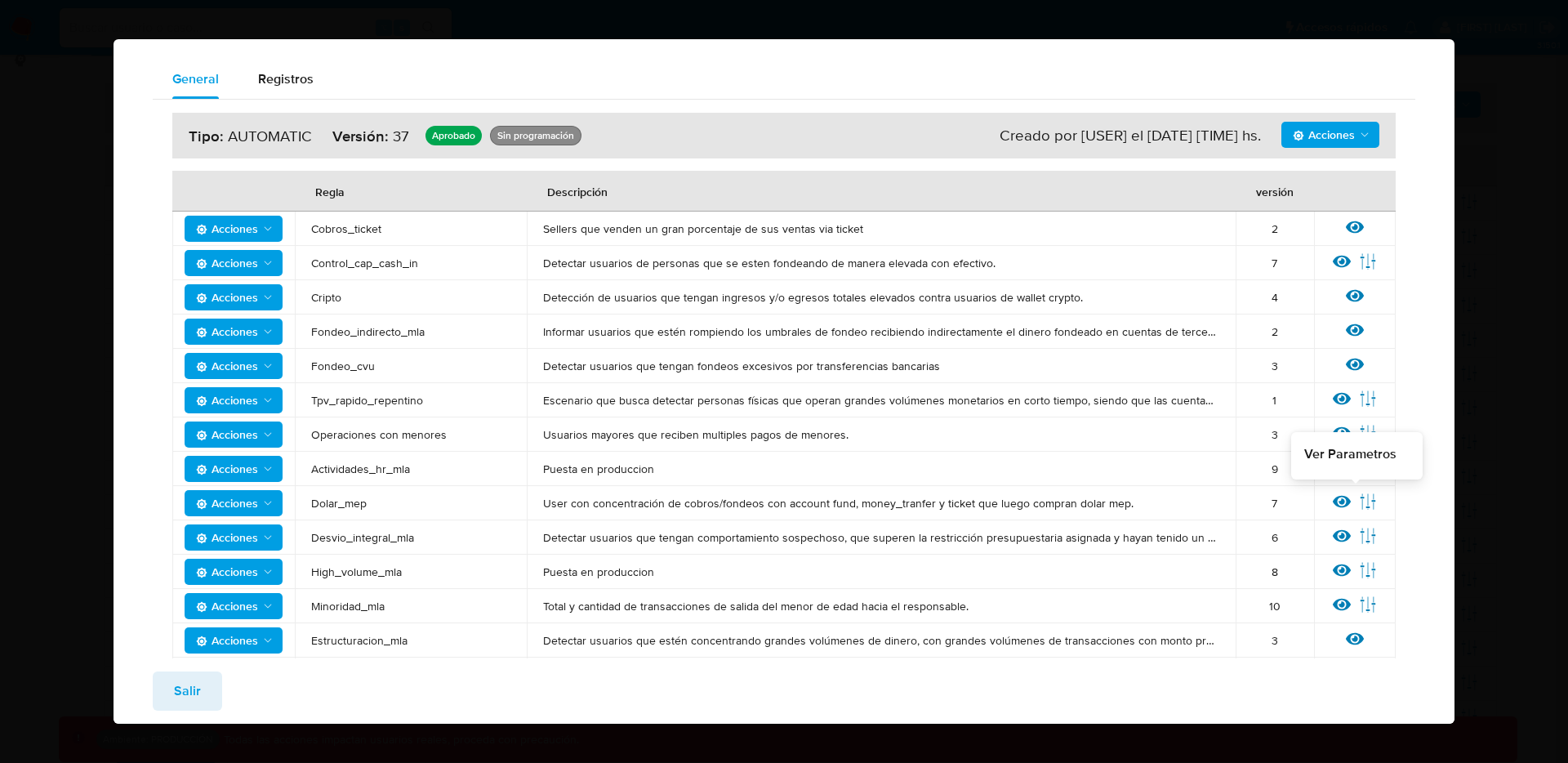 click 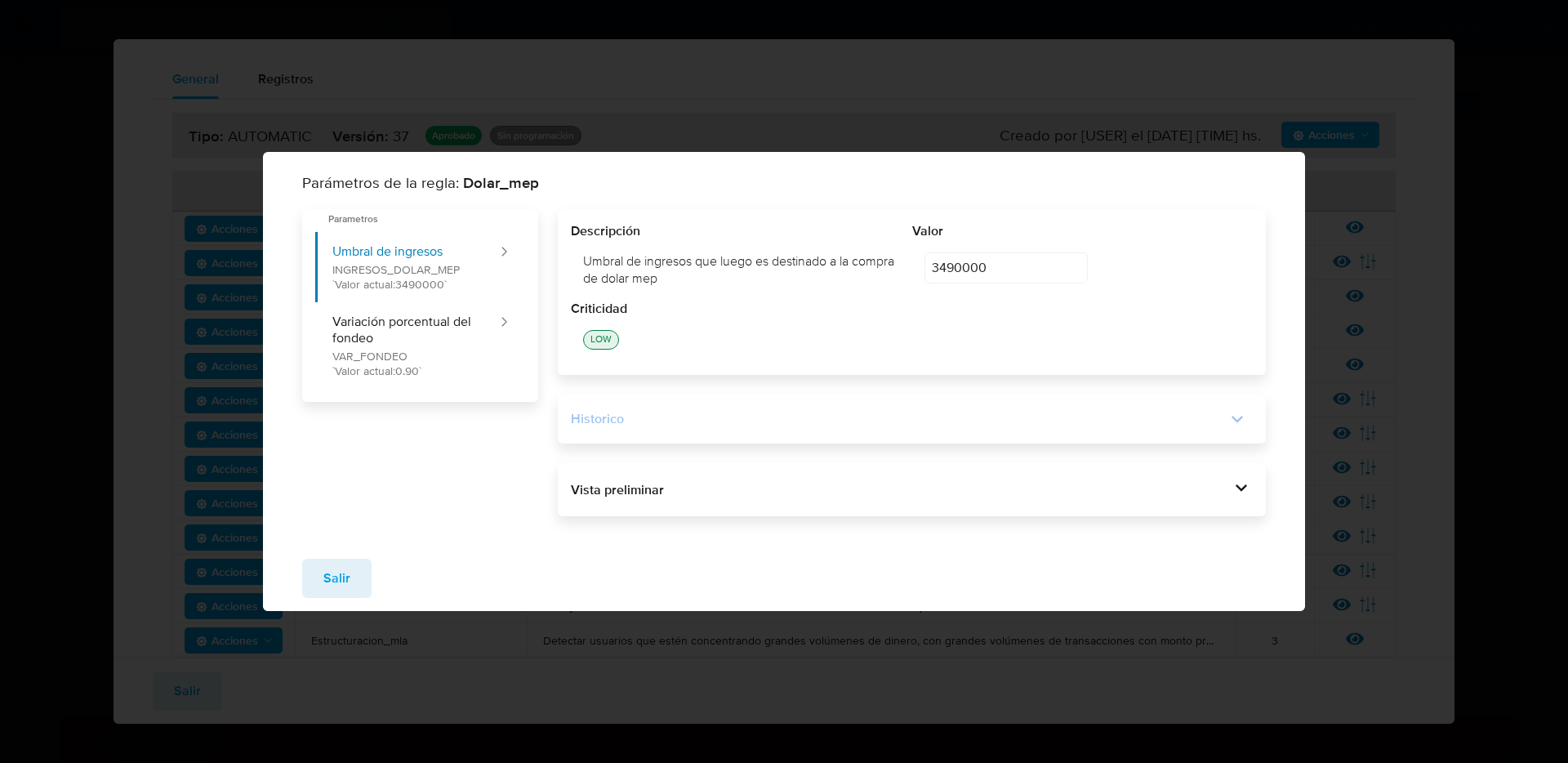 click 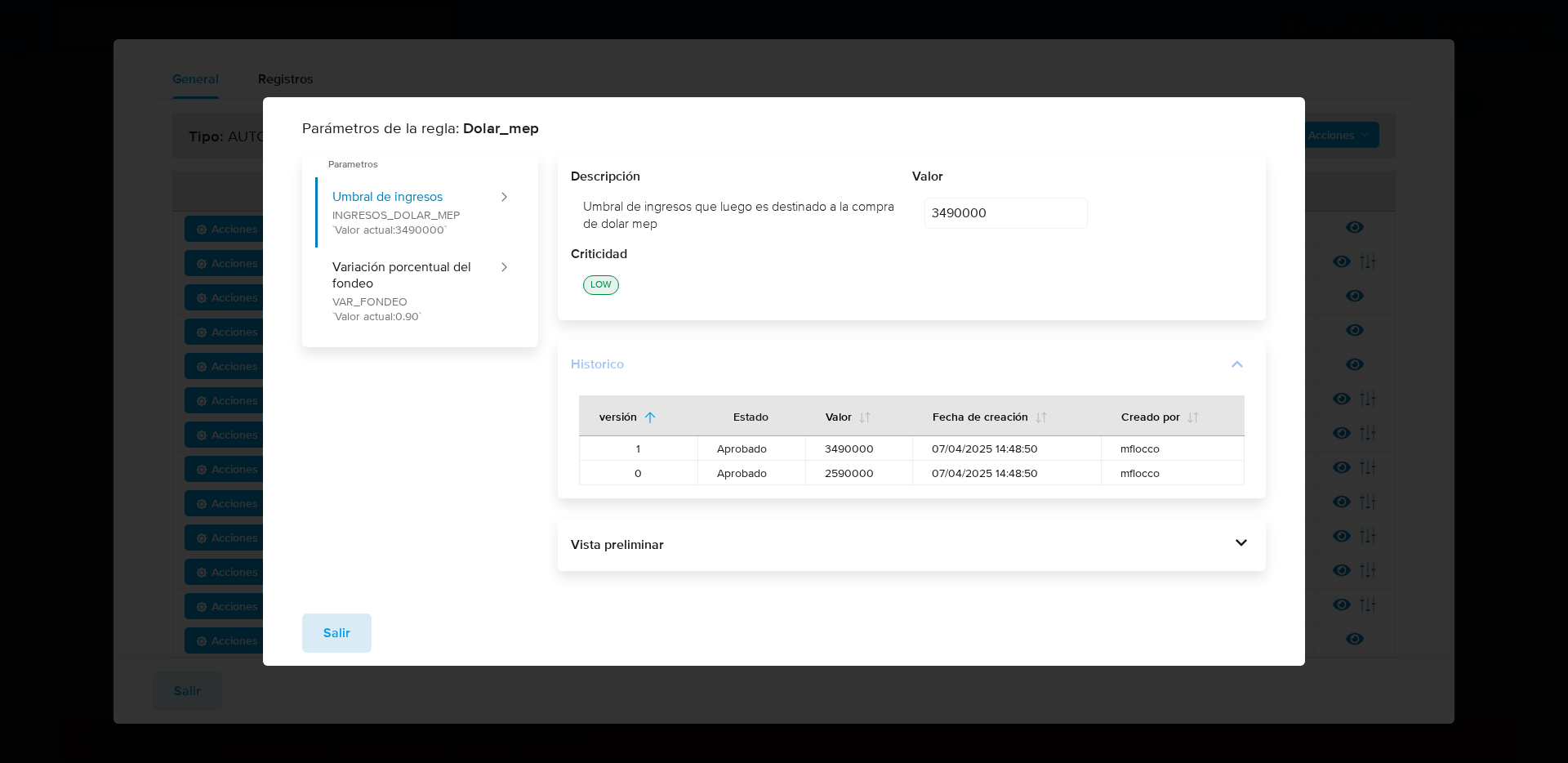 click on "Salir" at bounding box center (336, 633) 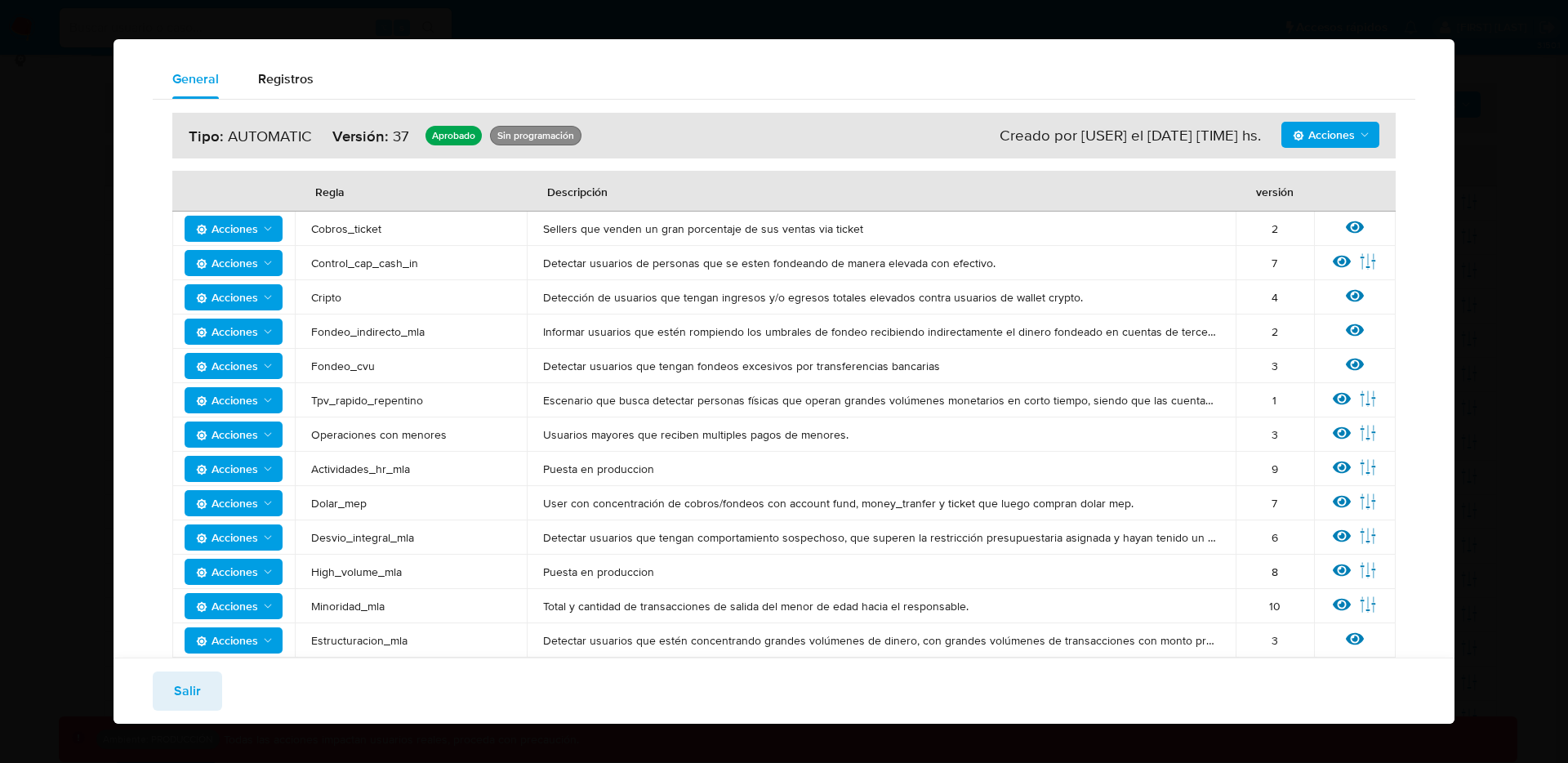 click on "Salir" at bounding box center (187, 691) 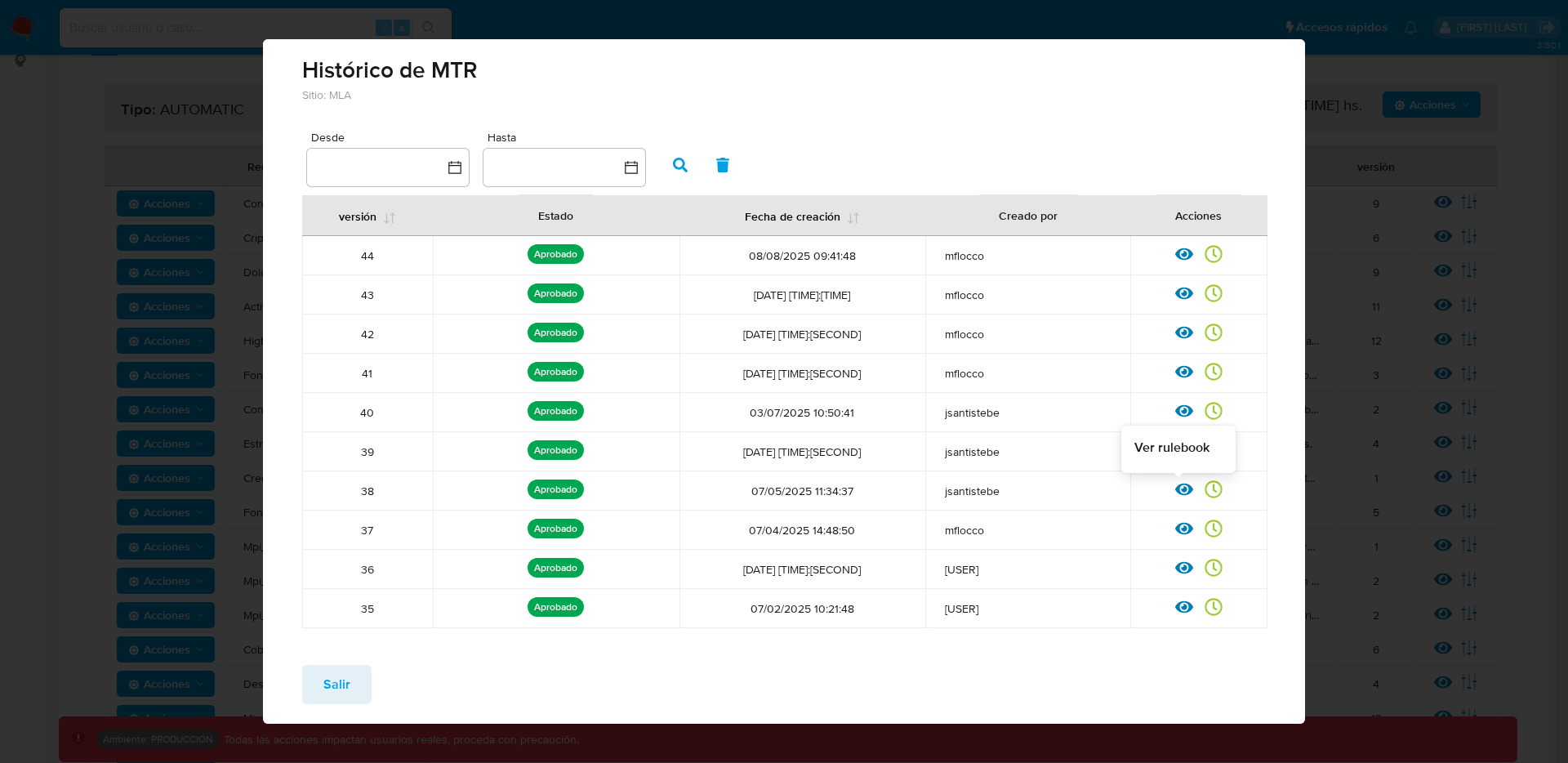 click 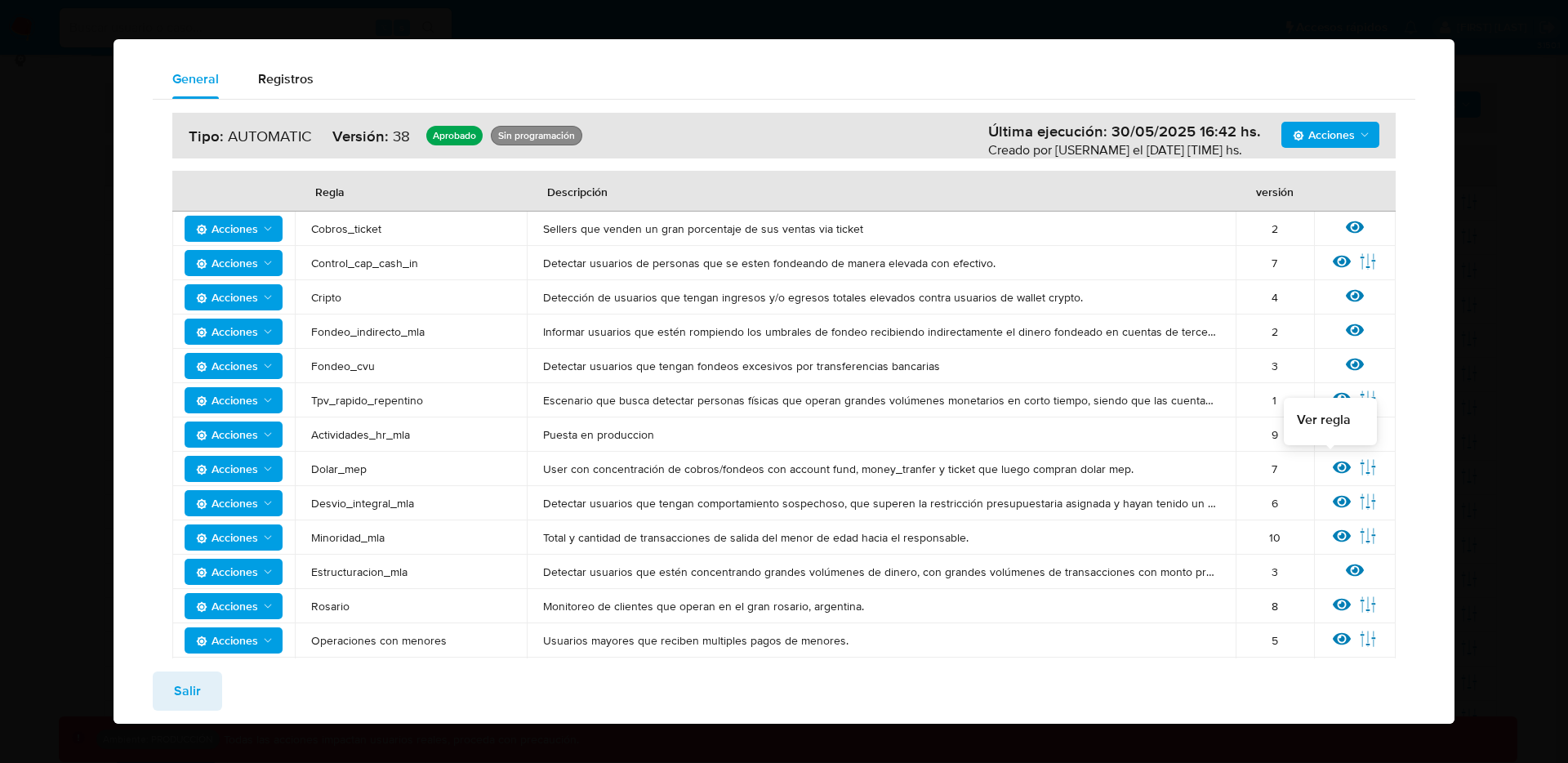 click 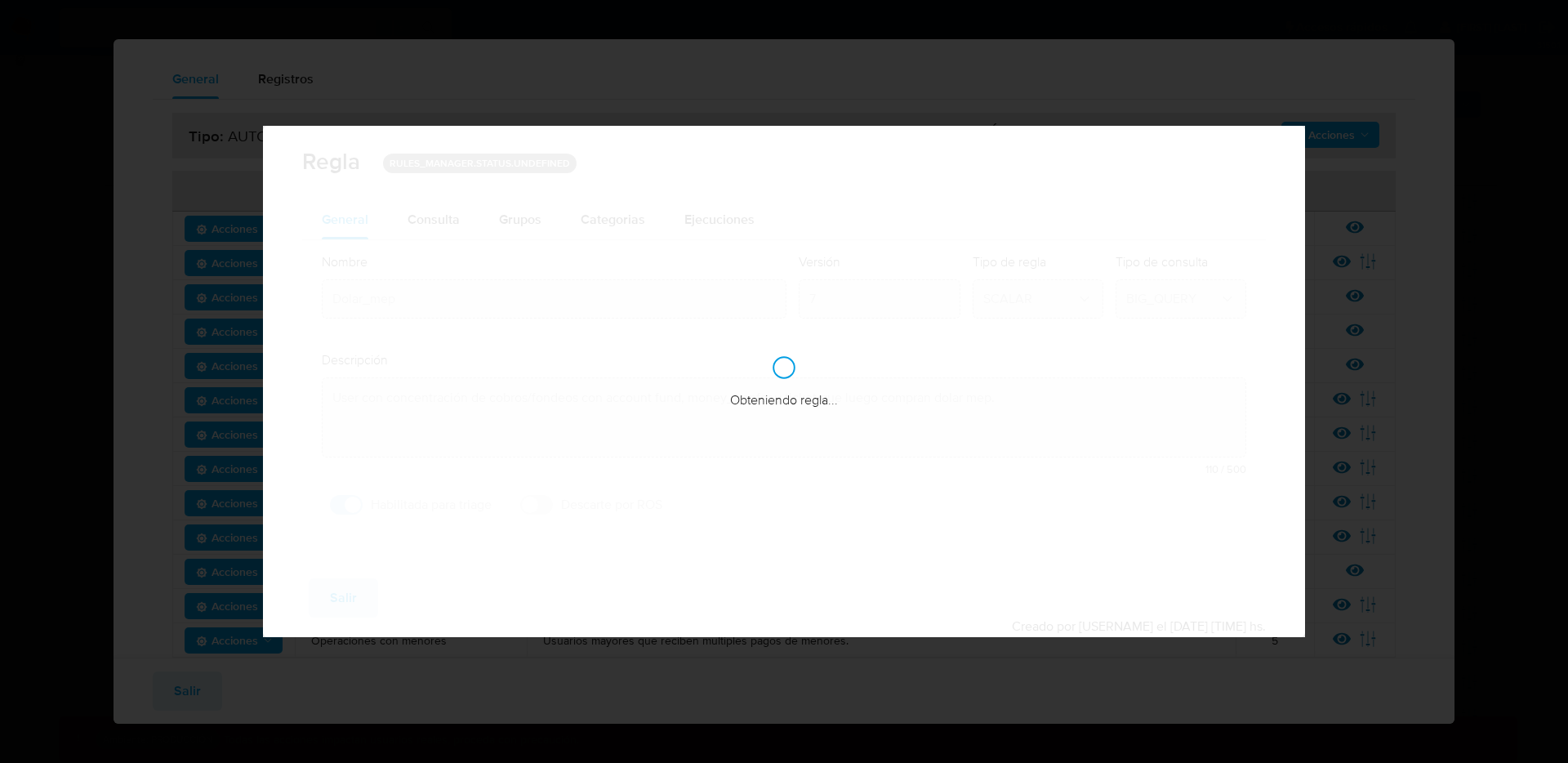 checkbox on "true" 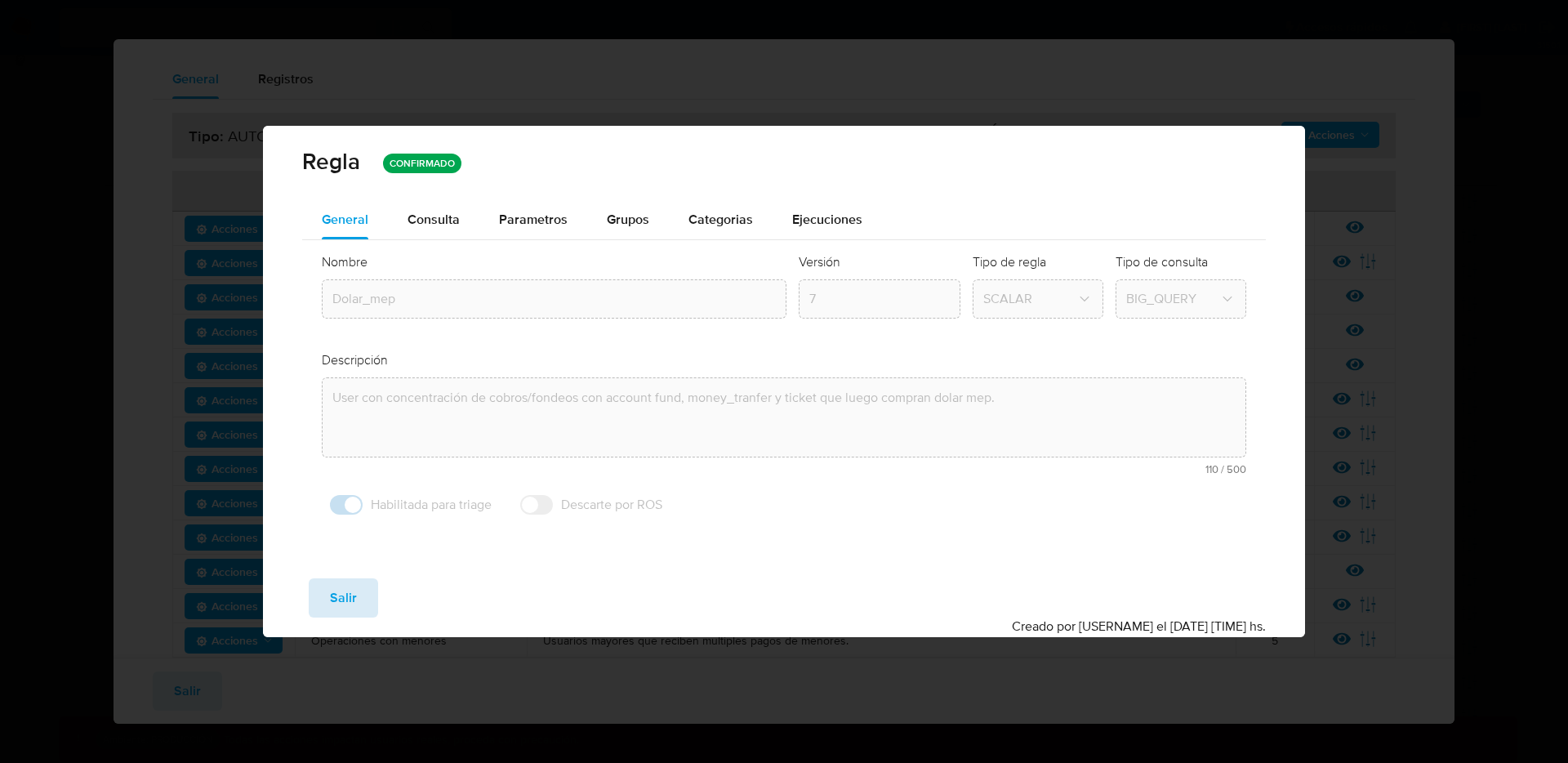 click on "Salir" at bounding box center [343, 598] 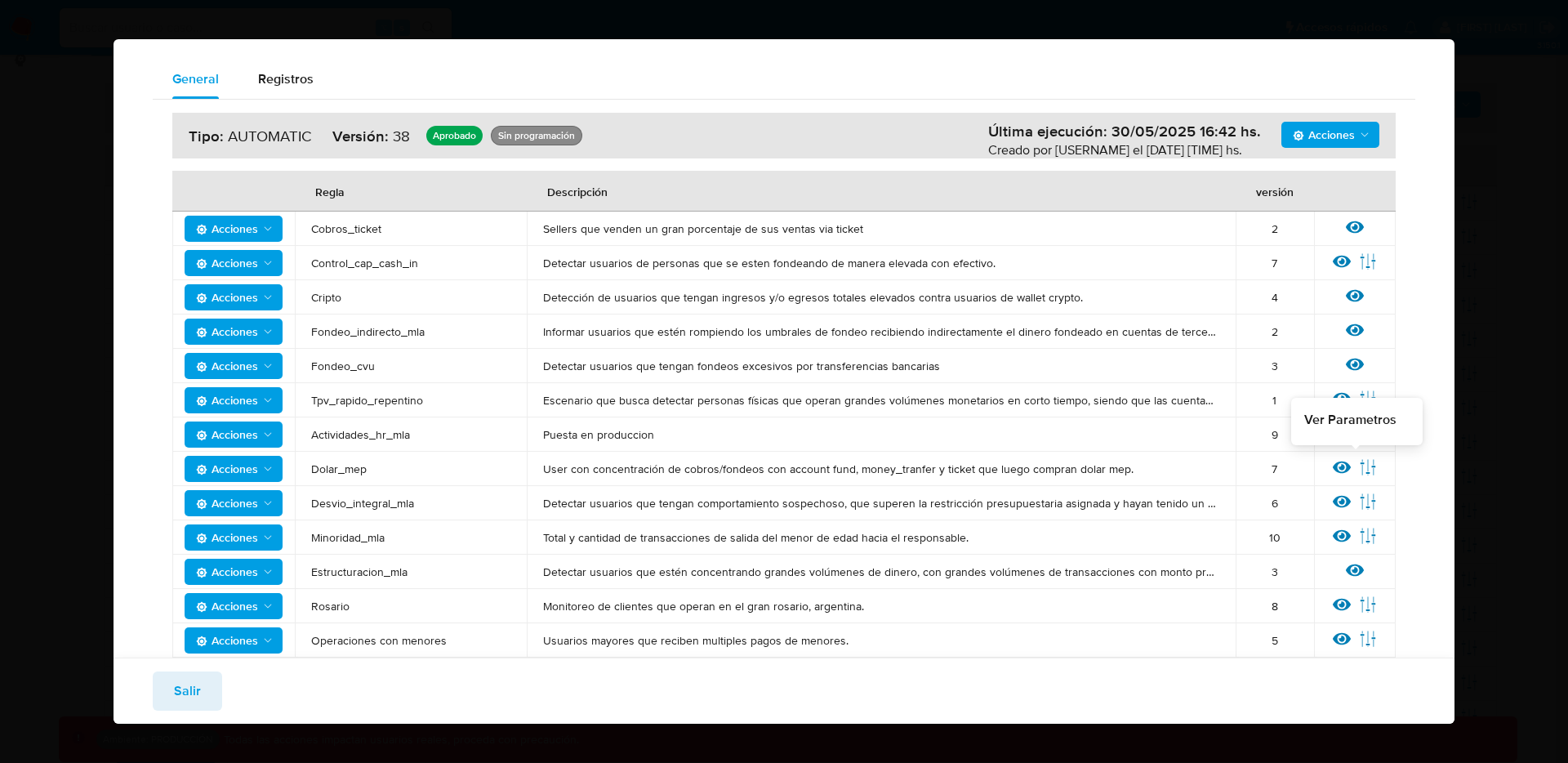 click 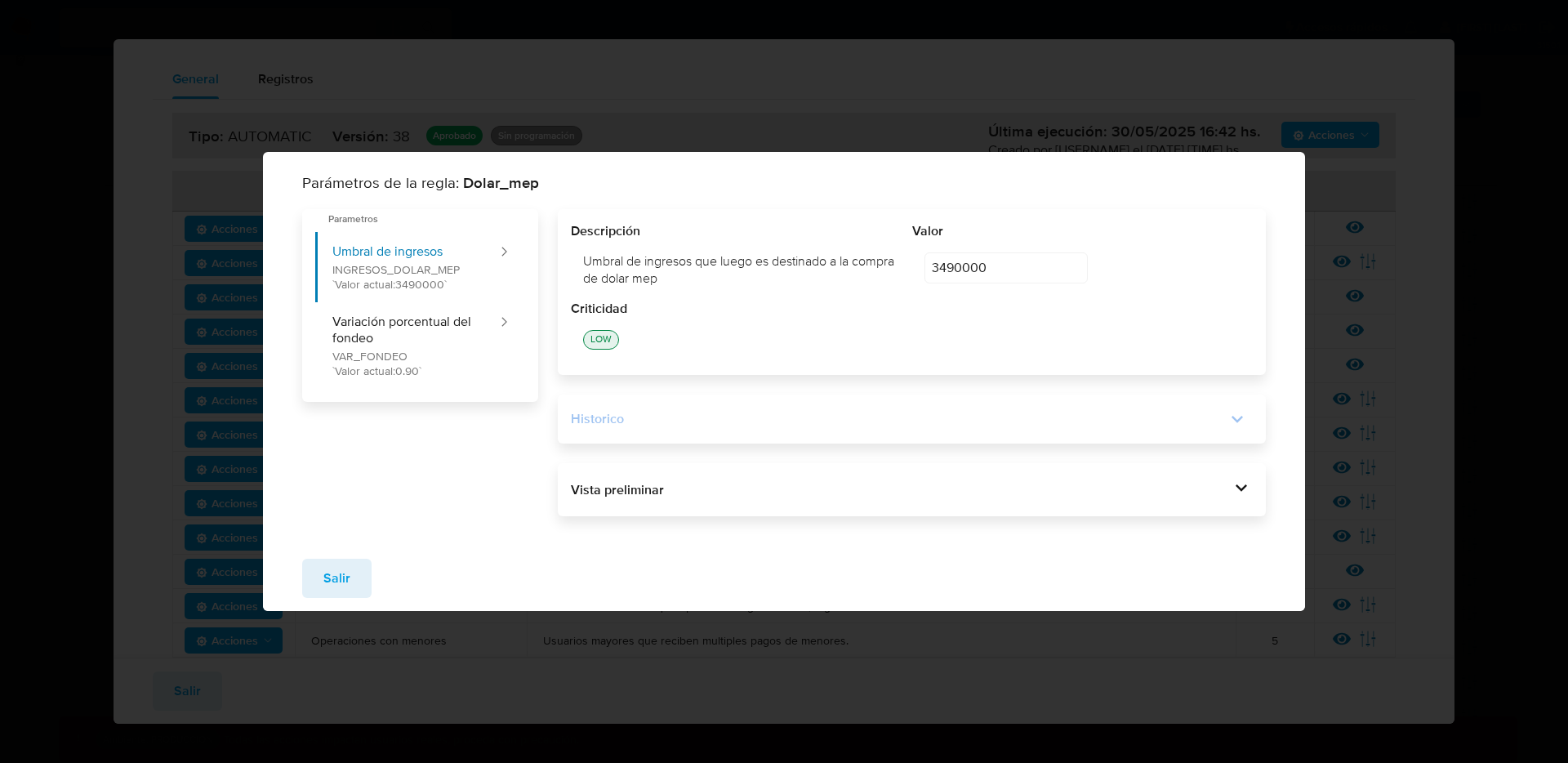 click on "Historico" at bounding box center (898, 419) 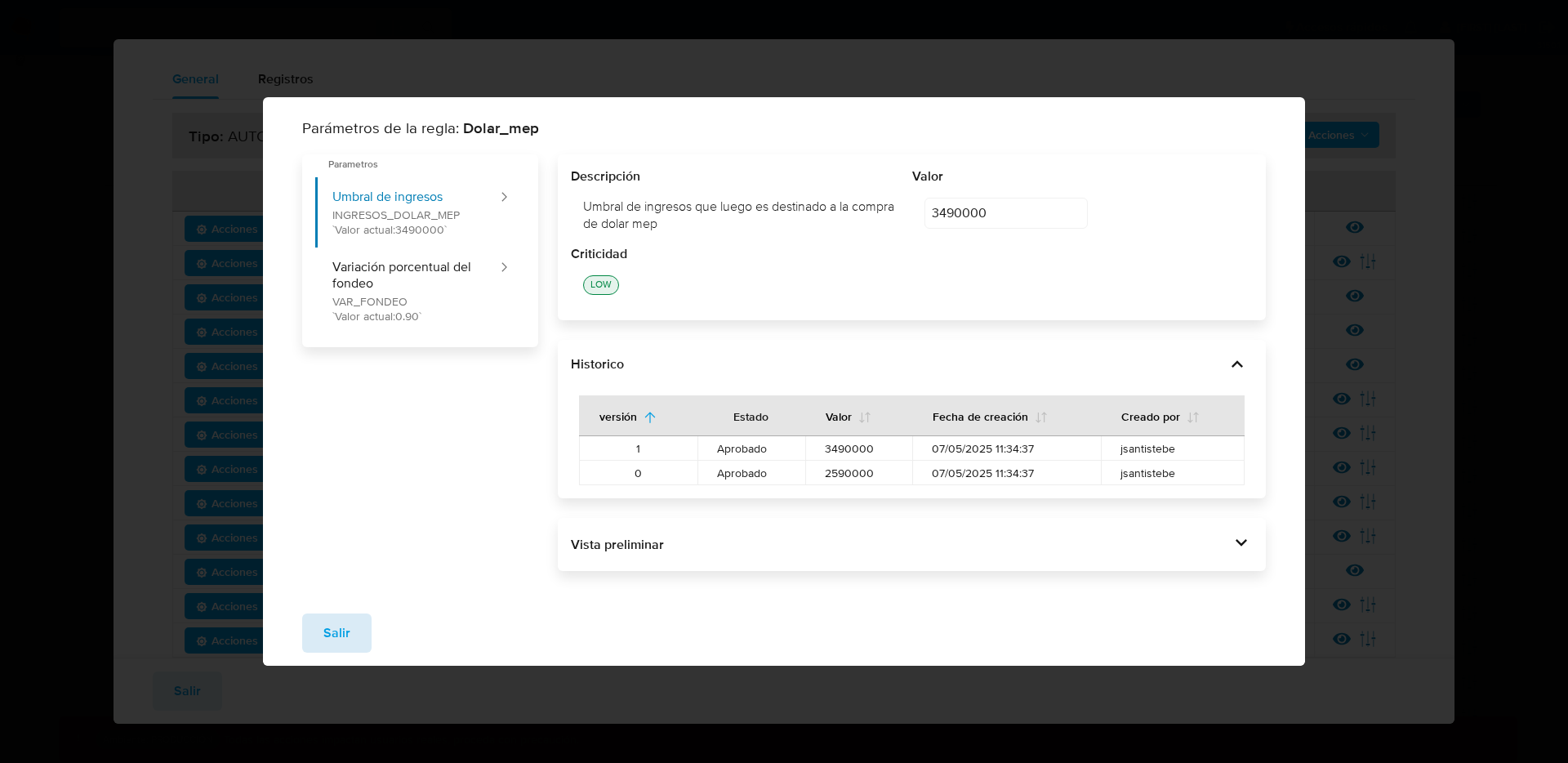 click on "Salir" at bounding box center [336, 633] 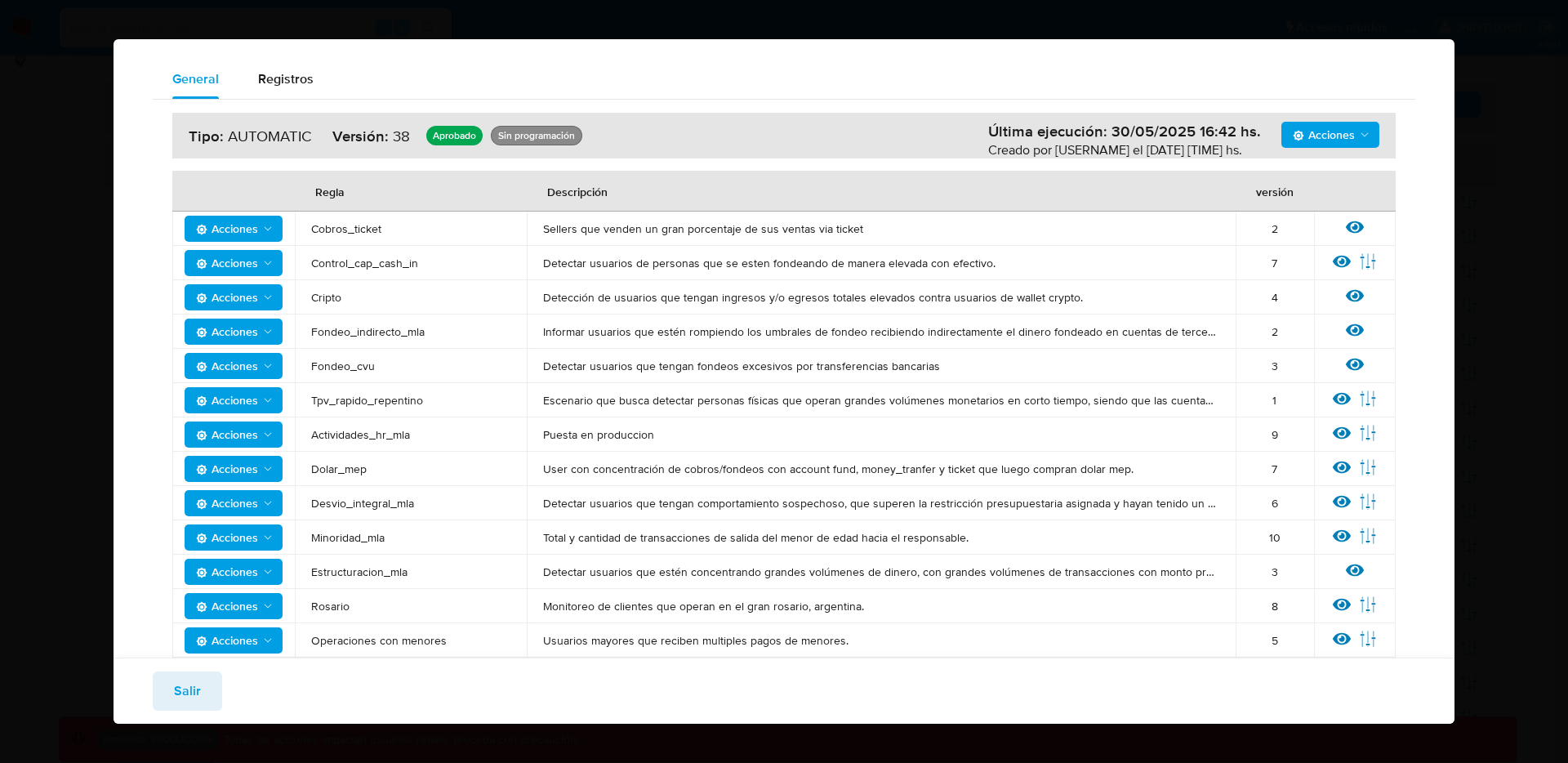 click on "Salir" at bounding box center (187, 691) 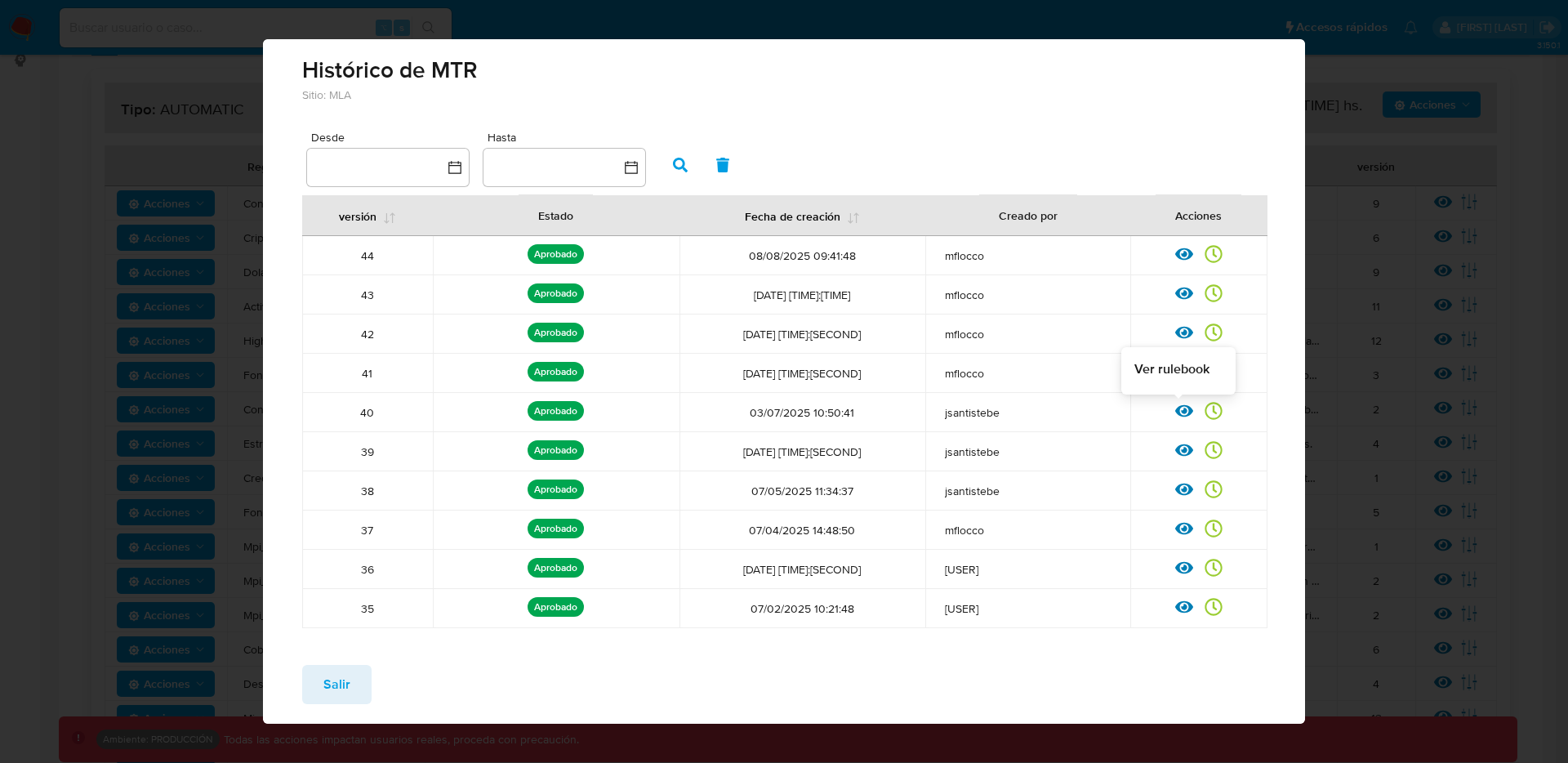 click 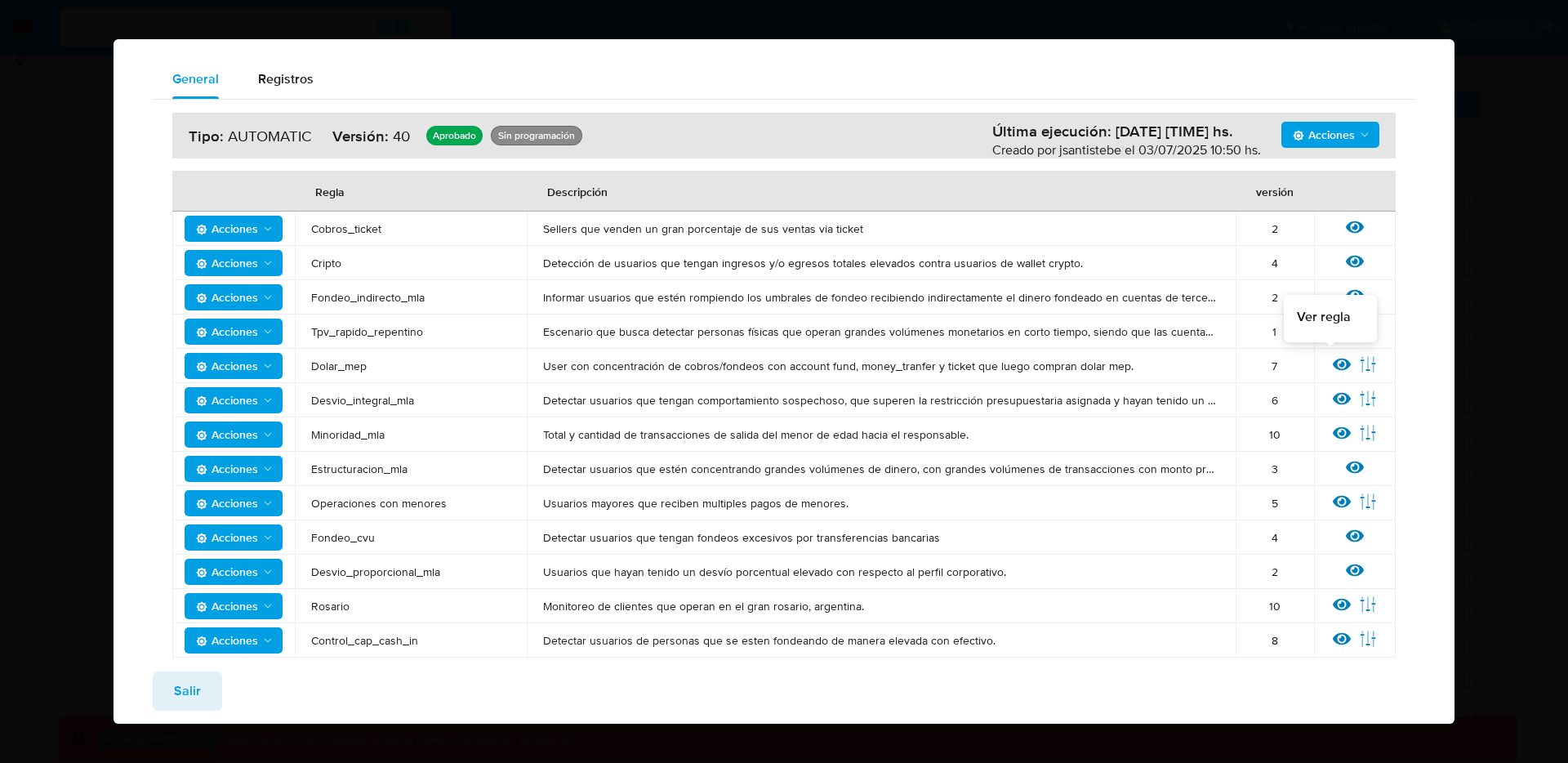 click 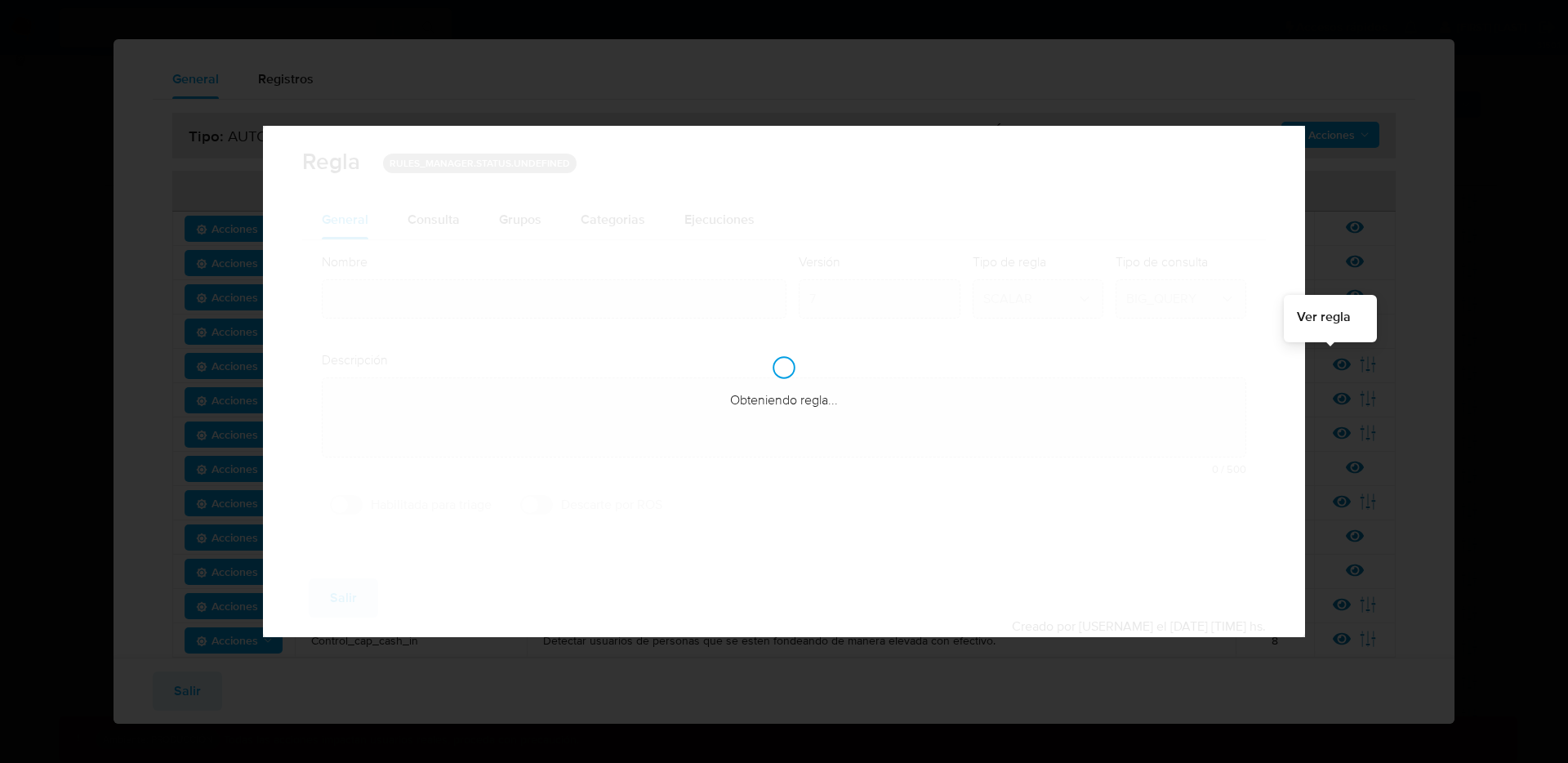 type on "Dolar_mep" 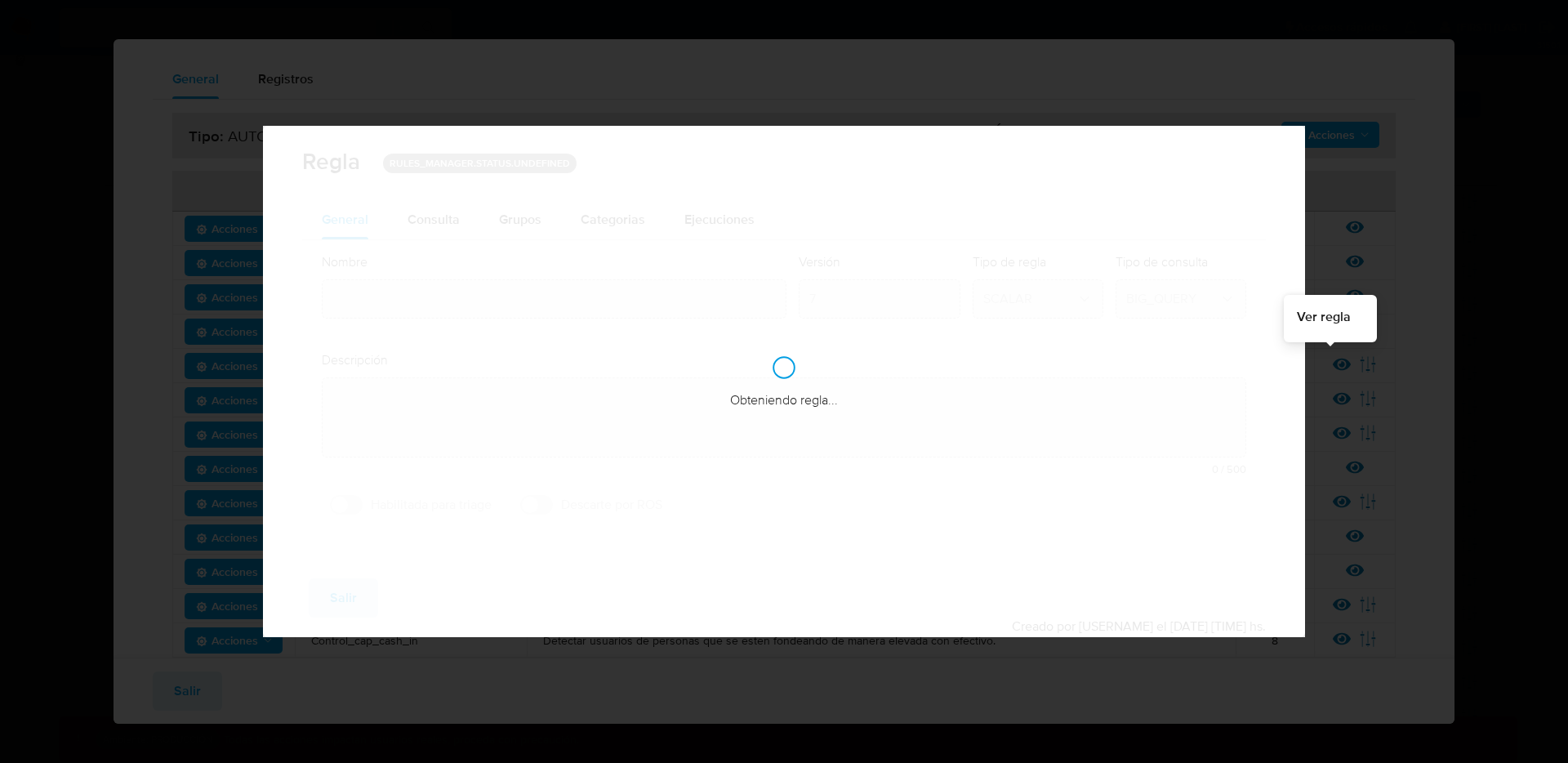 type on "User con concentración de cobros/fondeos con account fund, money_tranfer y ticket que luego compran dolar mep." 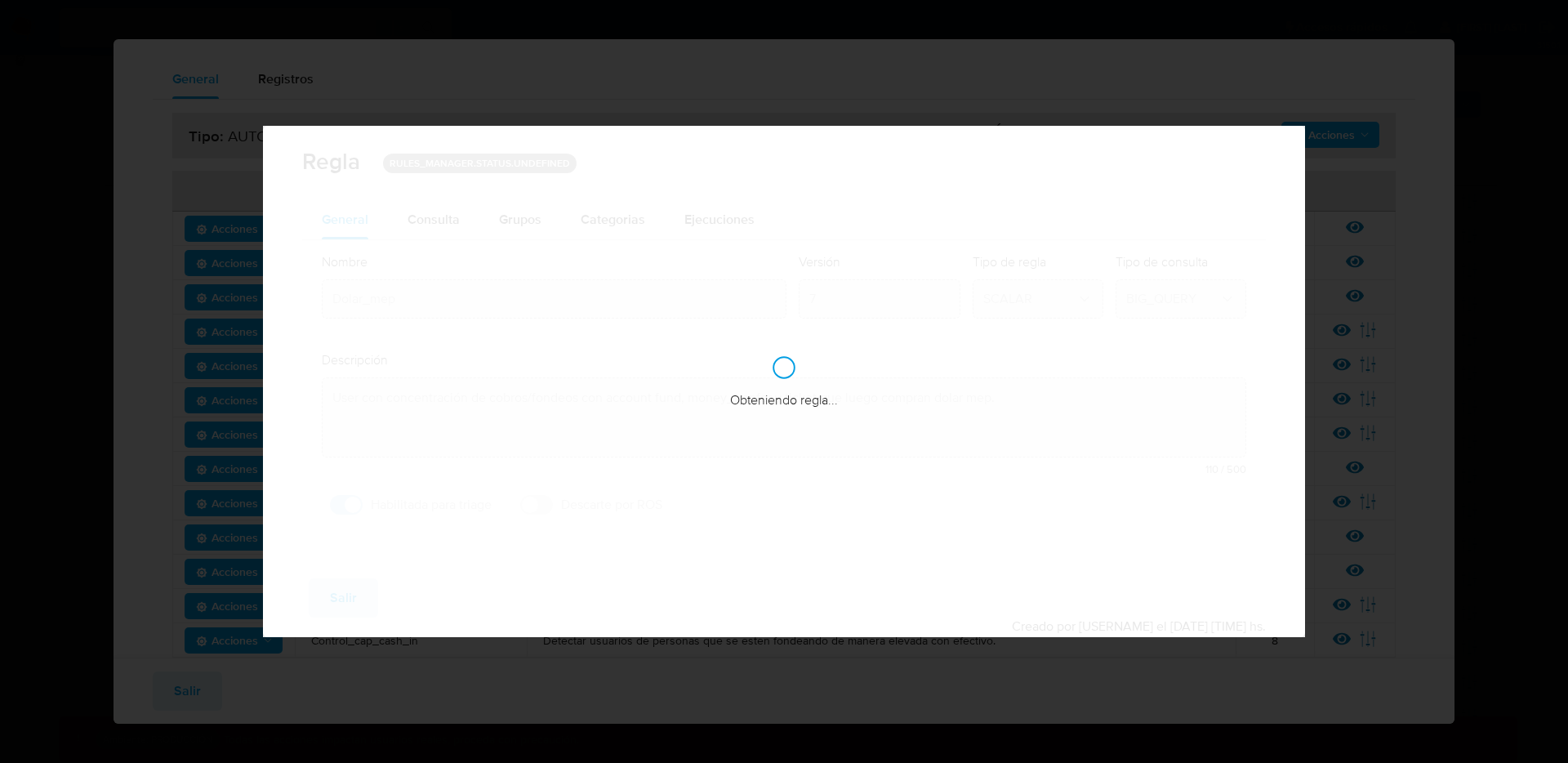 checkbox on "true" 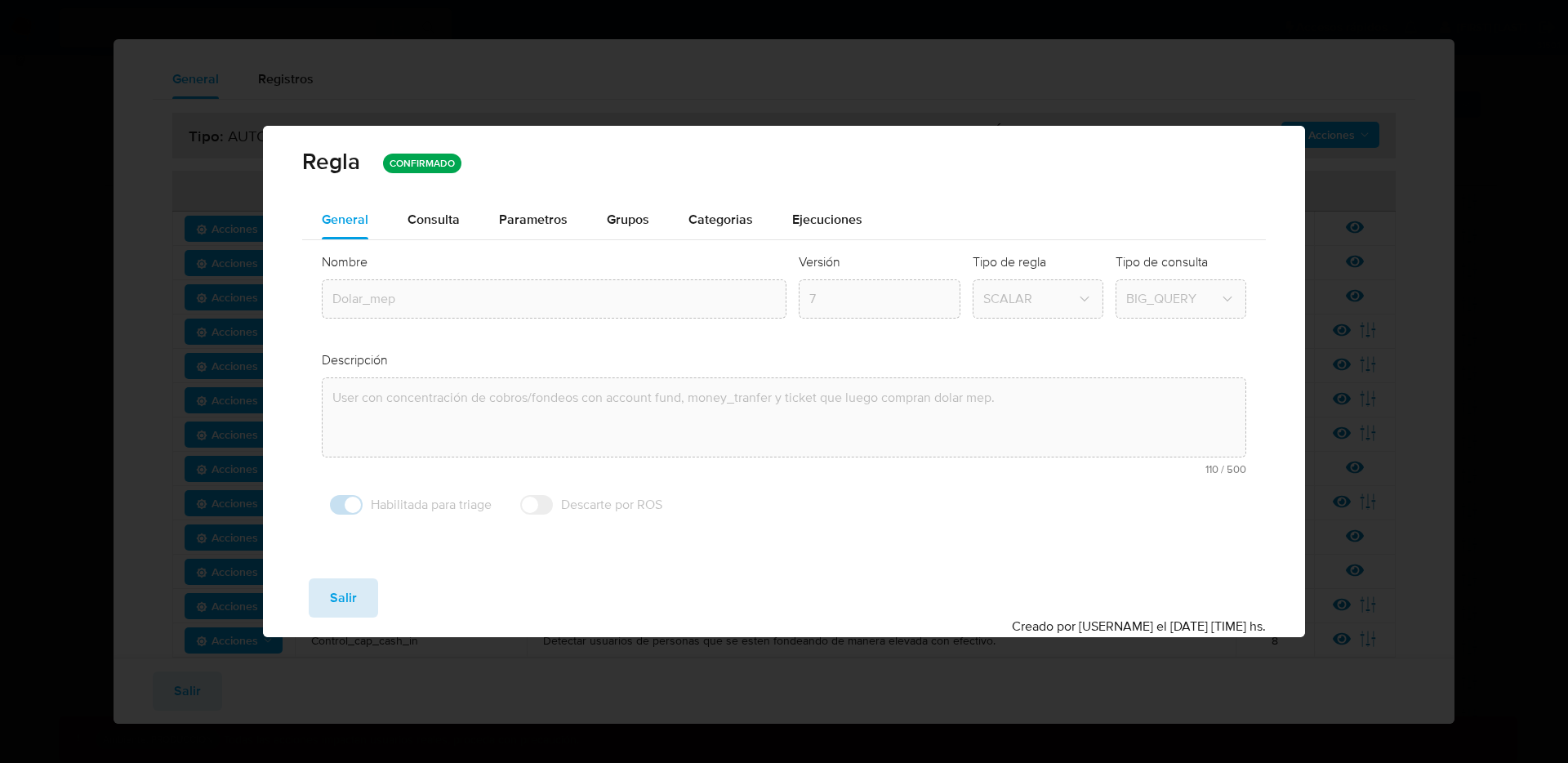 click on "Salir" at bounding box center (343, 598) 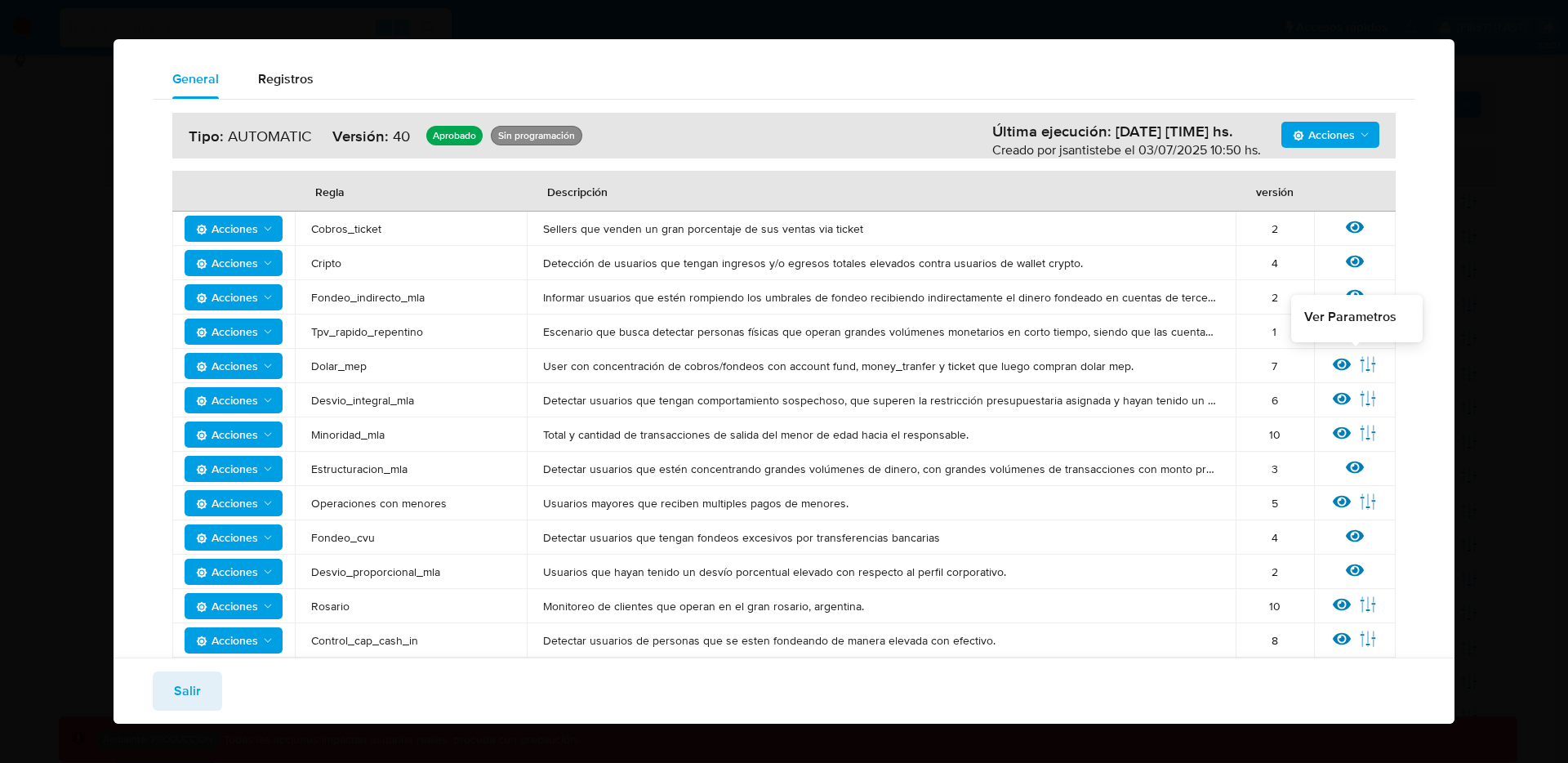click 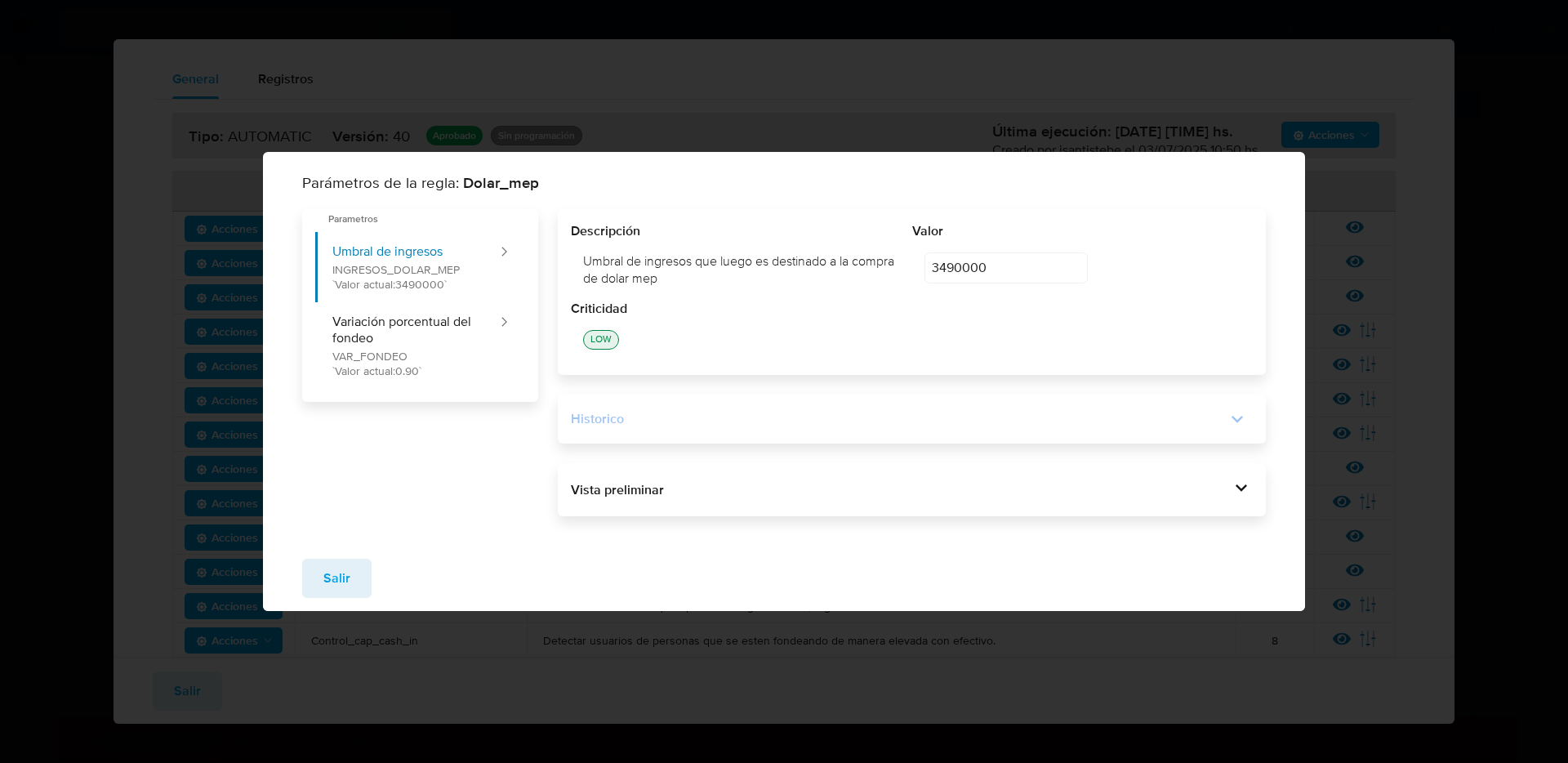 click on "Historico" at bounding box center [898, 419] 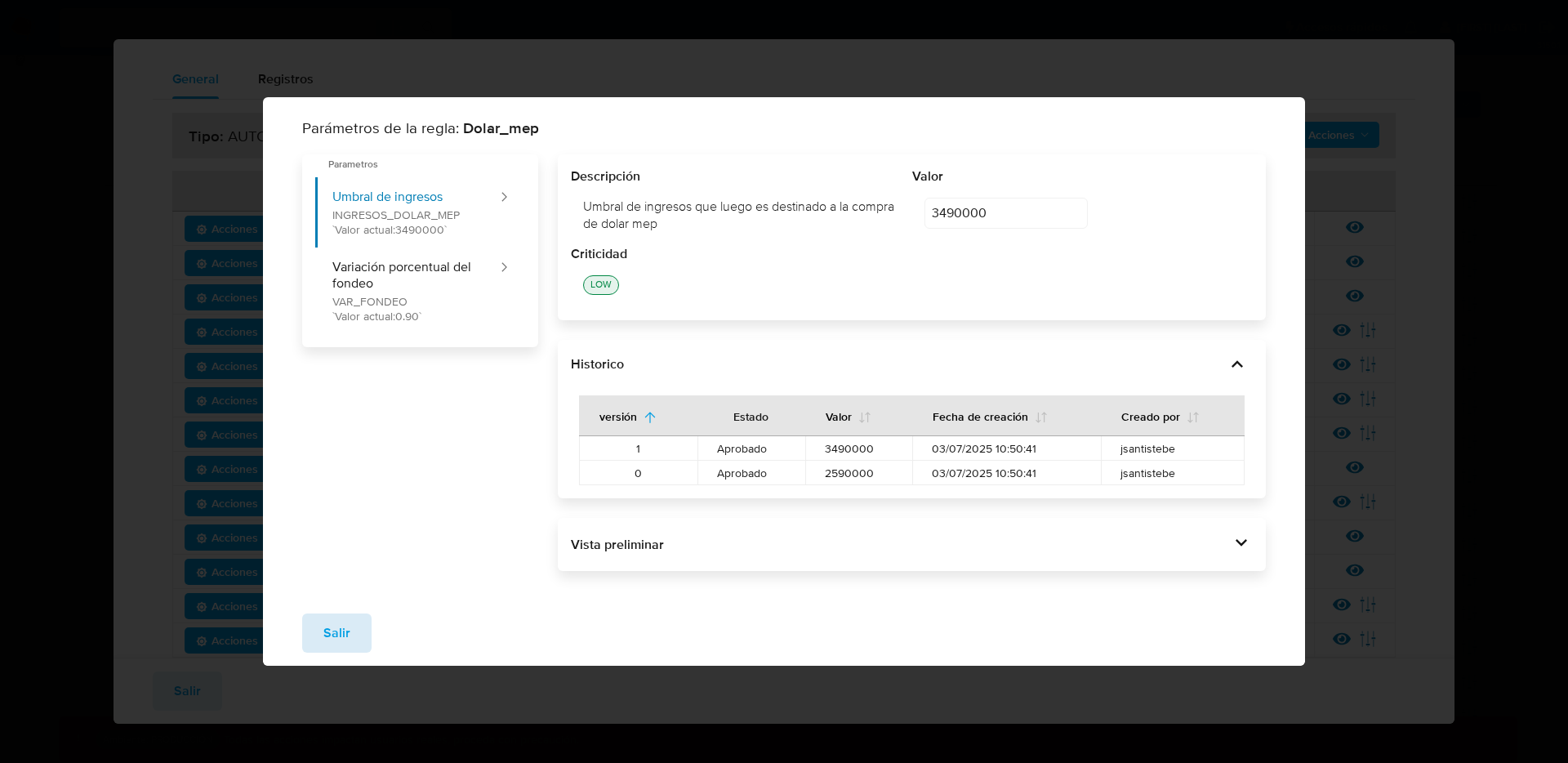 click on "Salir" at bounding box center [336, 633] 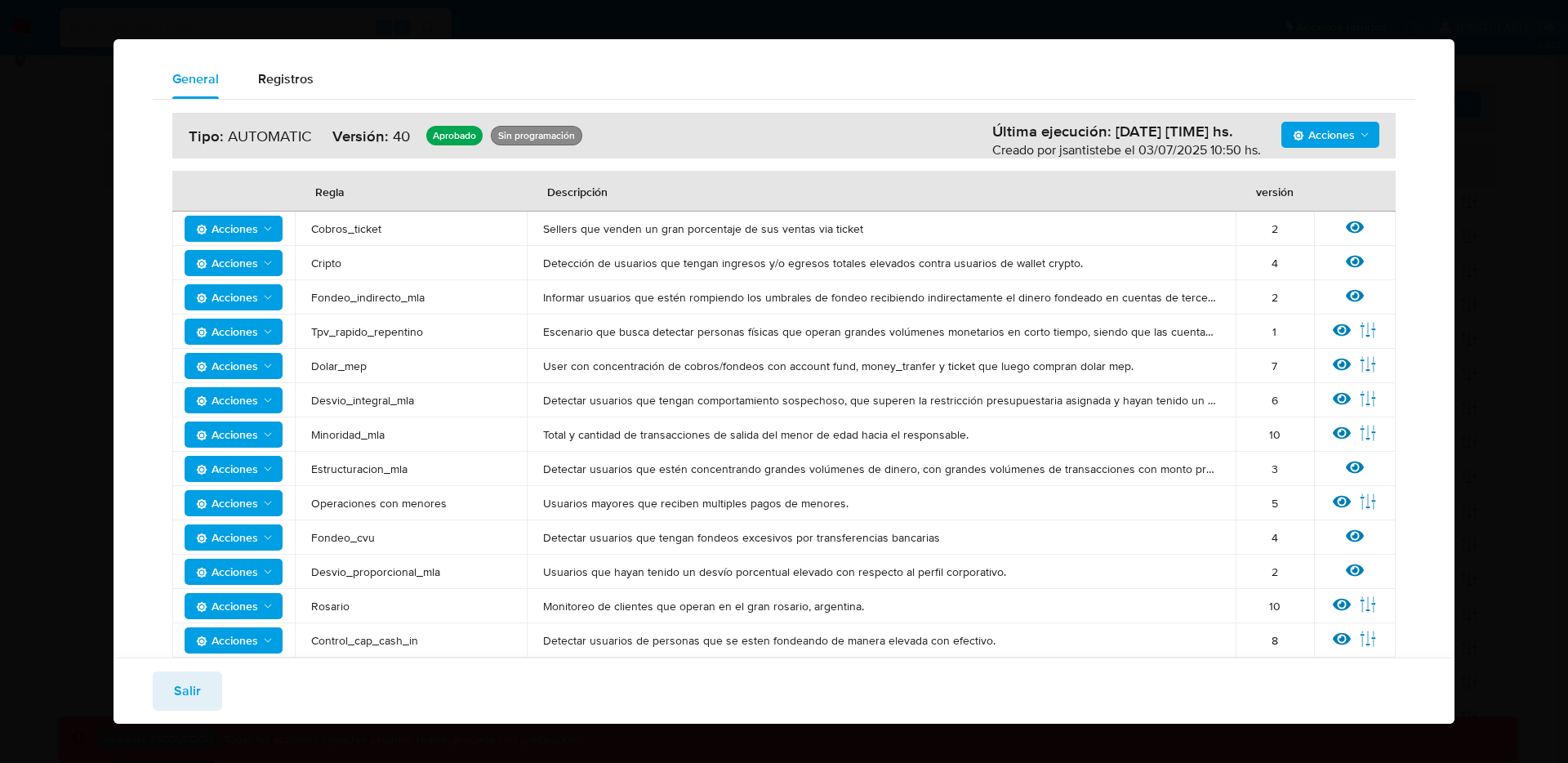 click on "Salir" at bounding box center [187, 691] 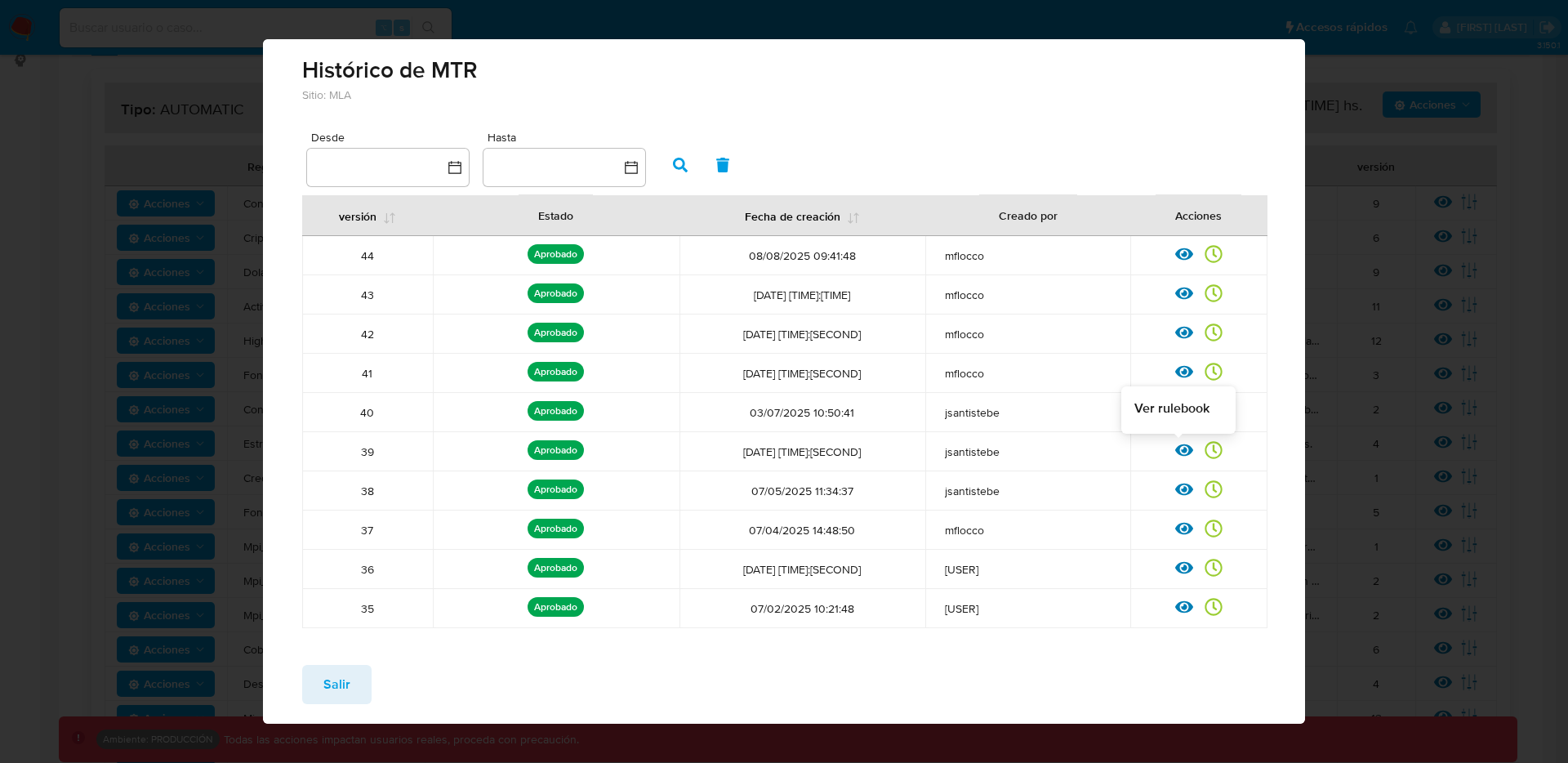 click 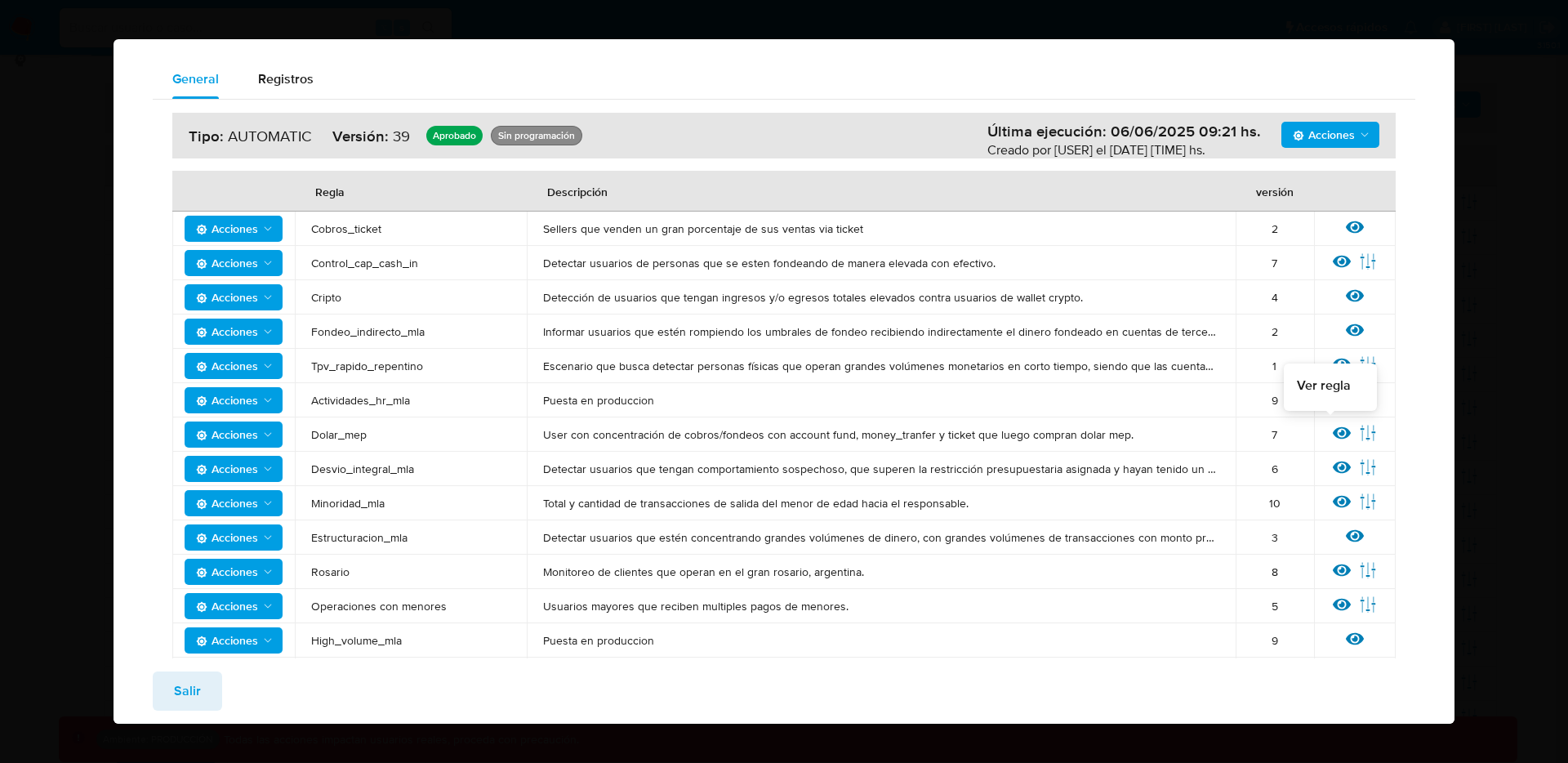 click 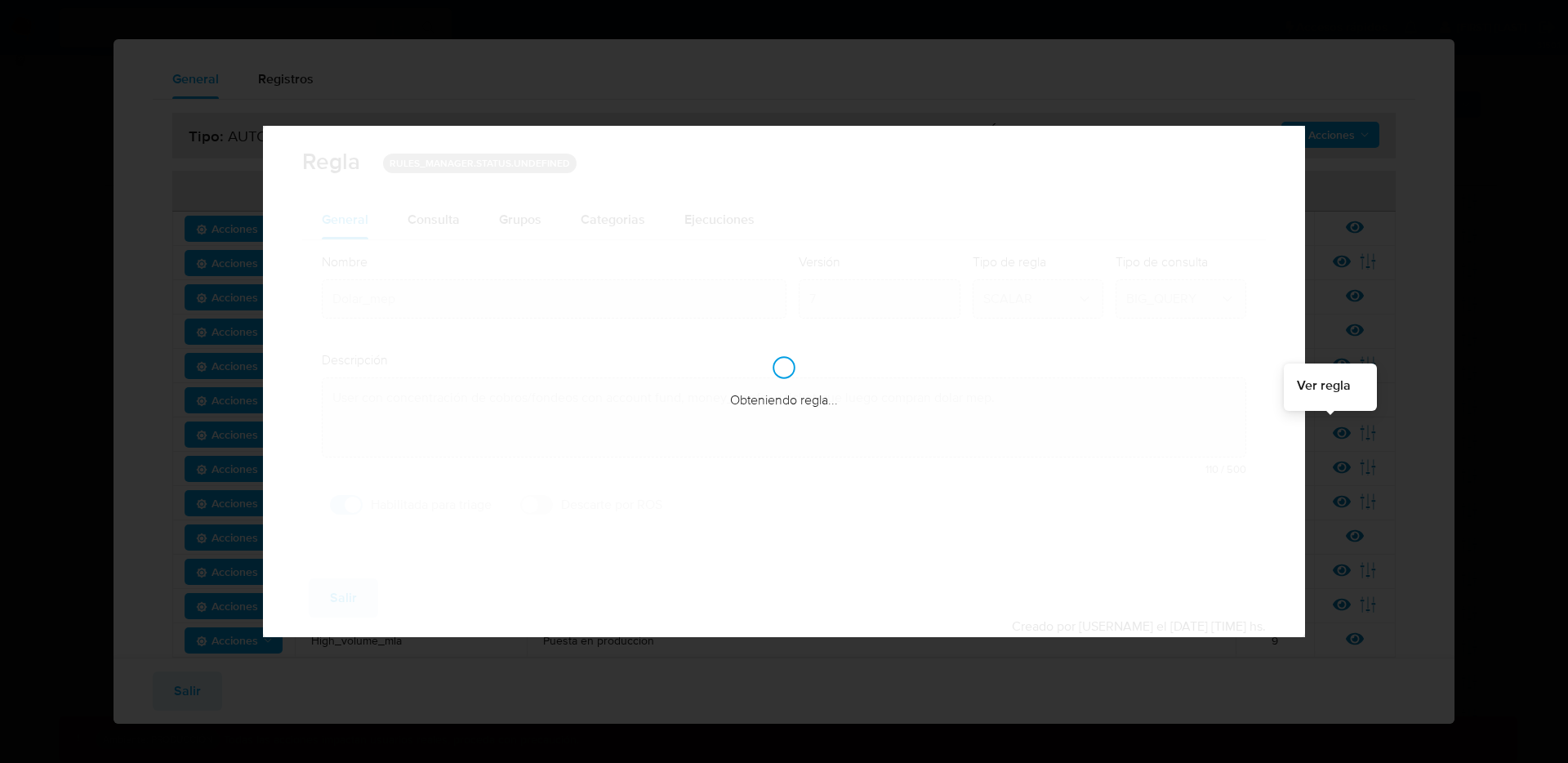 checkbox on "true" 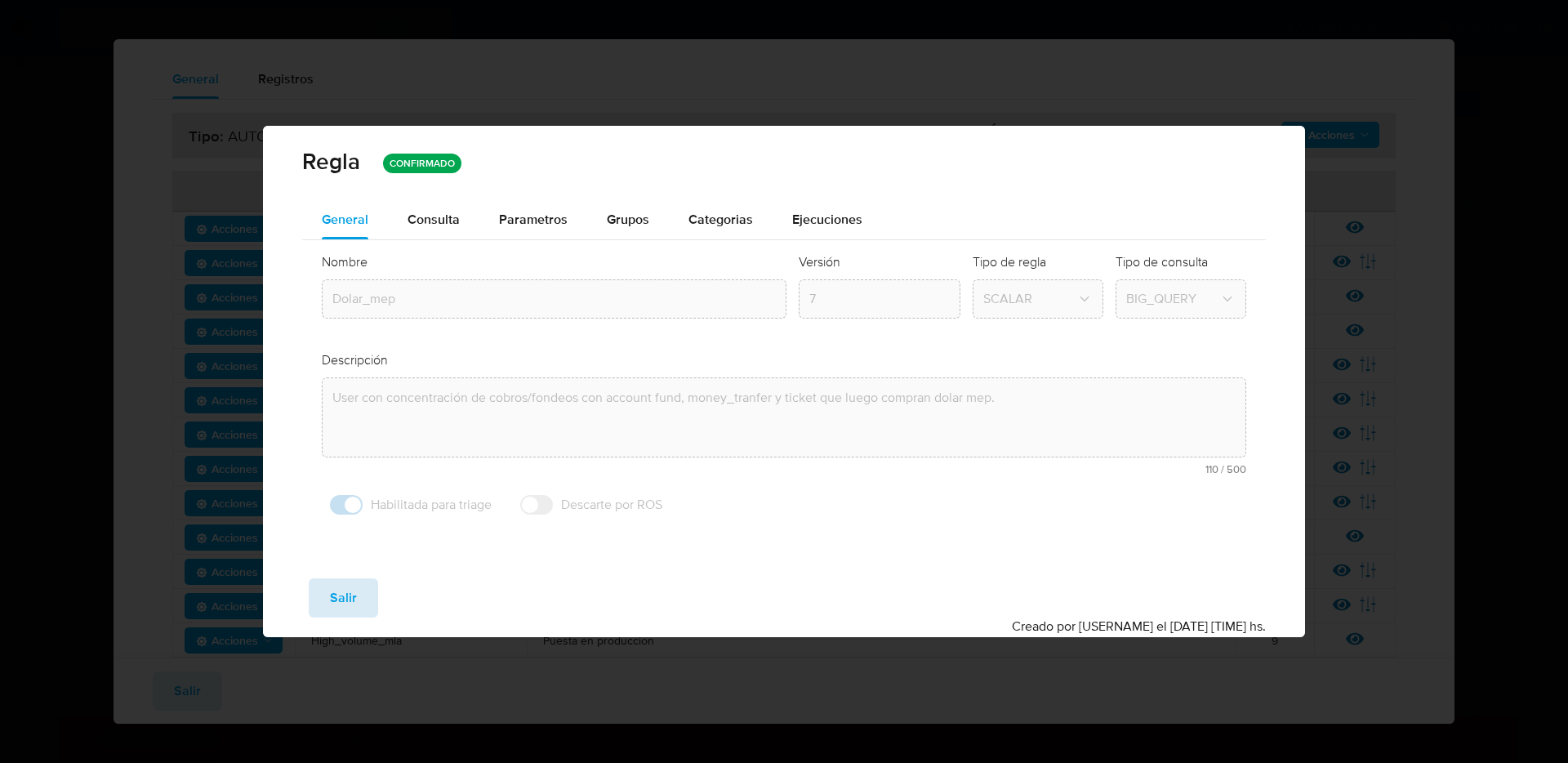 click on "Salir" at bounding box center [343, 598] 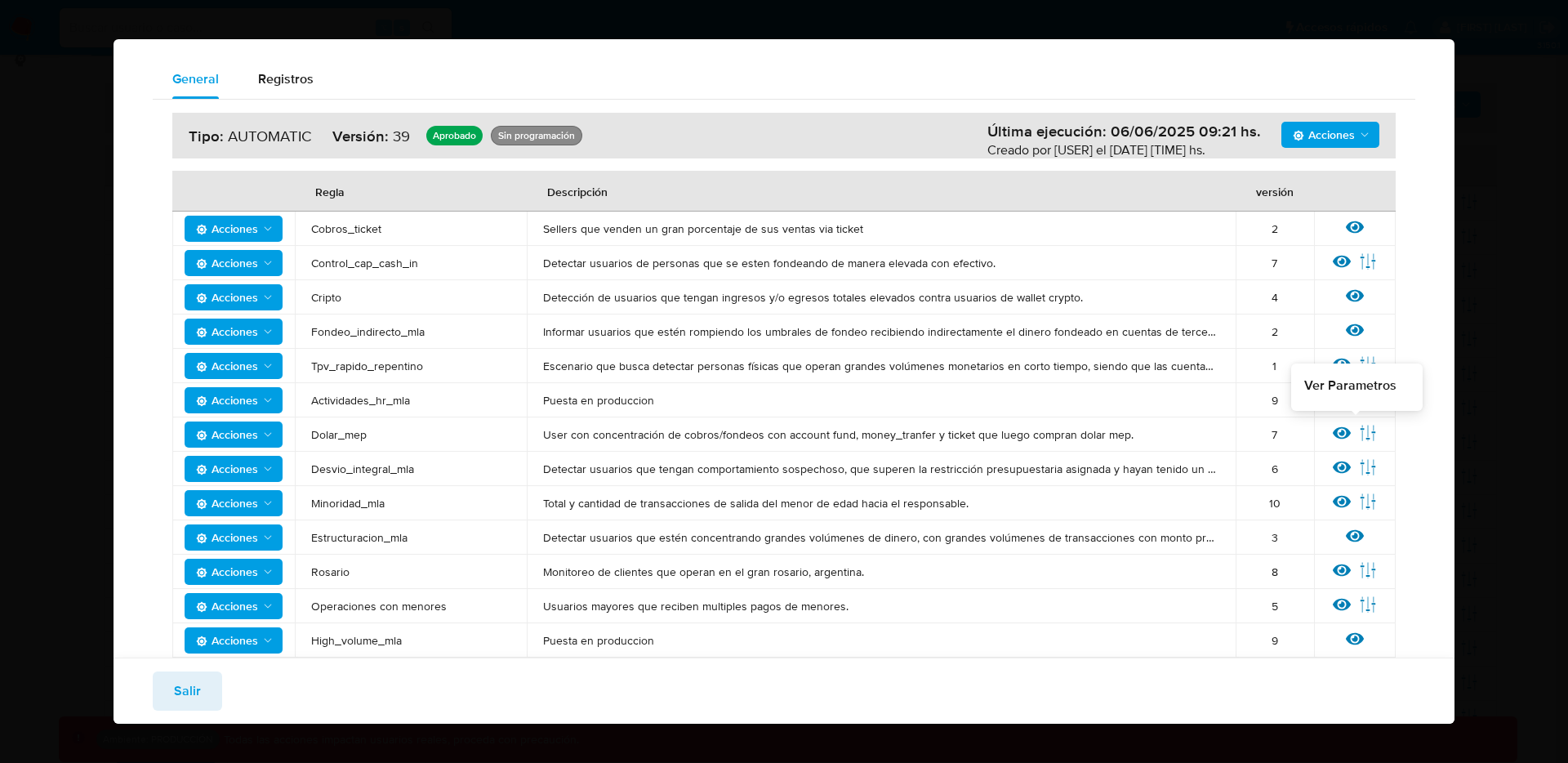 click 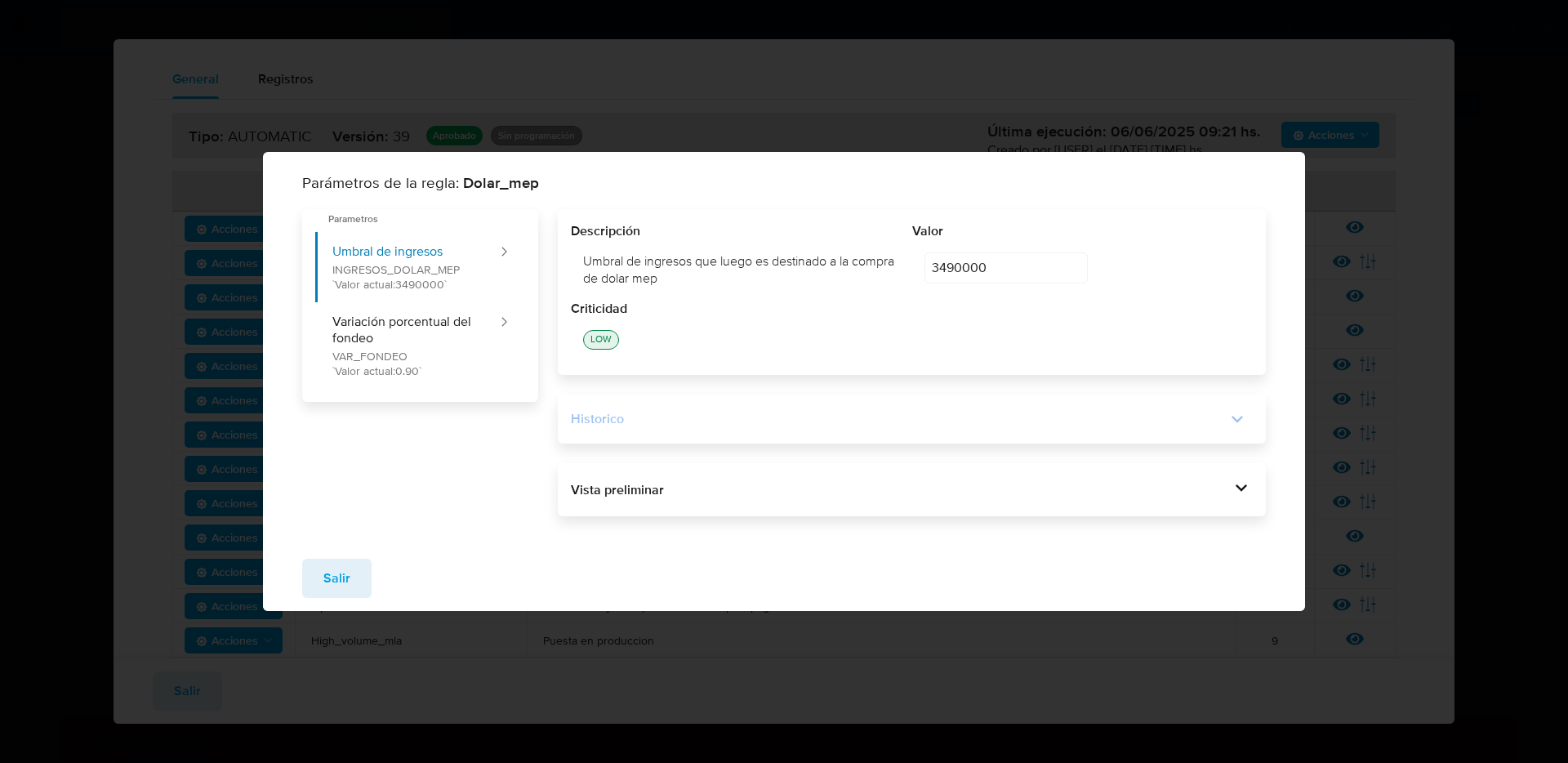 click on "Historico" at bounding box center [912, 419] 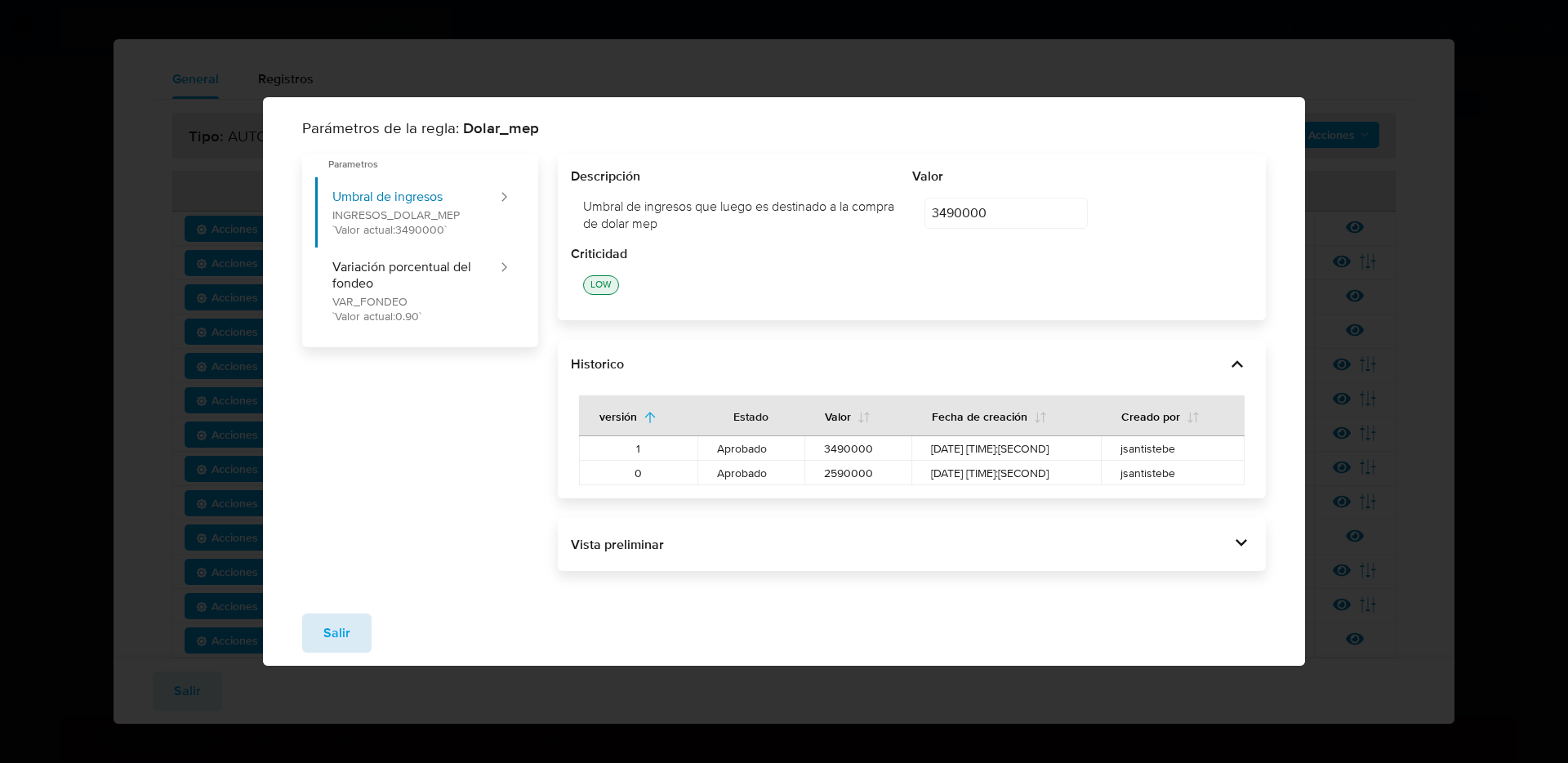 click on "Salir" at bounding box center [336, 633] 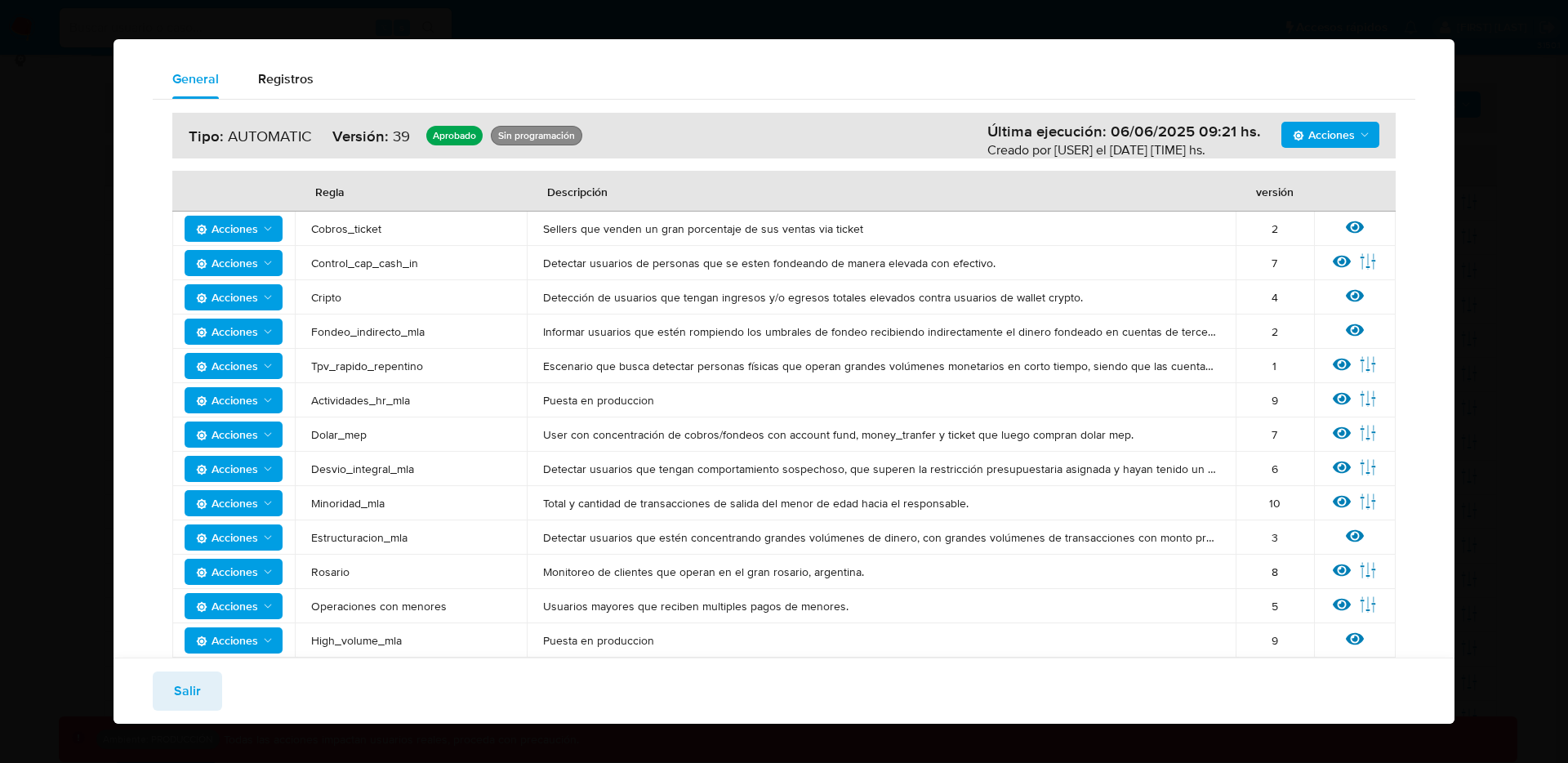 click on "Salir" at bounding box center (187, 691) 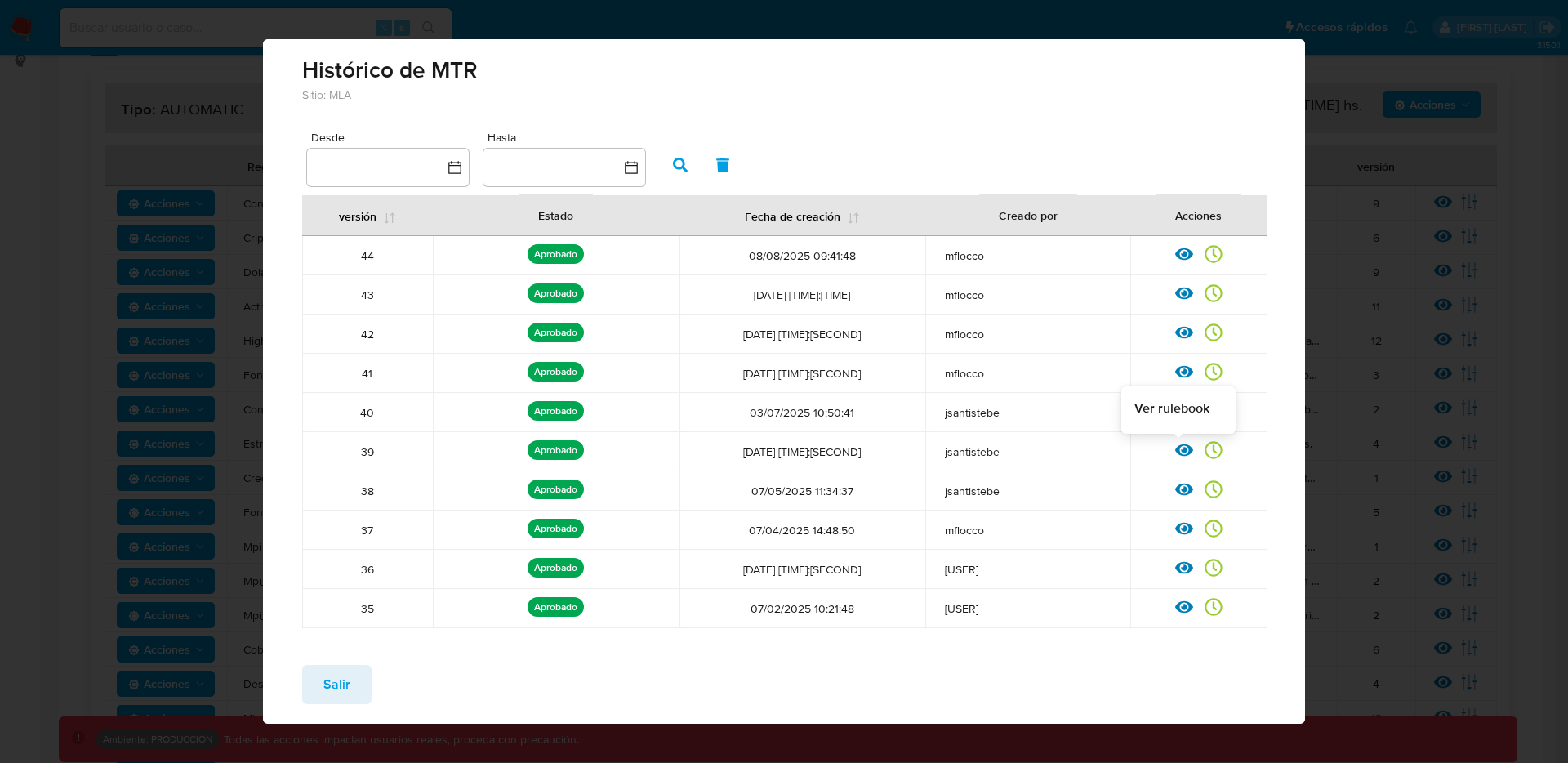 click 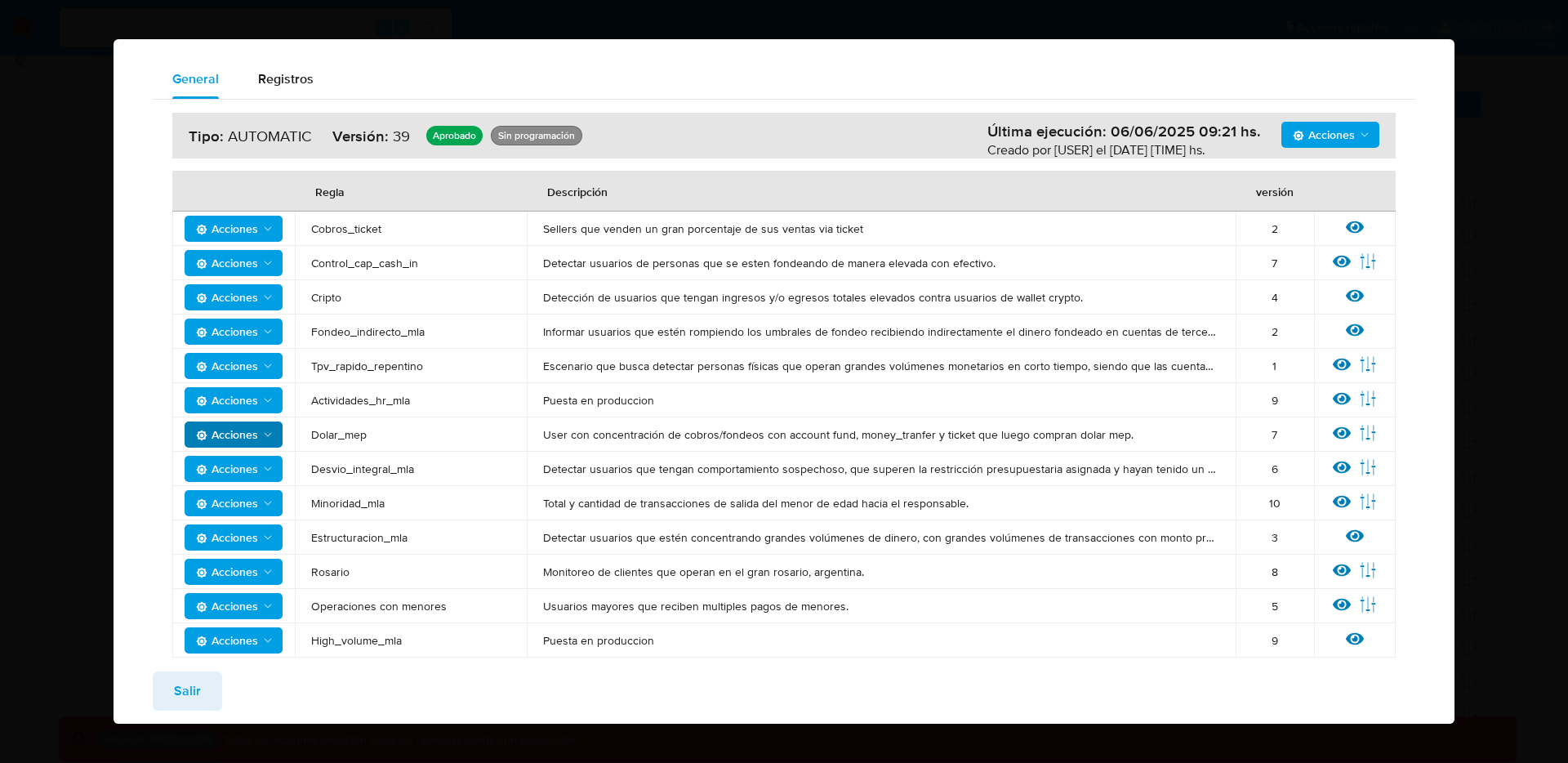 click 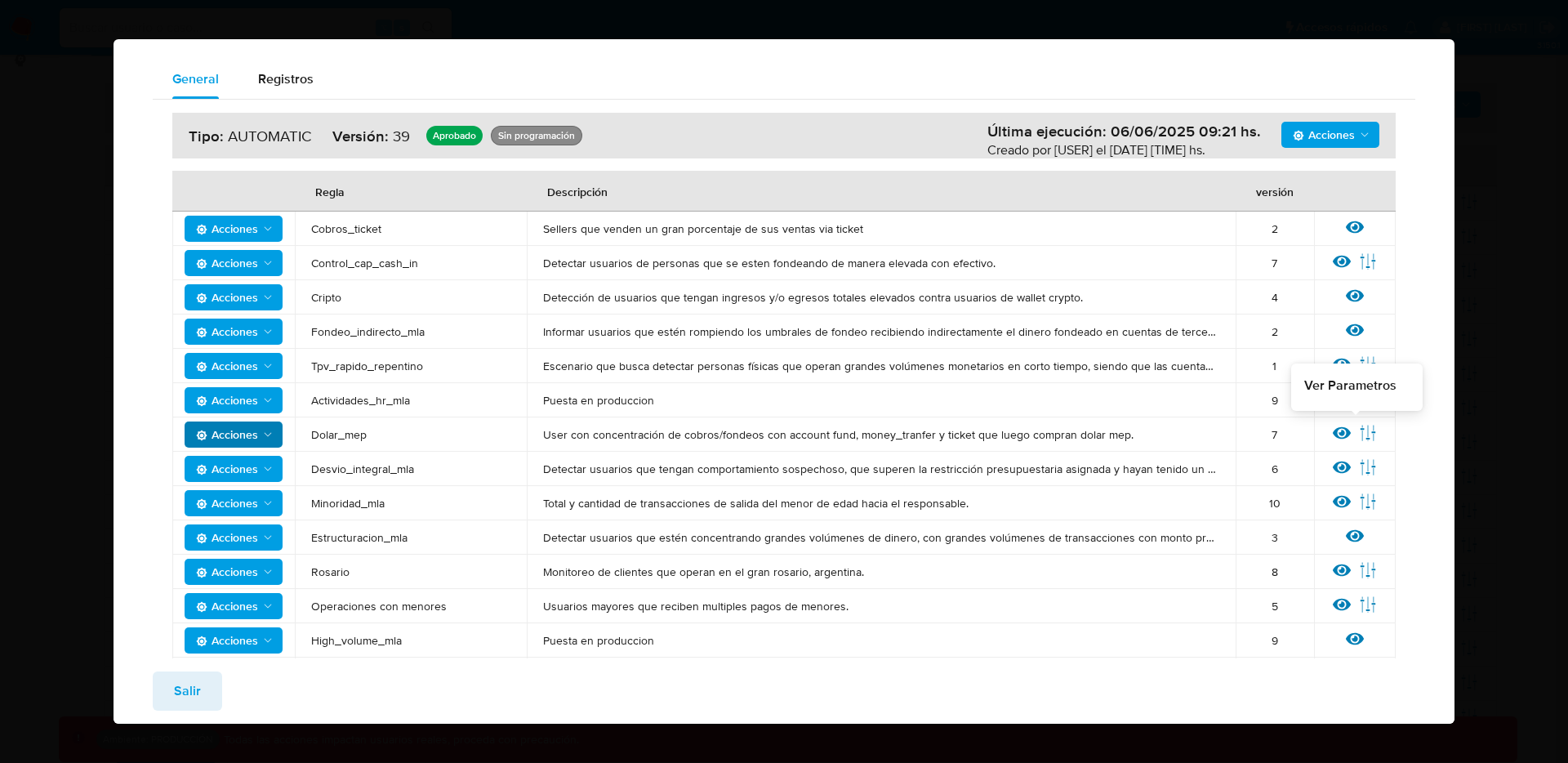 click 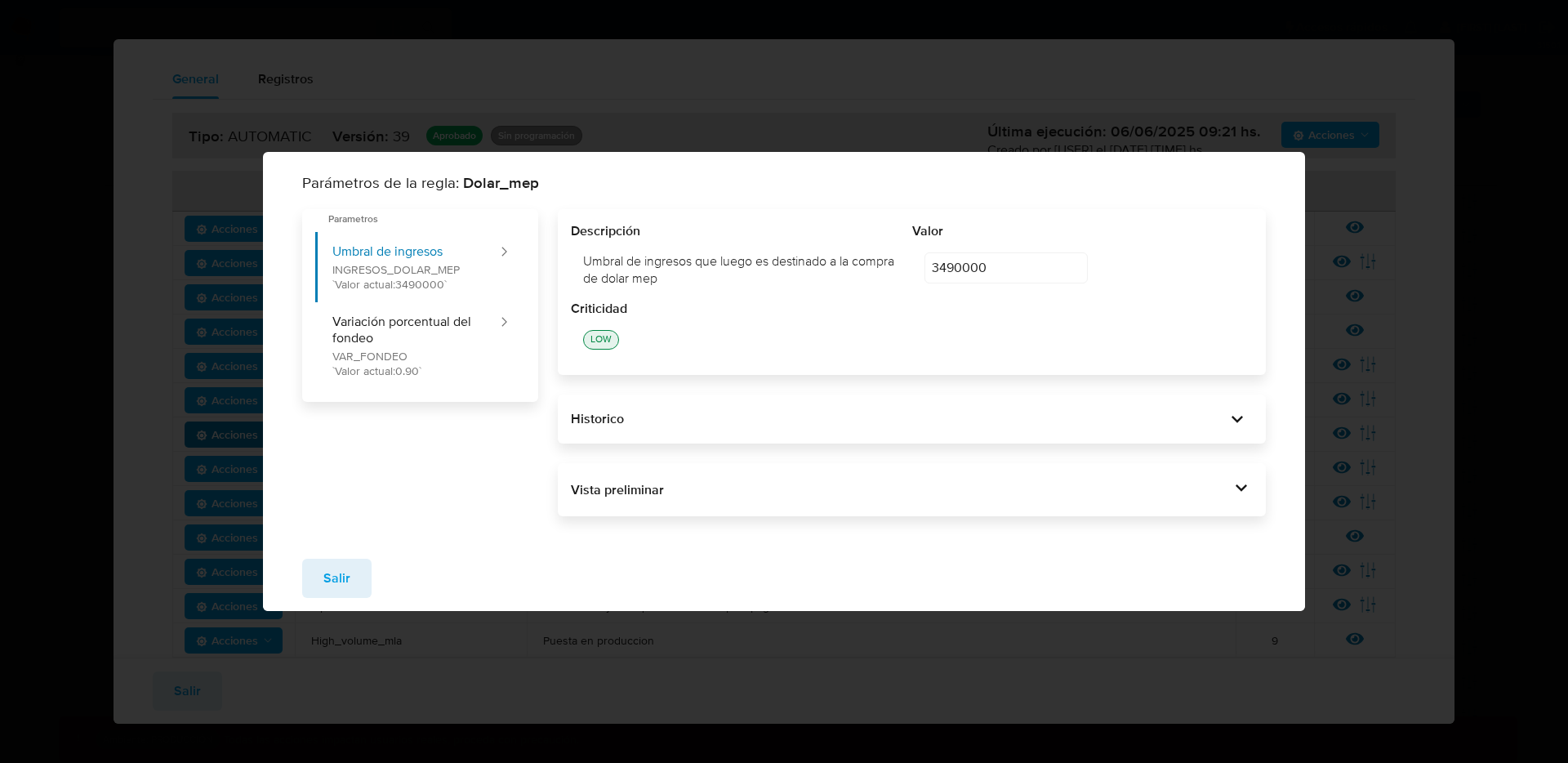 click on "Historico" at bounding box center (912, 419) 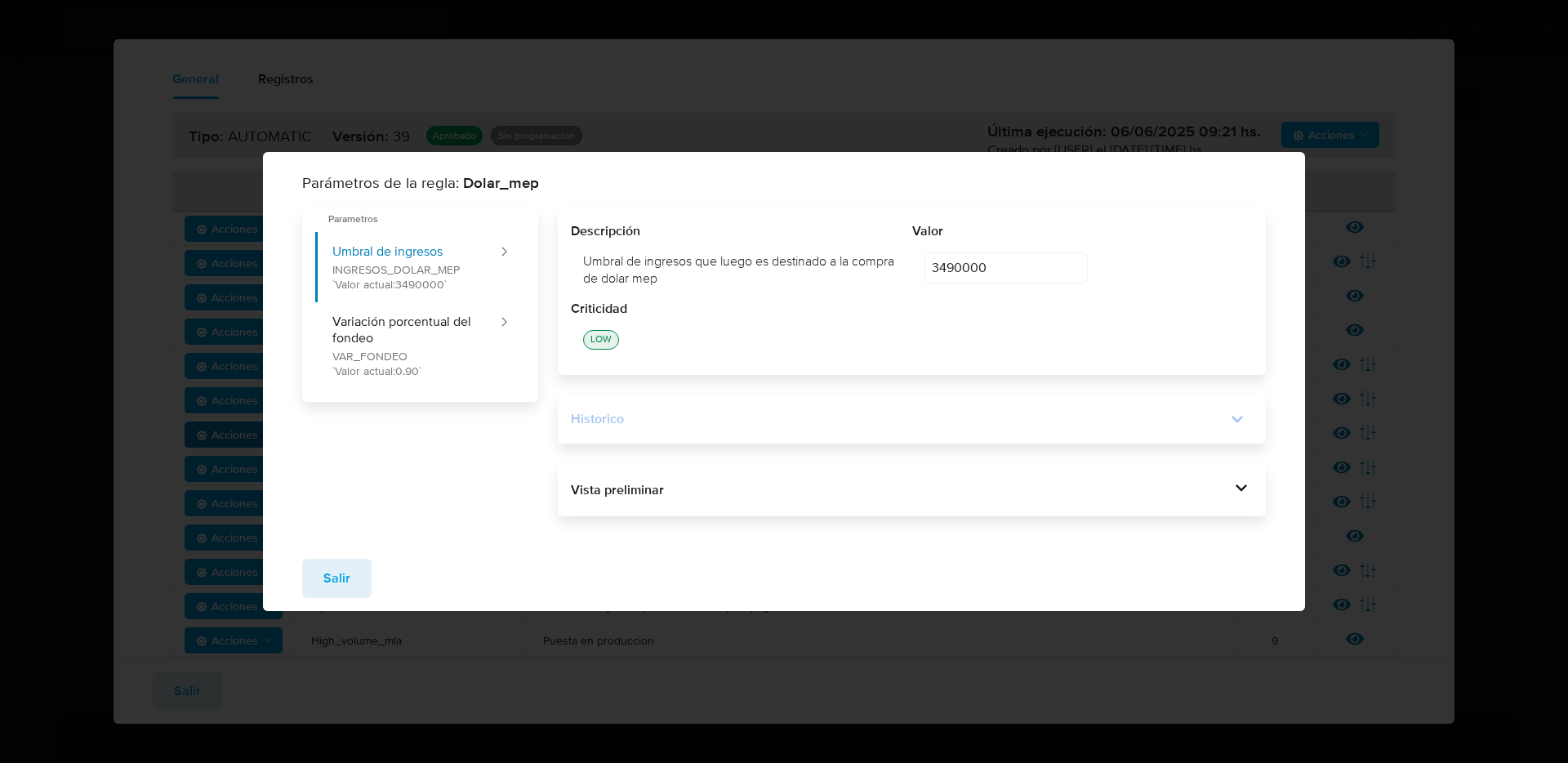 click on "Historico" at bounding box center (898, 419) 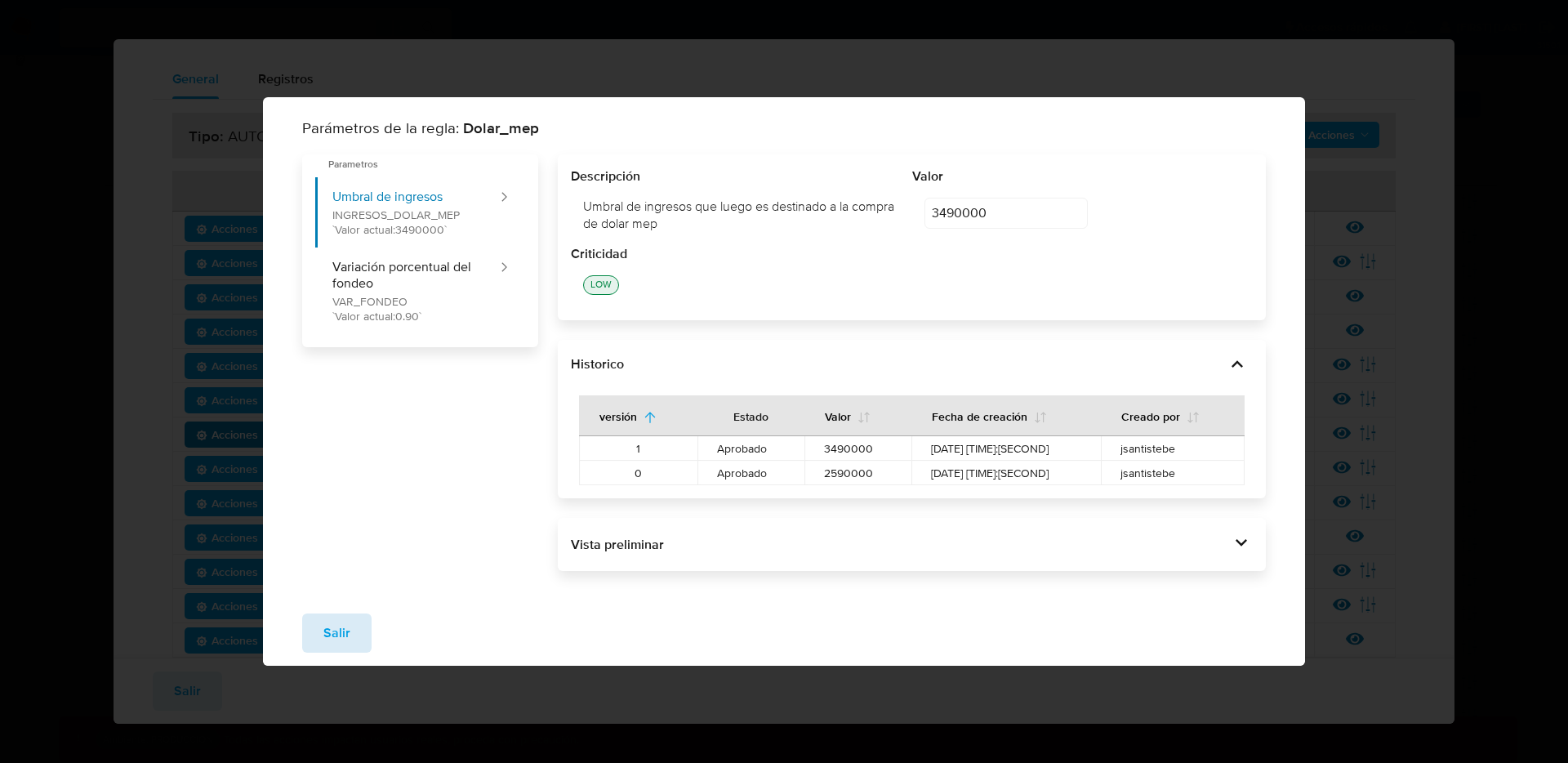 click on "Salir" at bounding box center [336, 633] 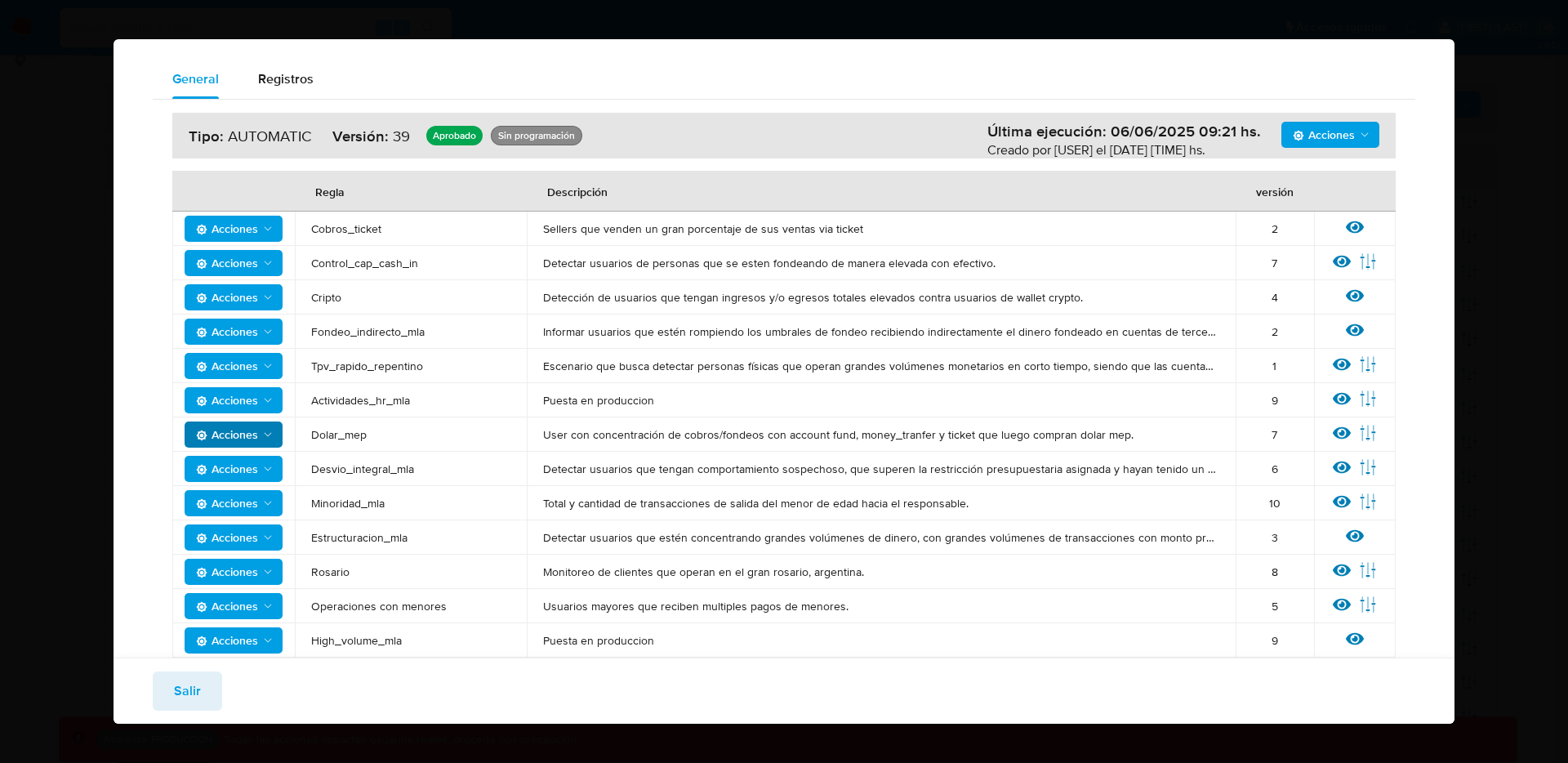 click on "Salir" at bounding box center [187, 691] 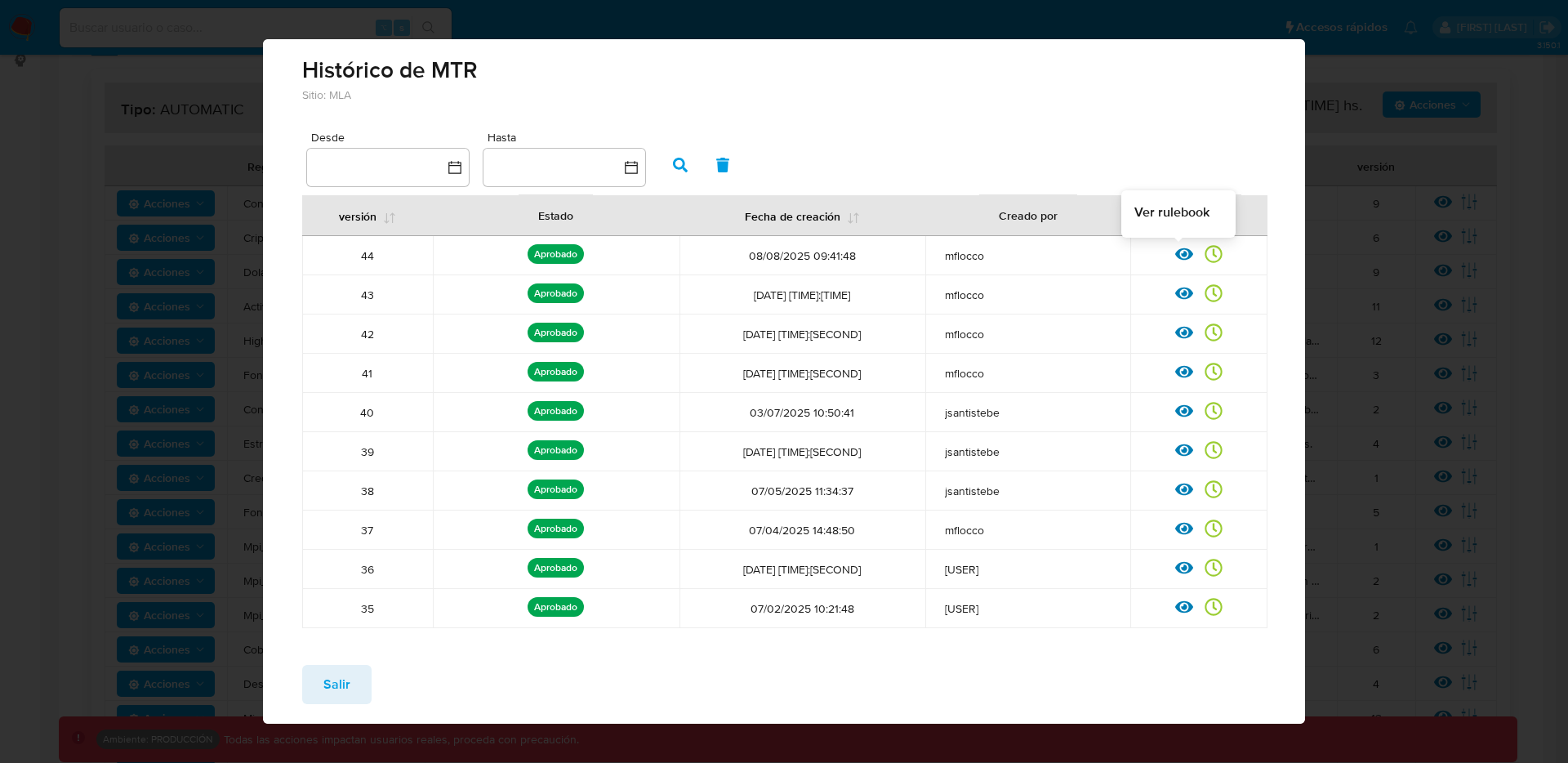 click 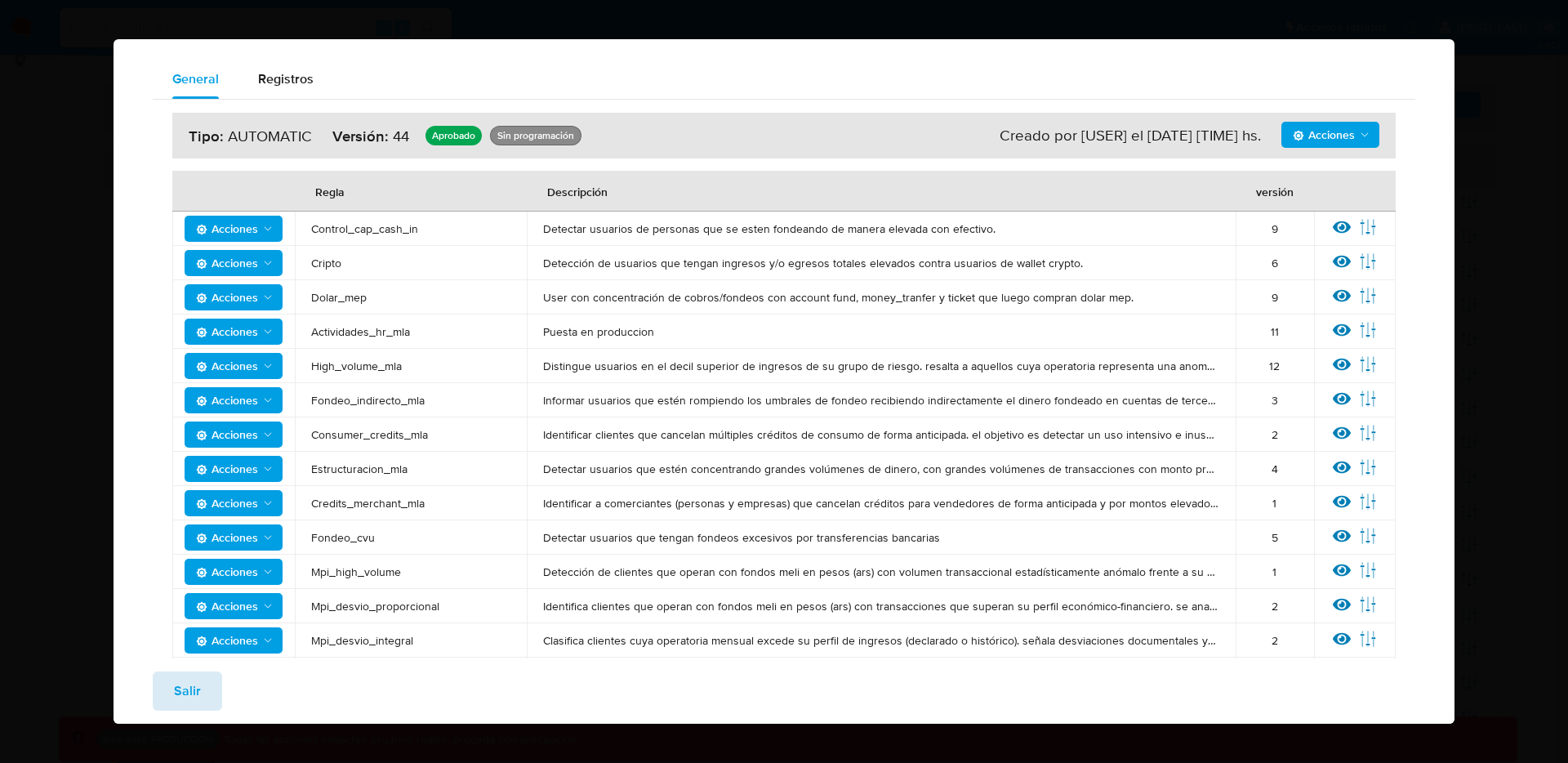 click on "Salir" at bounding box center (187, 691) 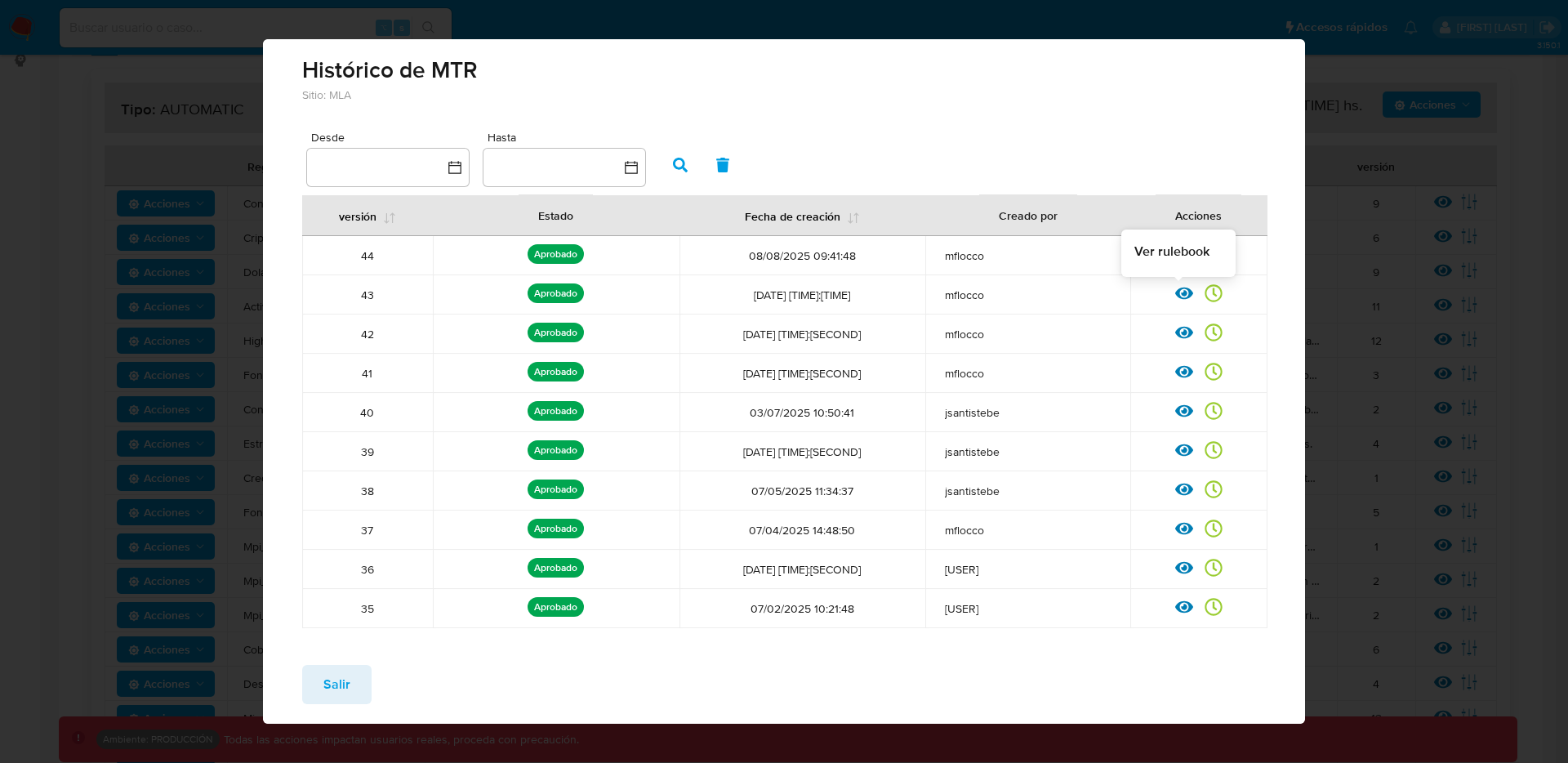 click 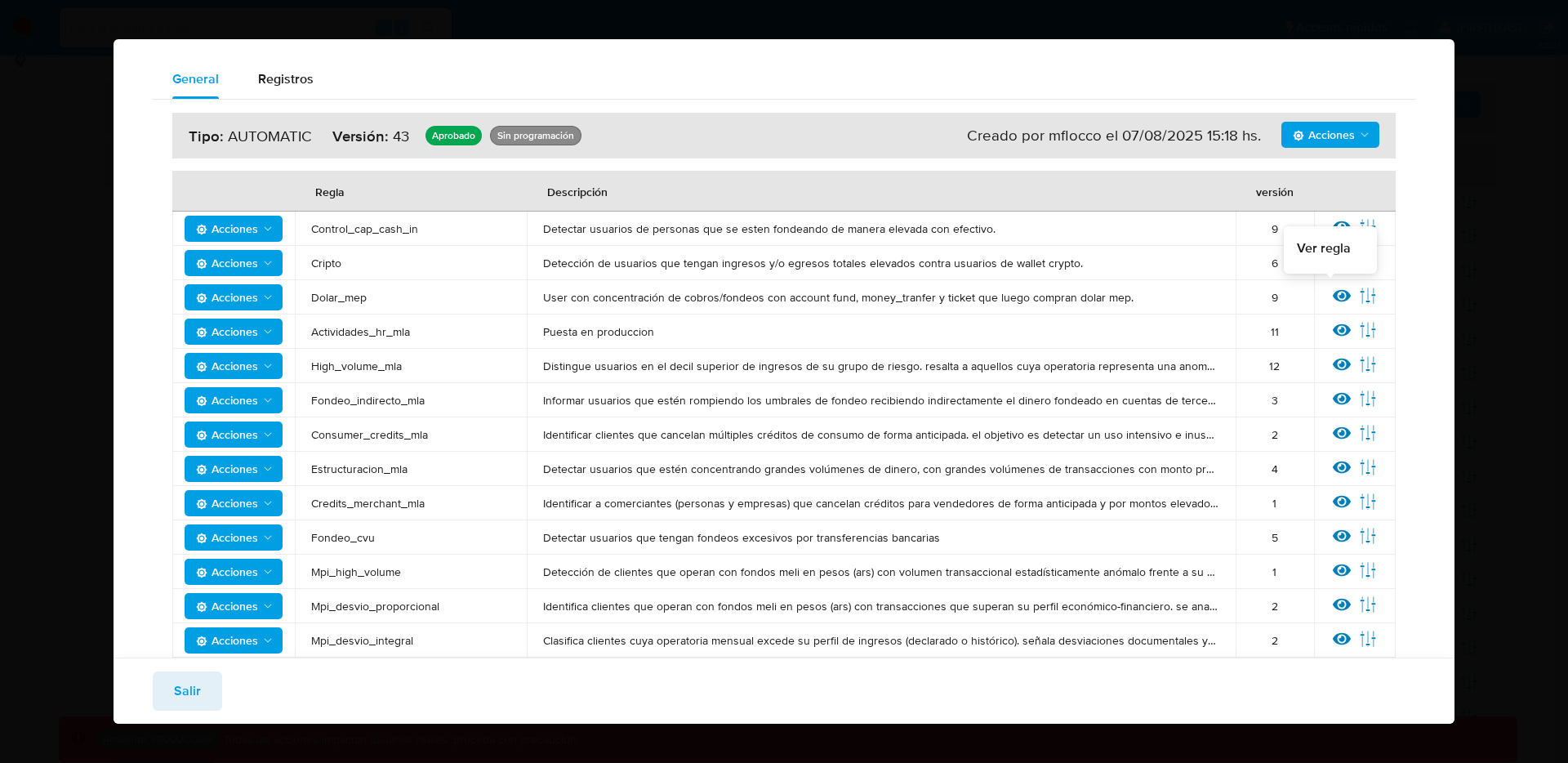 click 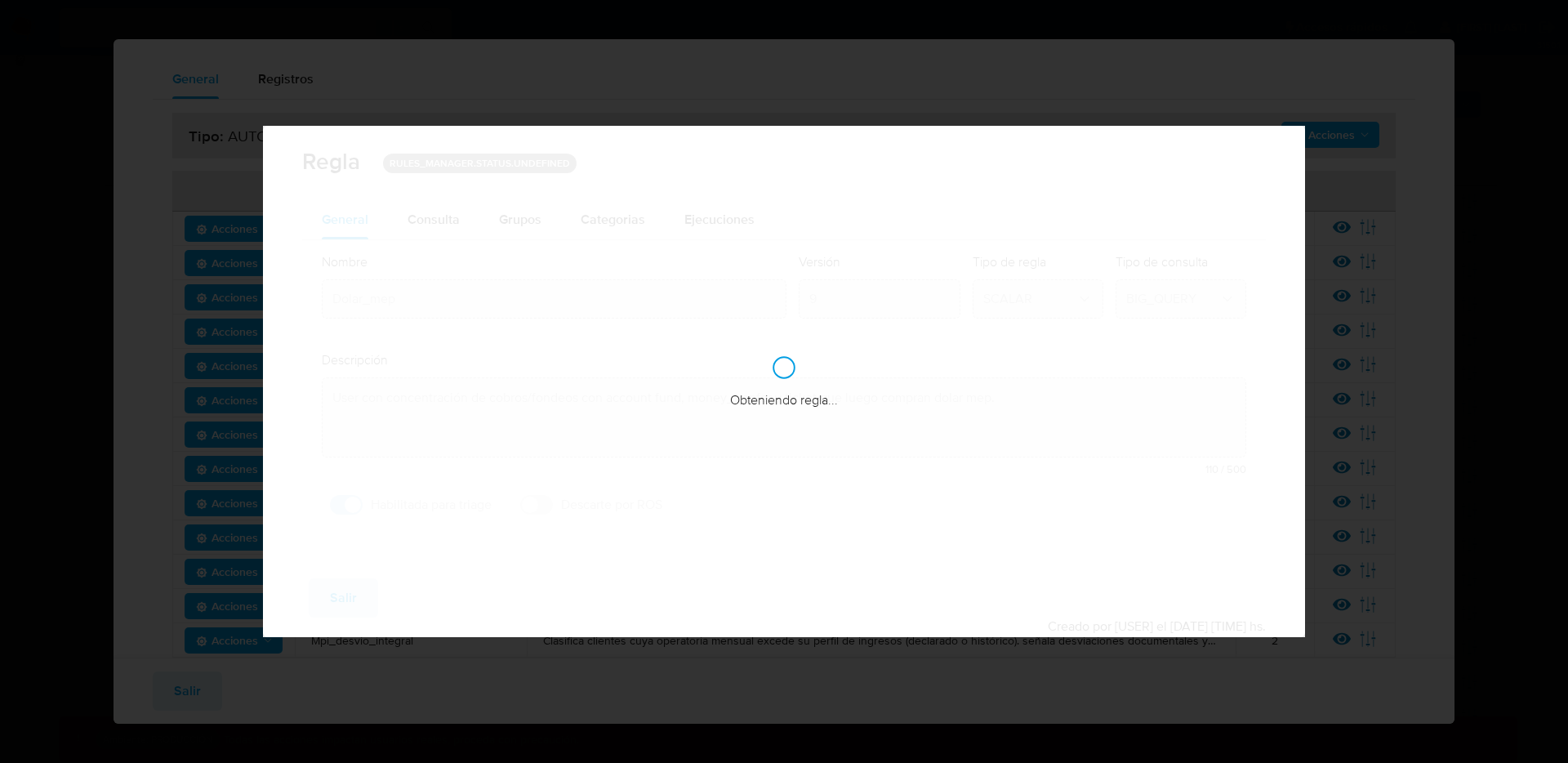 checkbox on "true" 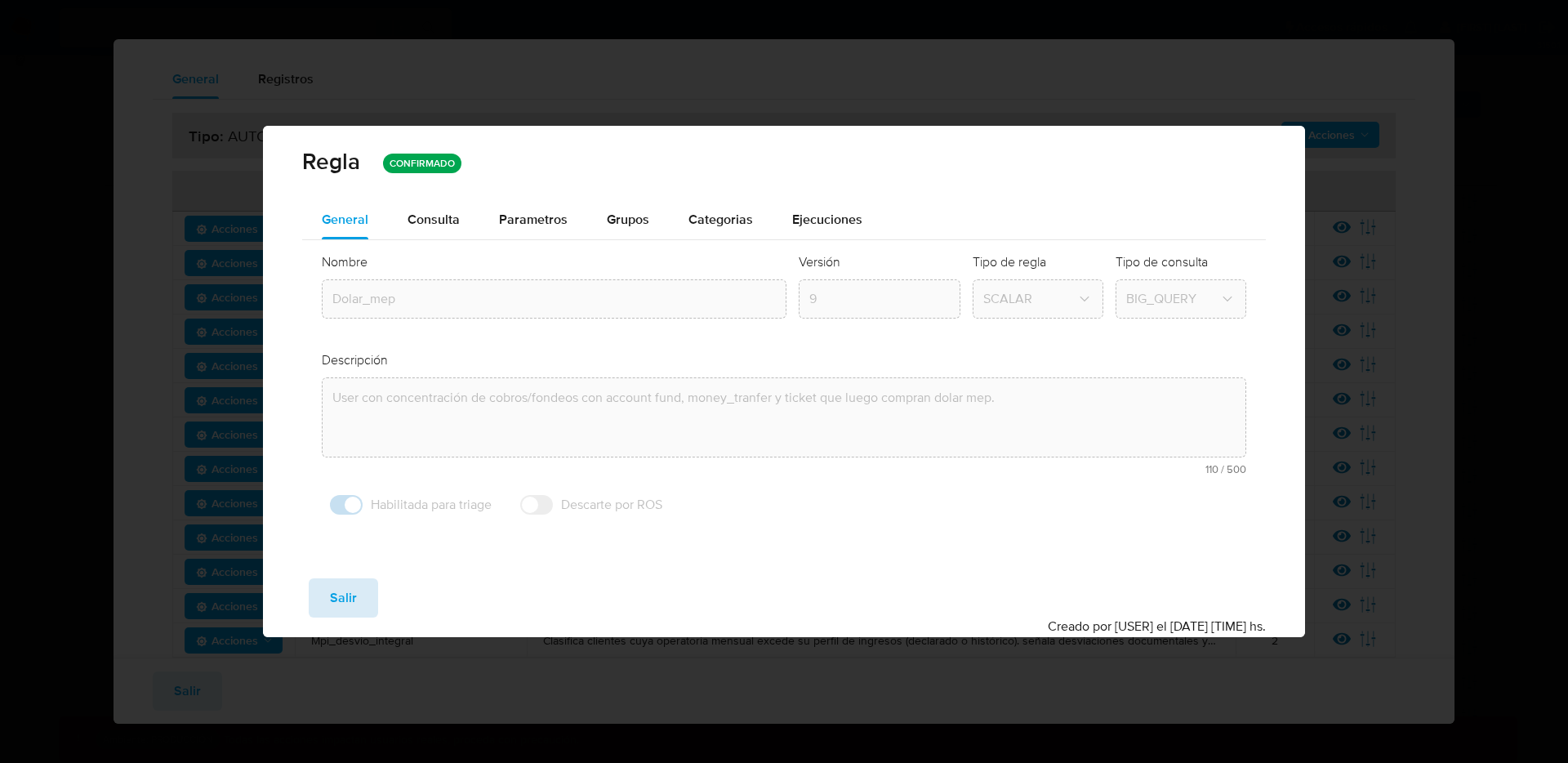 click on "Salir" at bounding box center [343, 598] 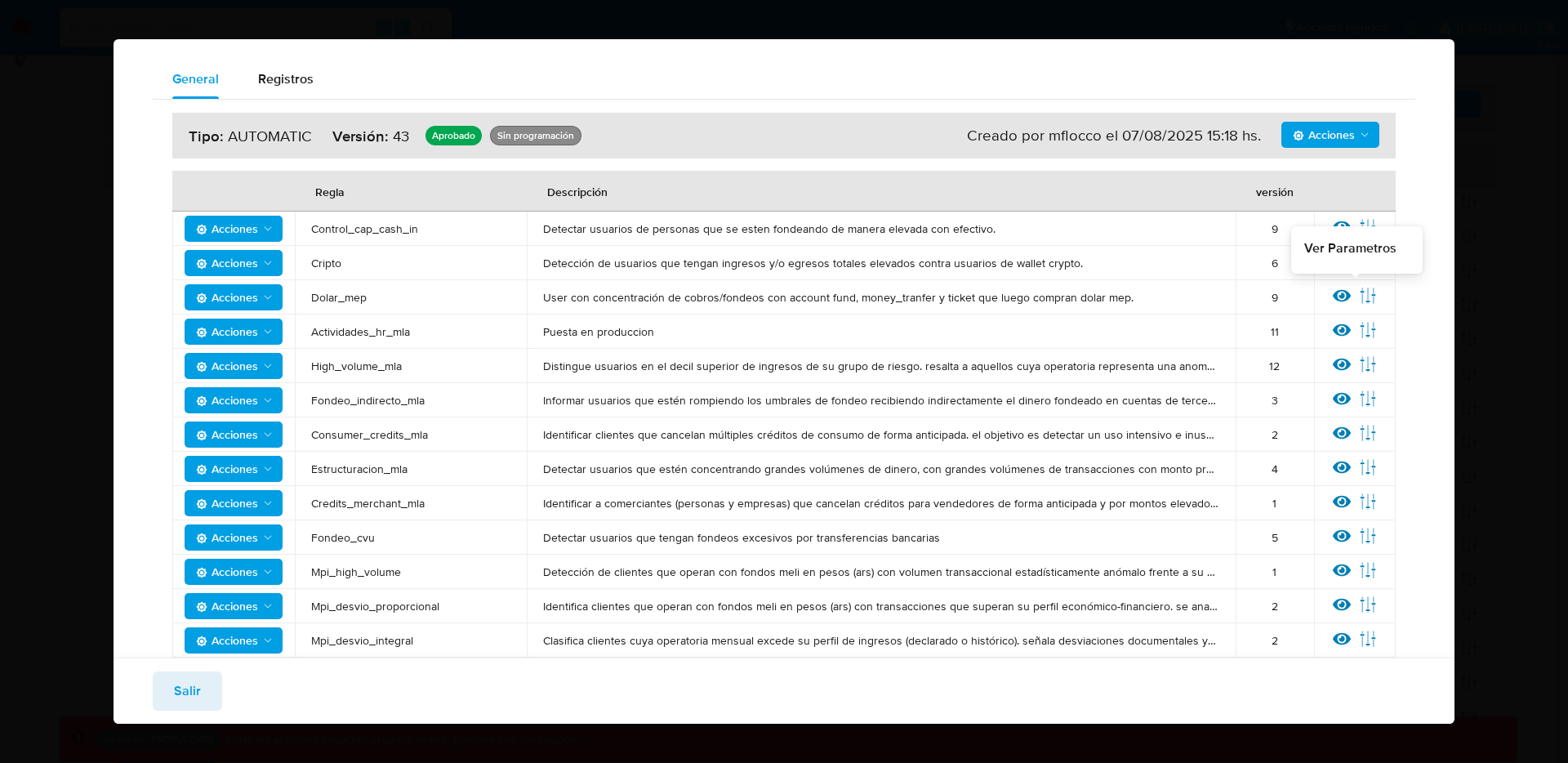 click 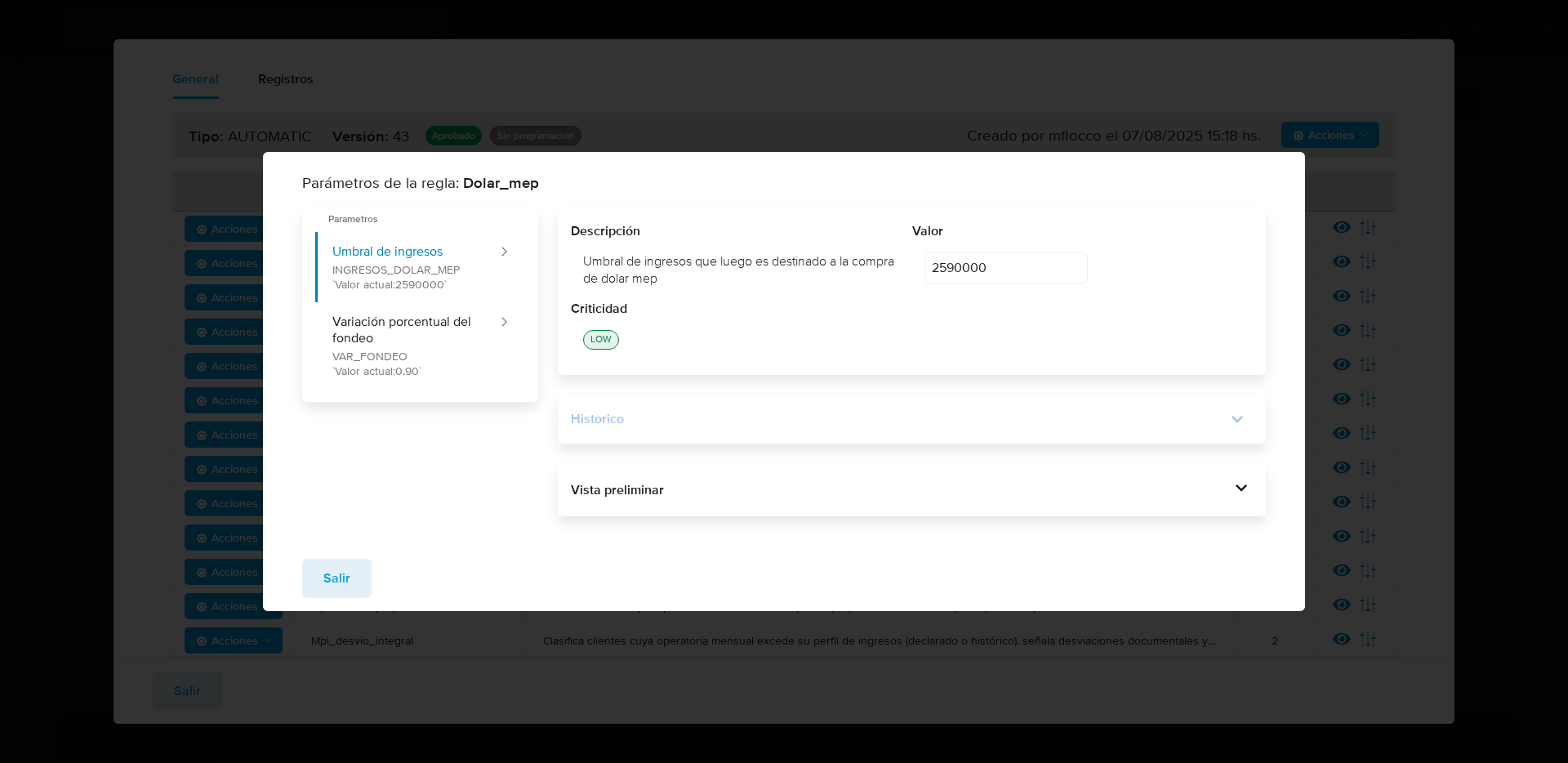 click on "Historico" at bounding box center (912, 419) 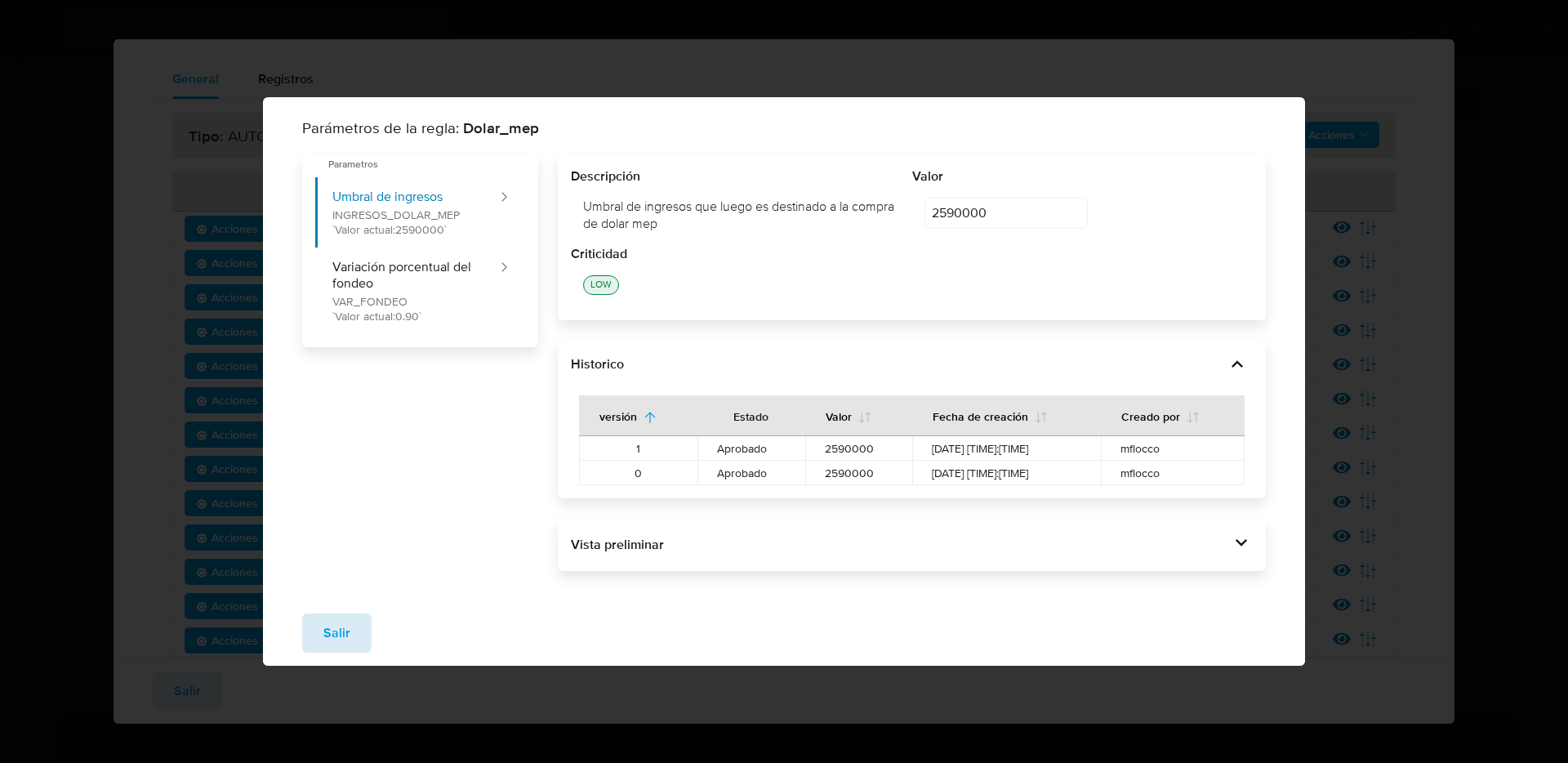 click on "Salir" at bounding box center (336, 633) 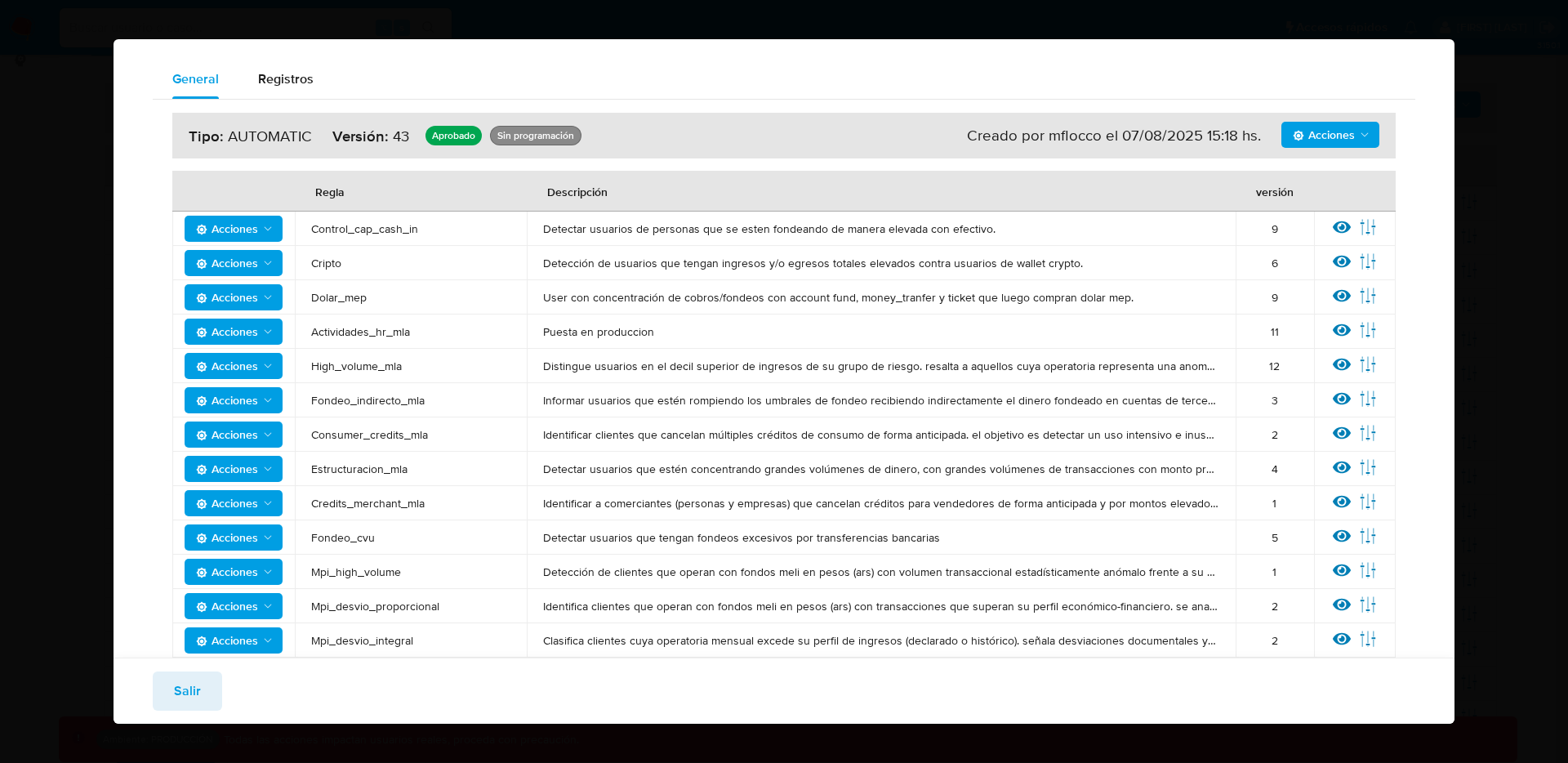 click on "Salir" at bounding box center (187, 691) 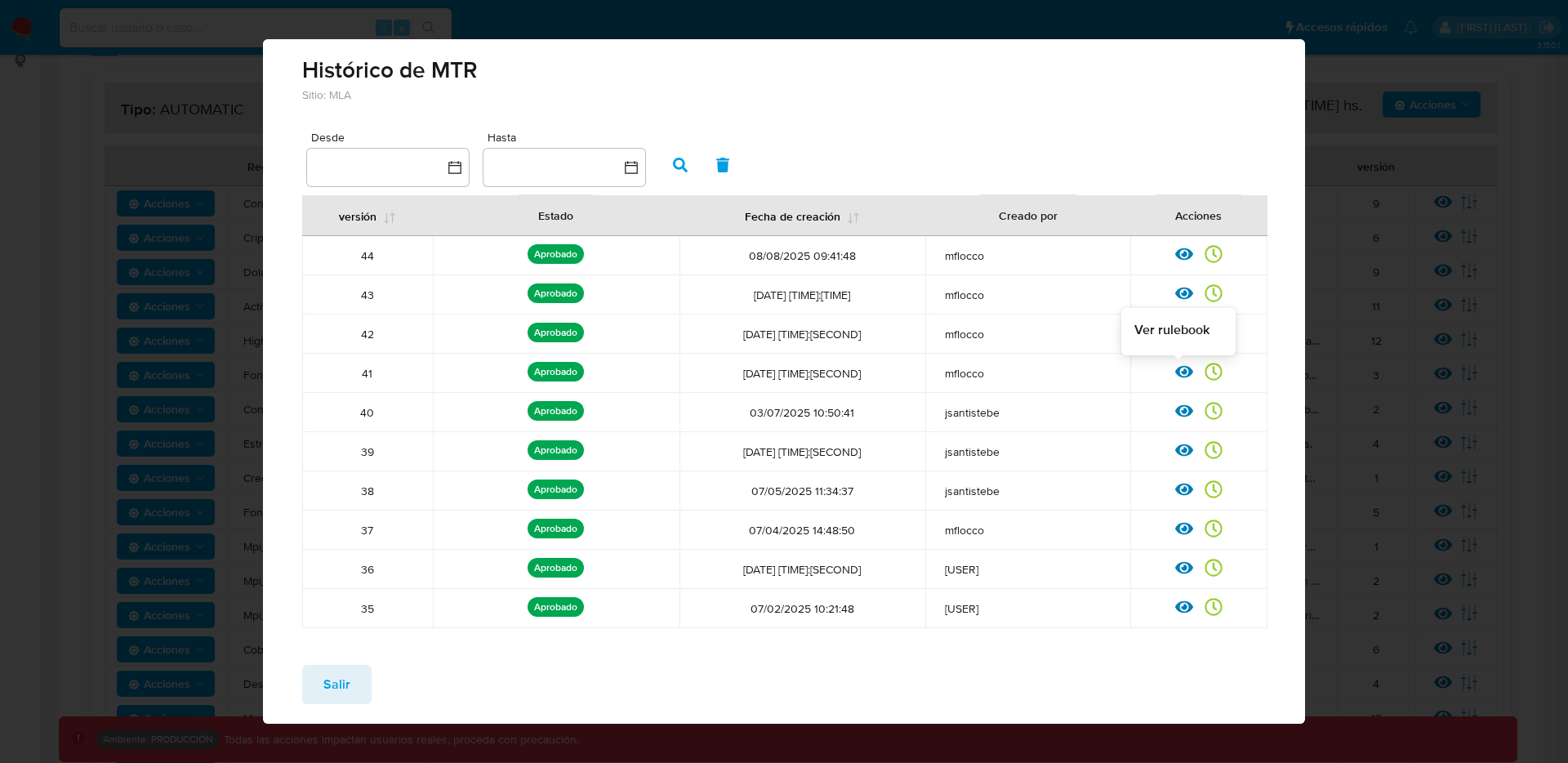 click 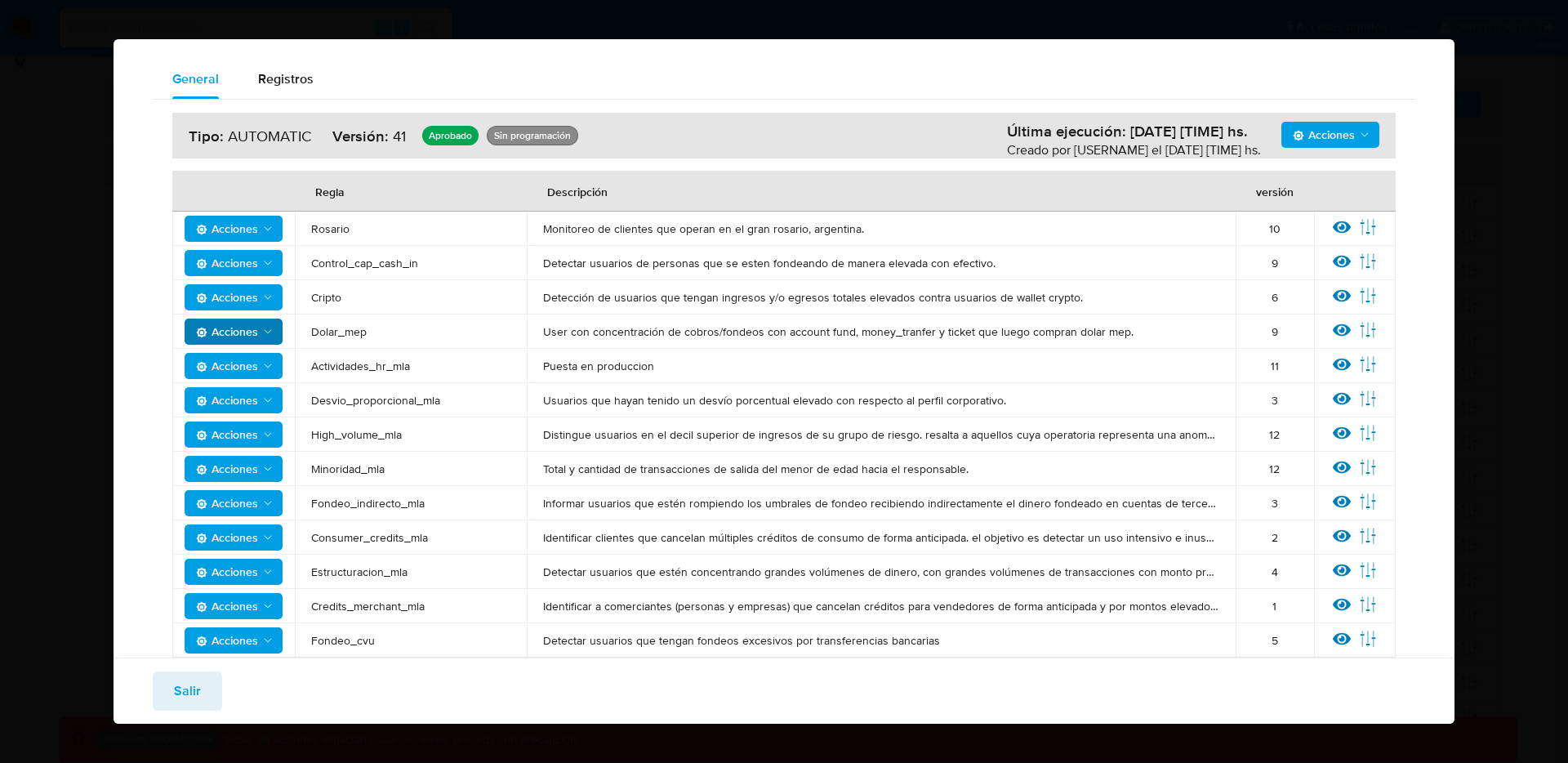 click 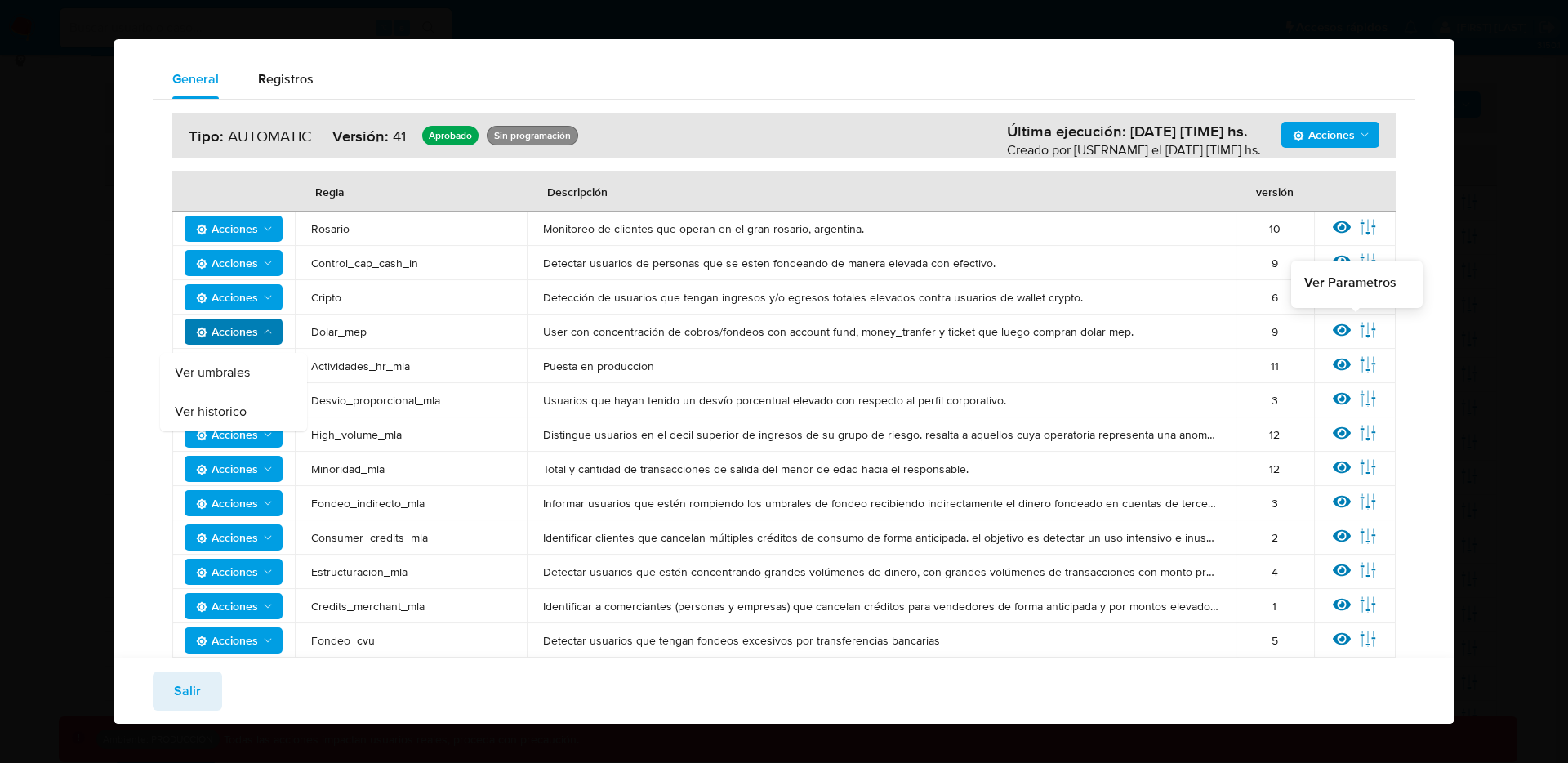 click 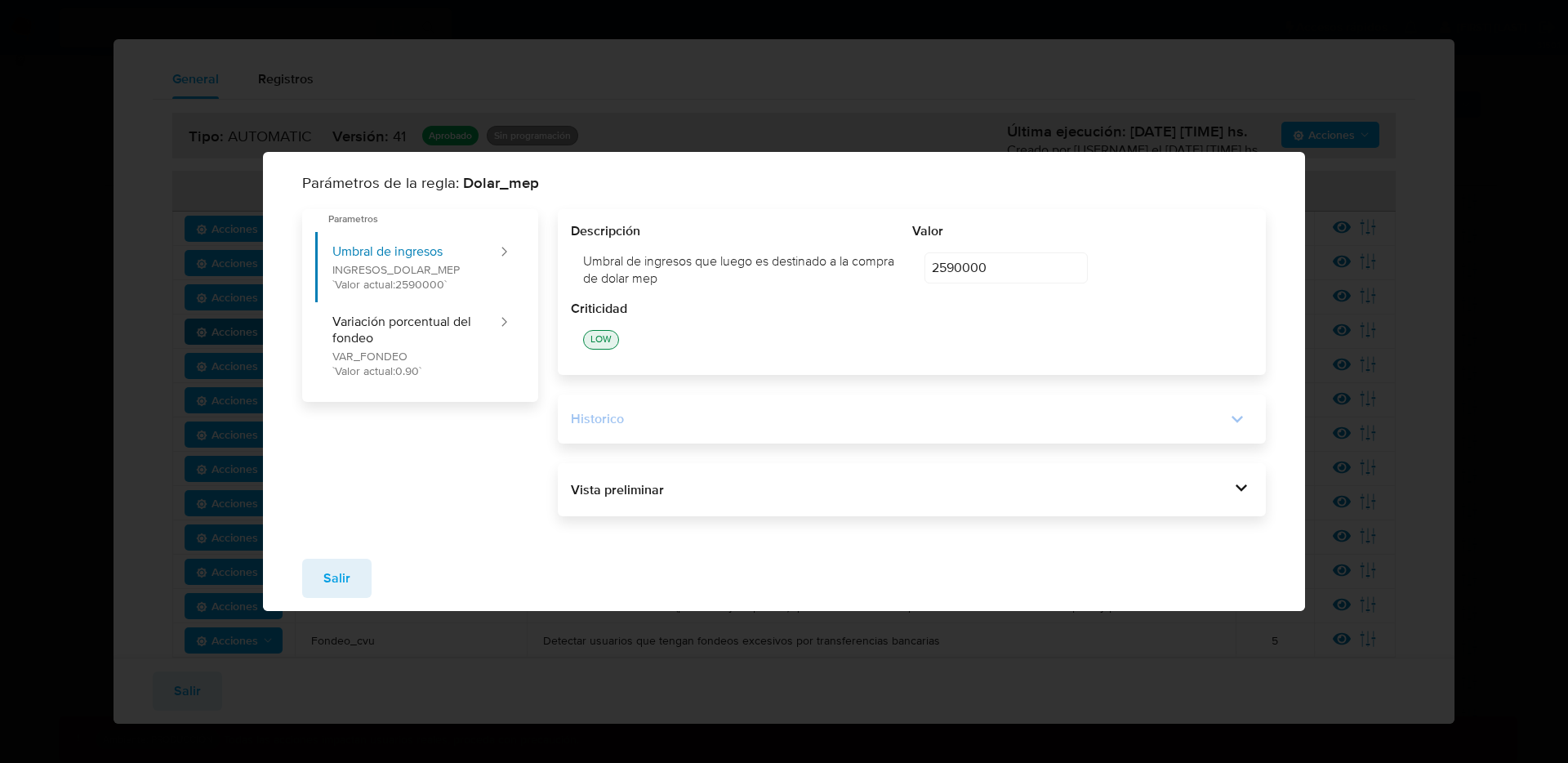 click on "Historico" at bounding box center [898, 419] 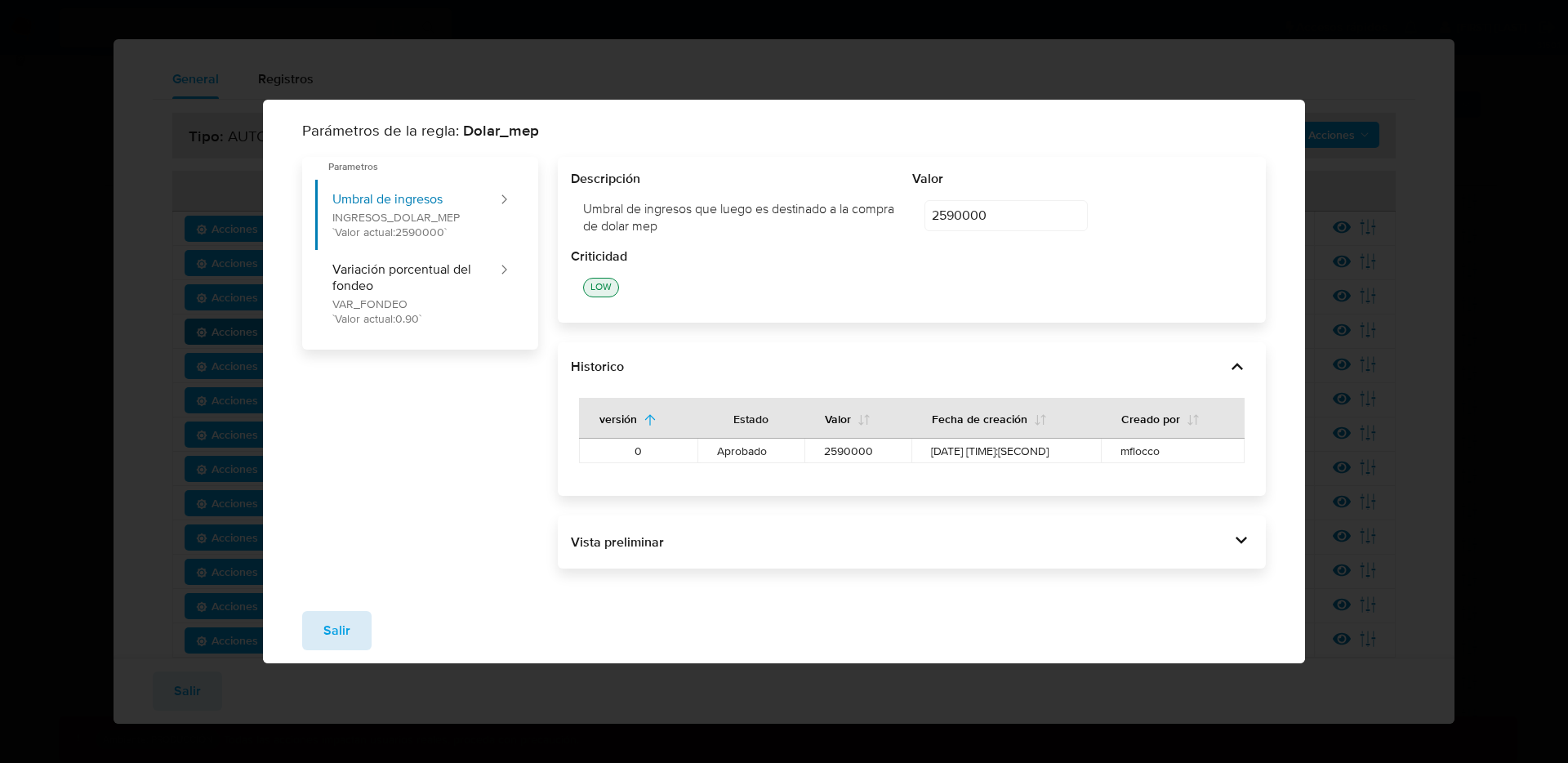click on "Salir" at bounding box center (336, 631) 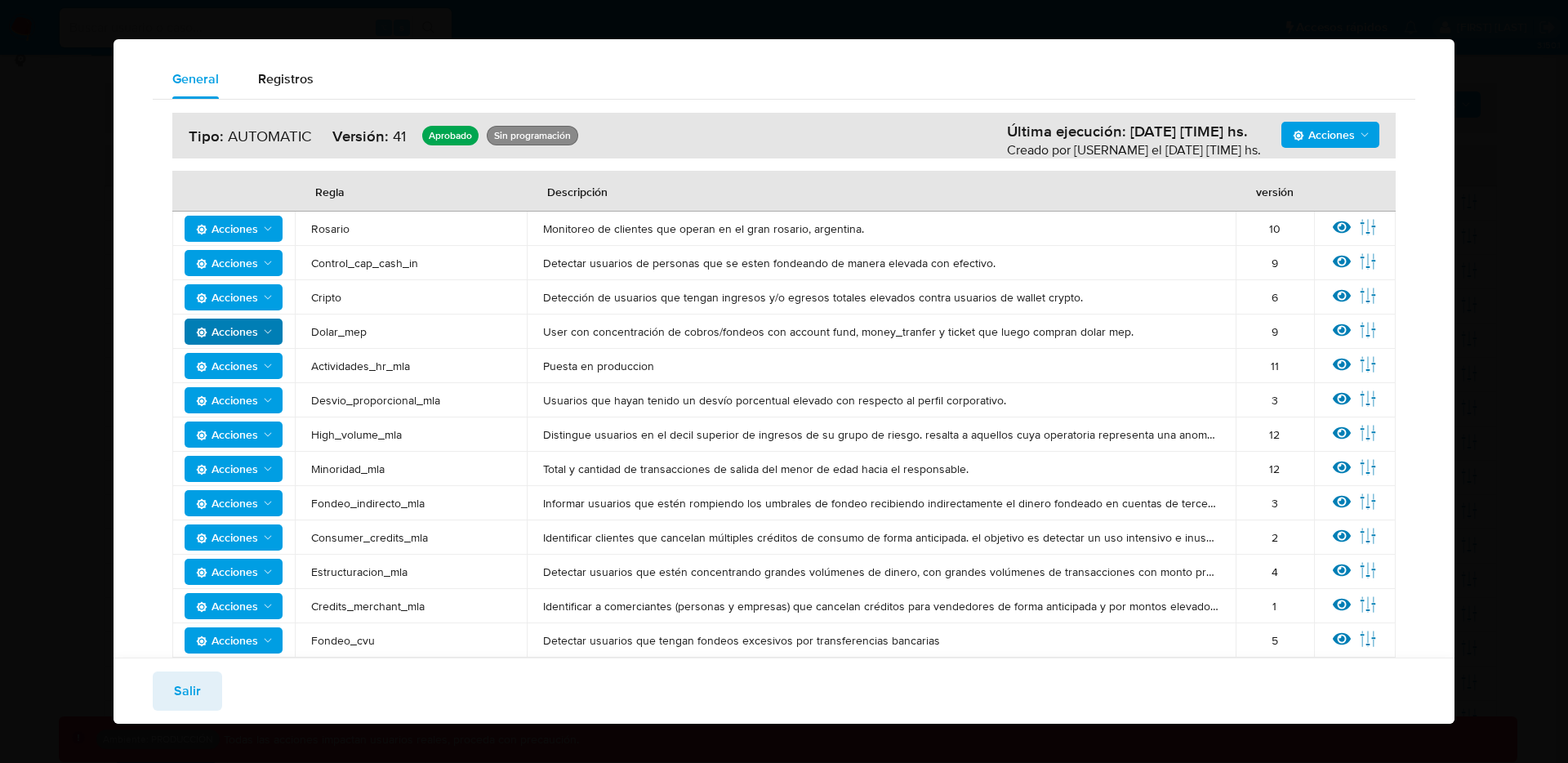 click on "Salir" at bounding box center [187, 691] 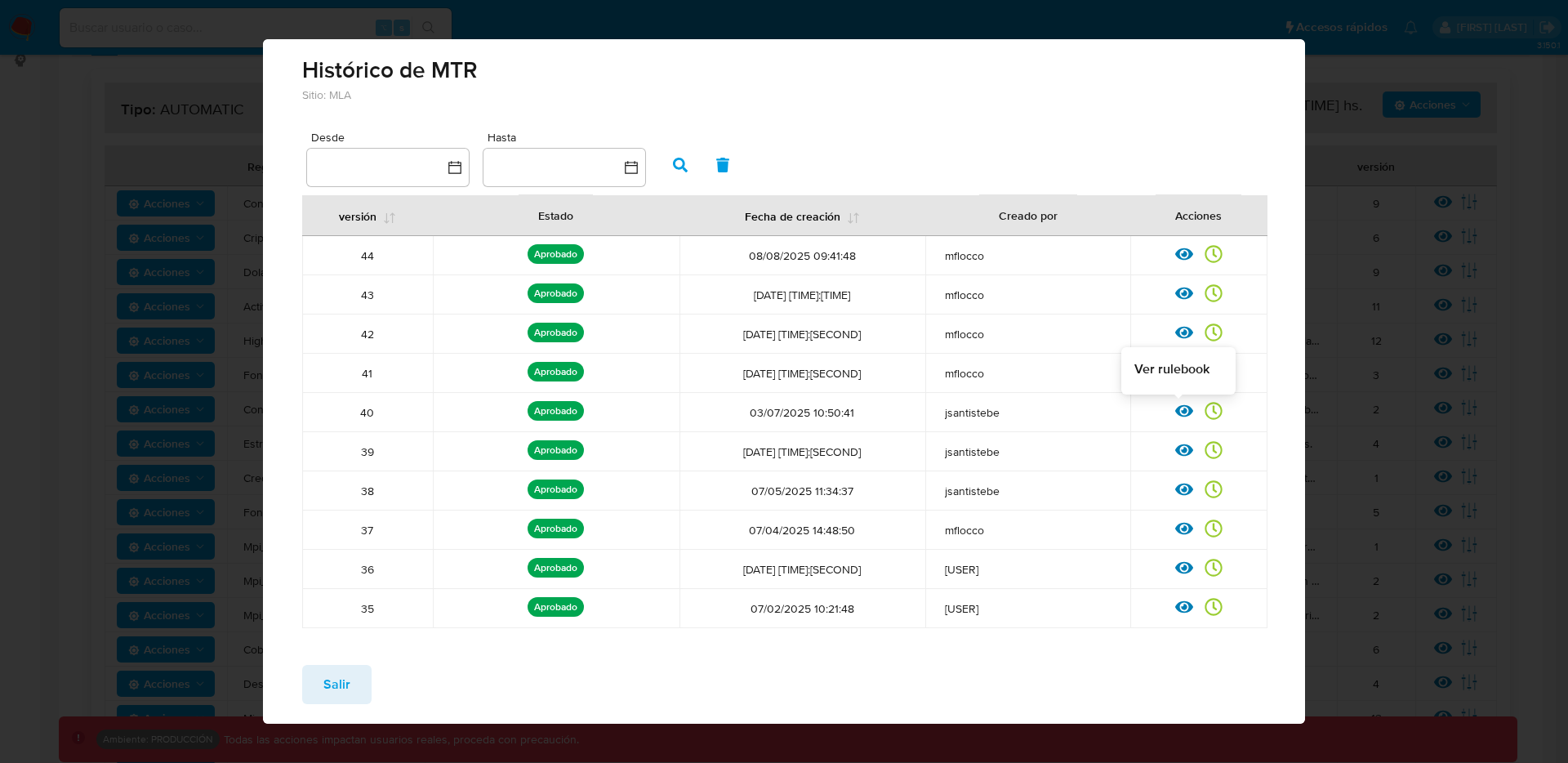 click 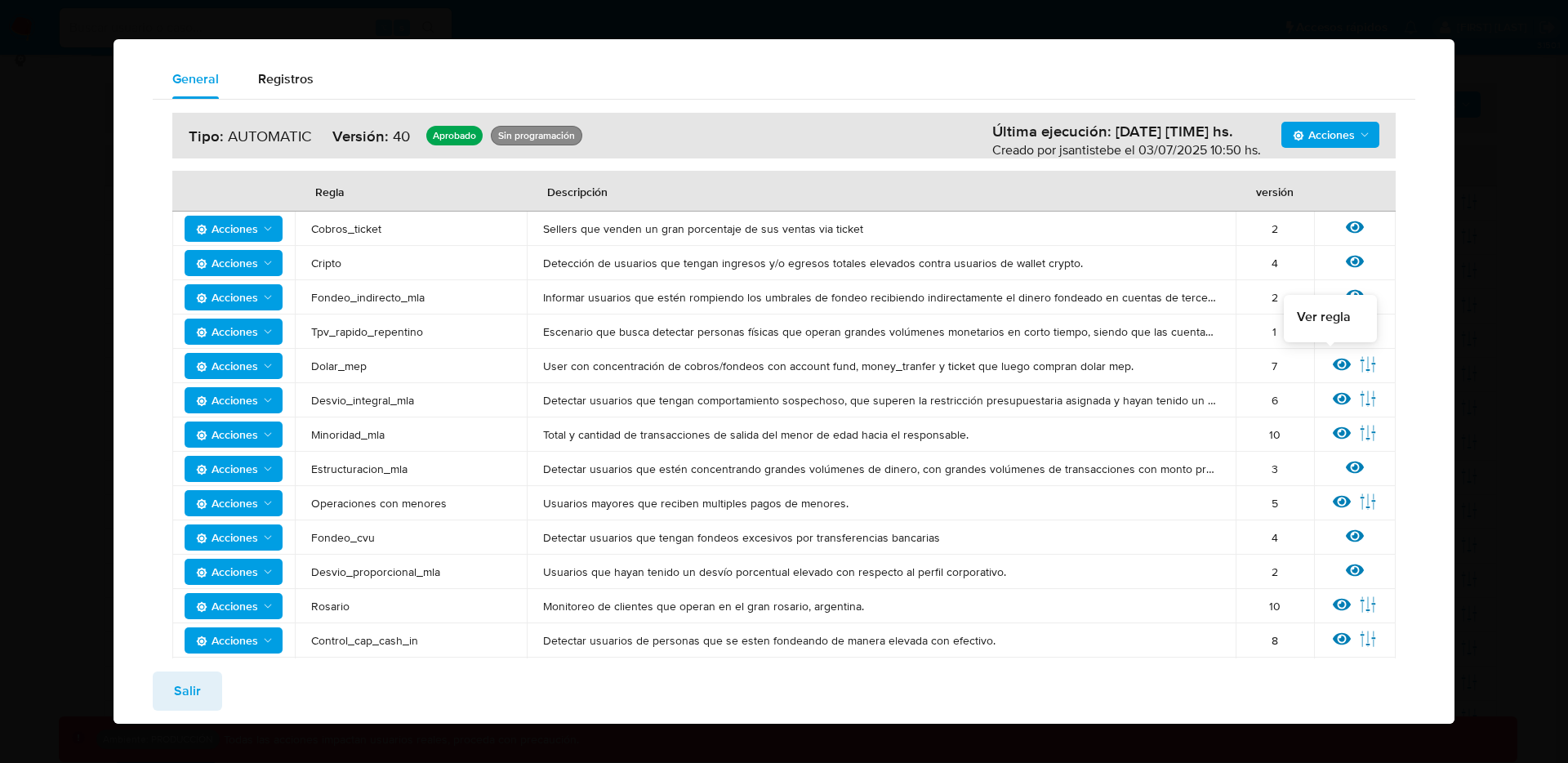 click 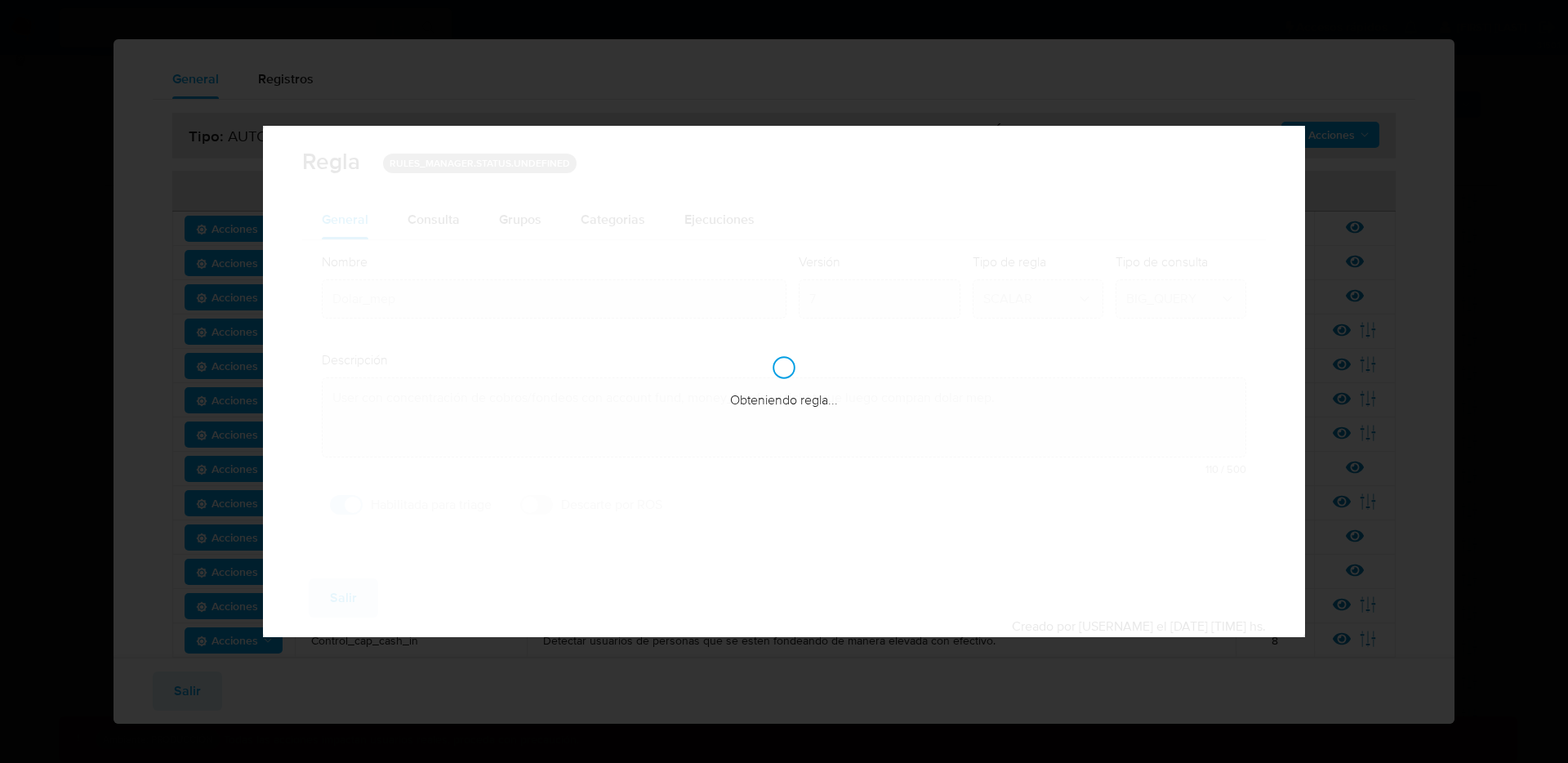 checkbox on "true" 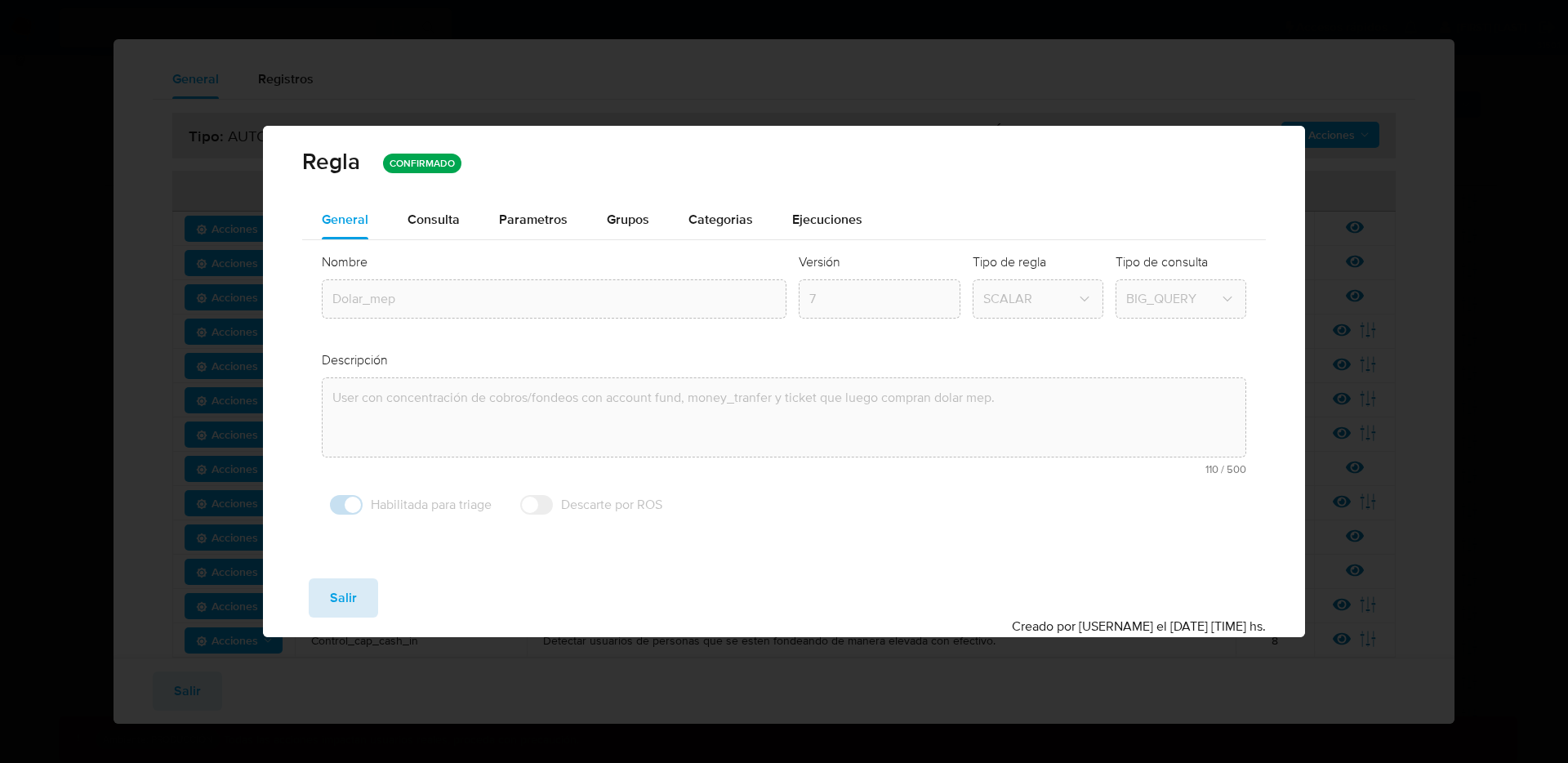 click on "Salir" at bounding box center (343, 598) 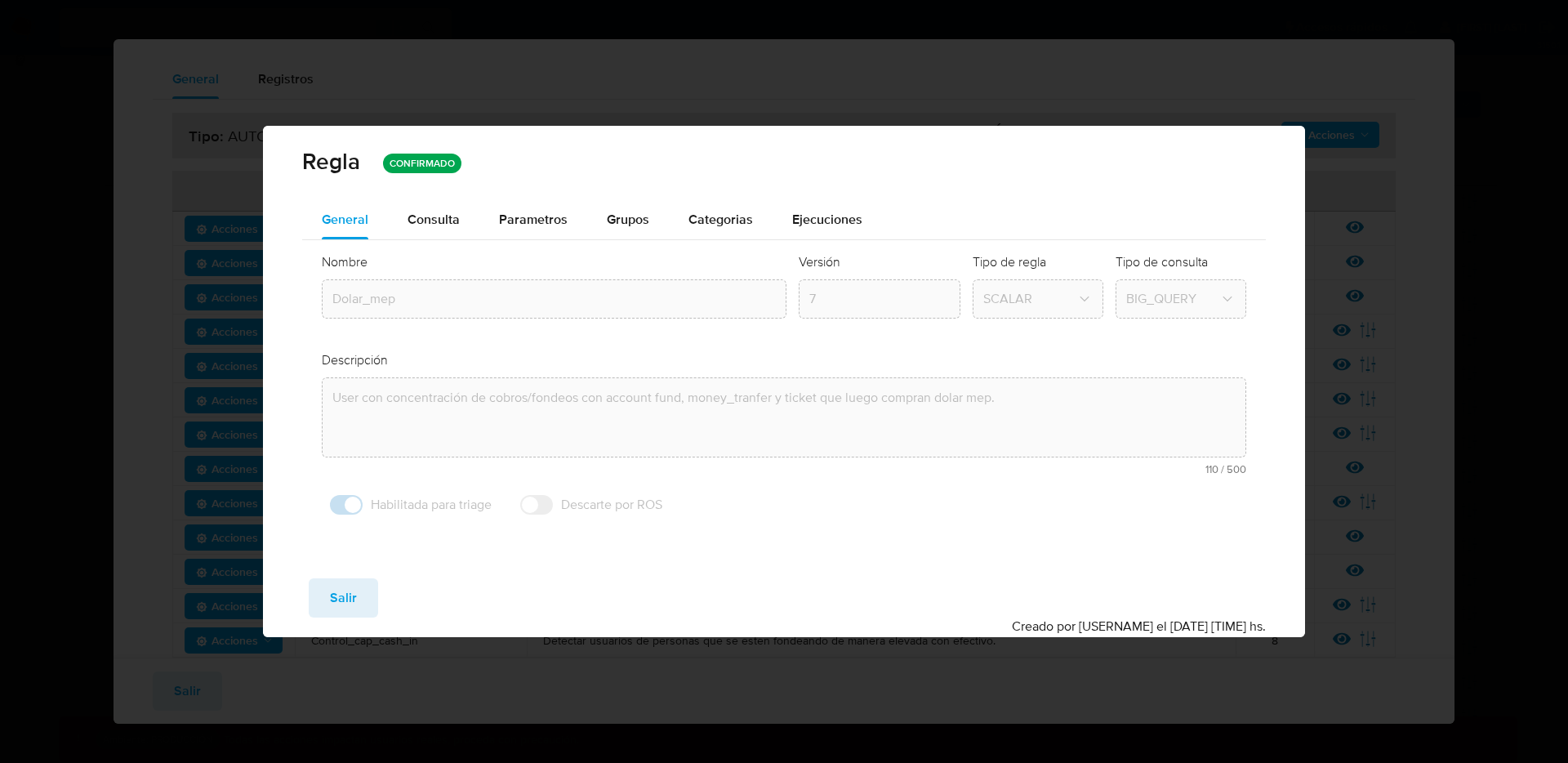 type on "1" 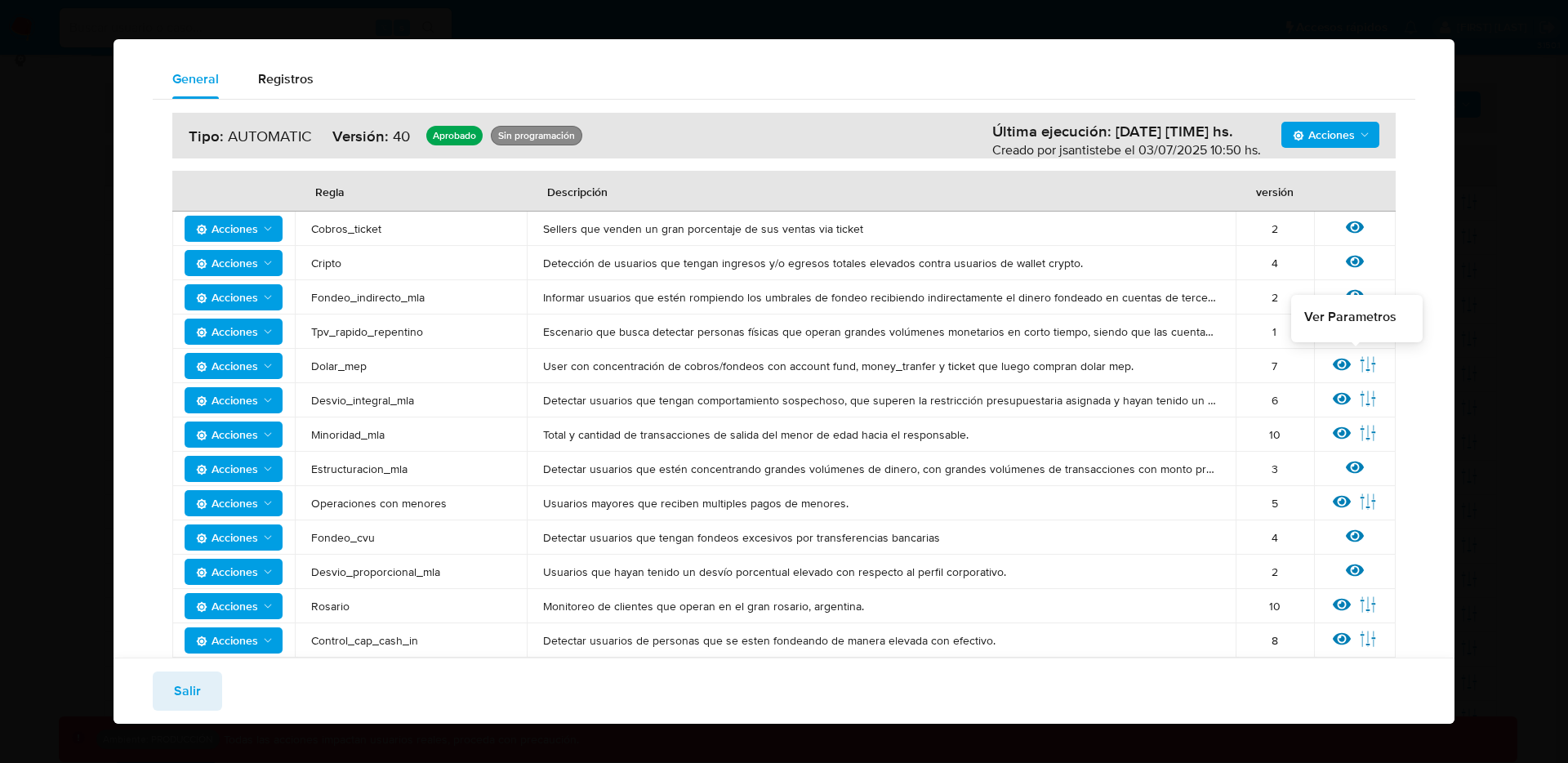 click 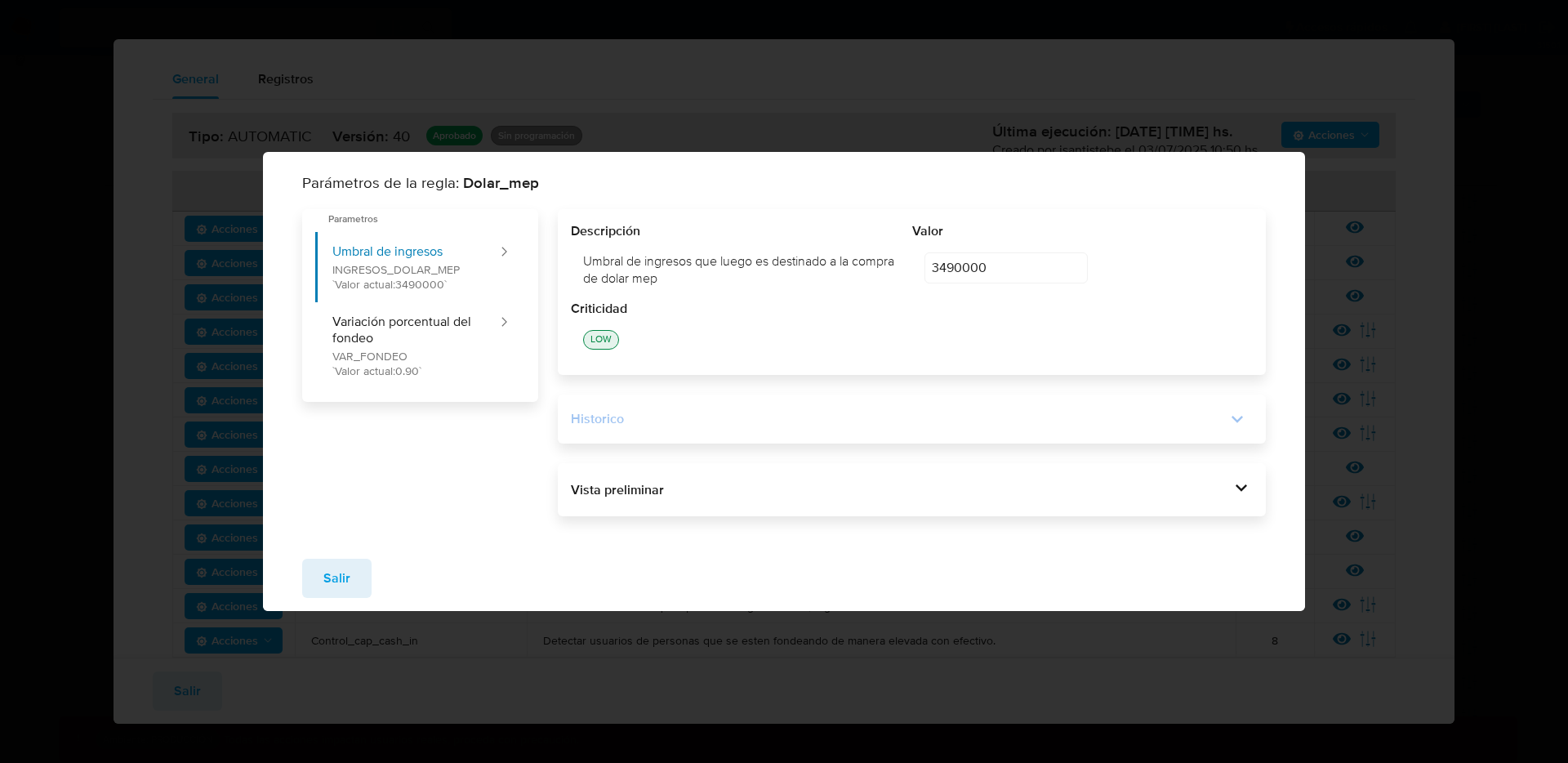 click on "Historico" at bounding box center (898, 419) 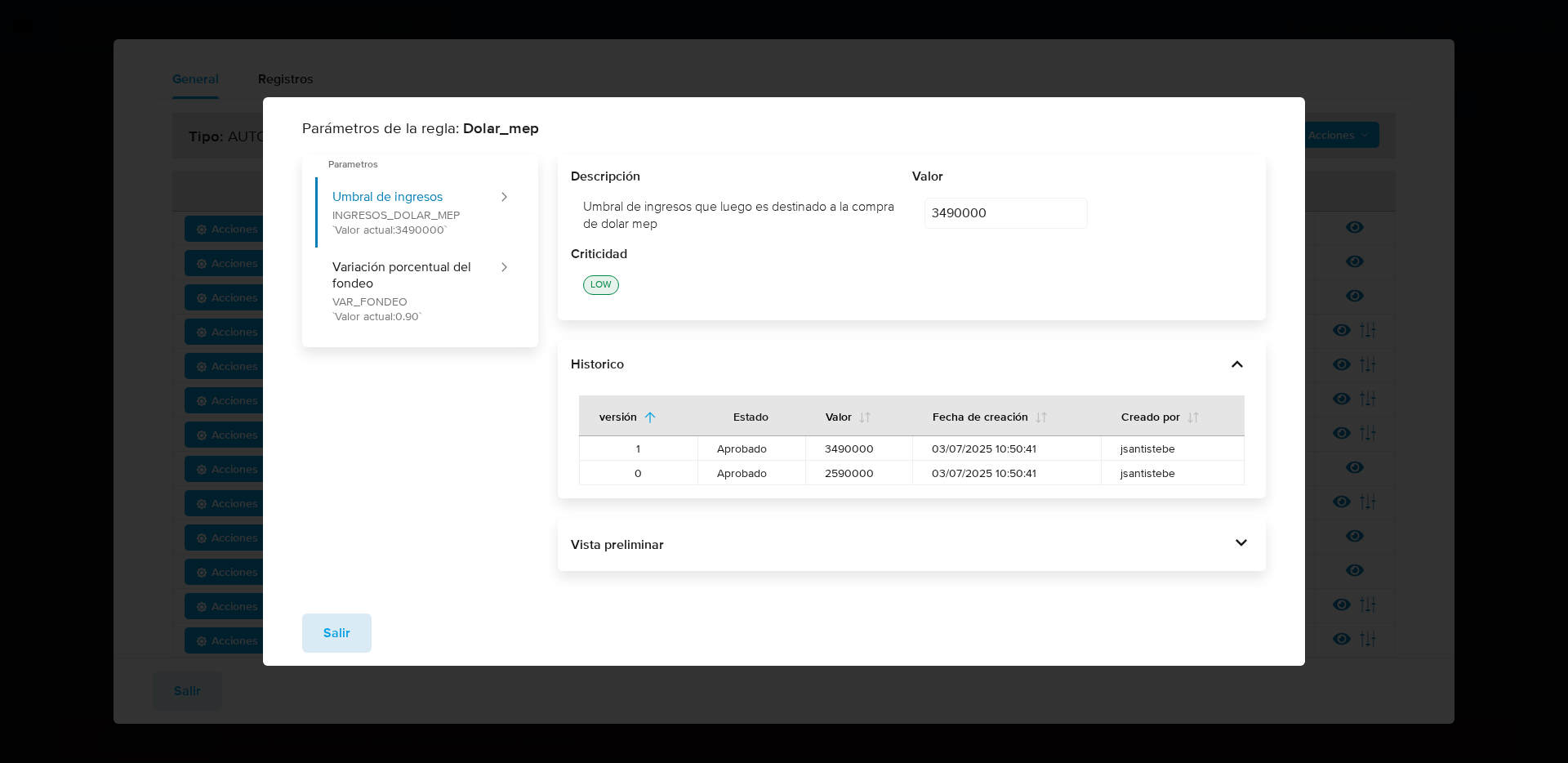 click on "Salir" at bounding box center (336, 633) 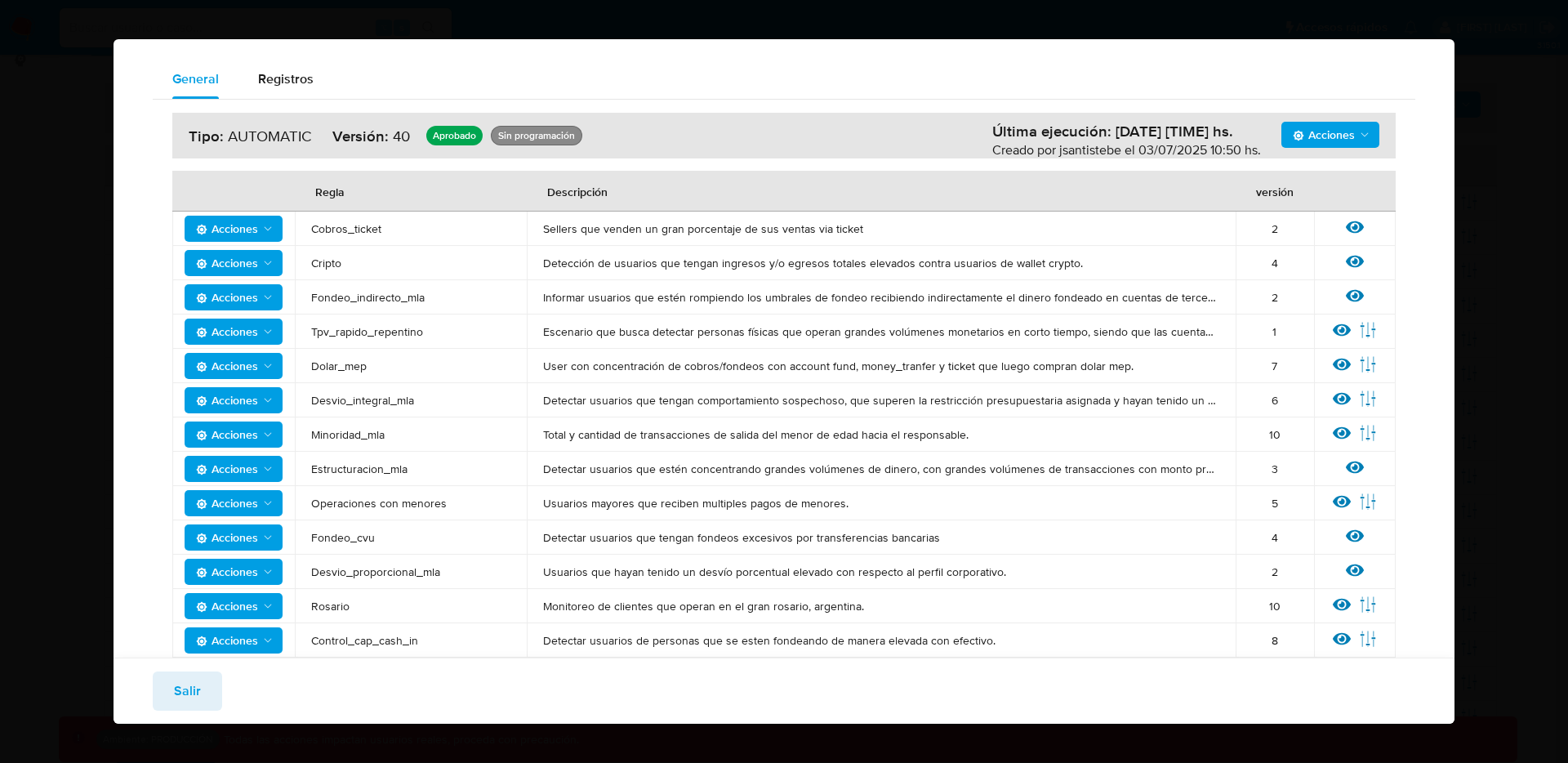 click on "Salir" at bounding box center (187, 691) 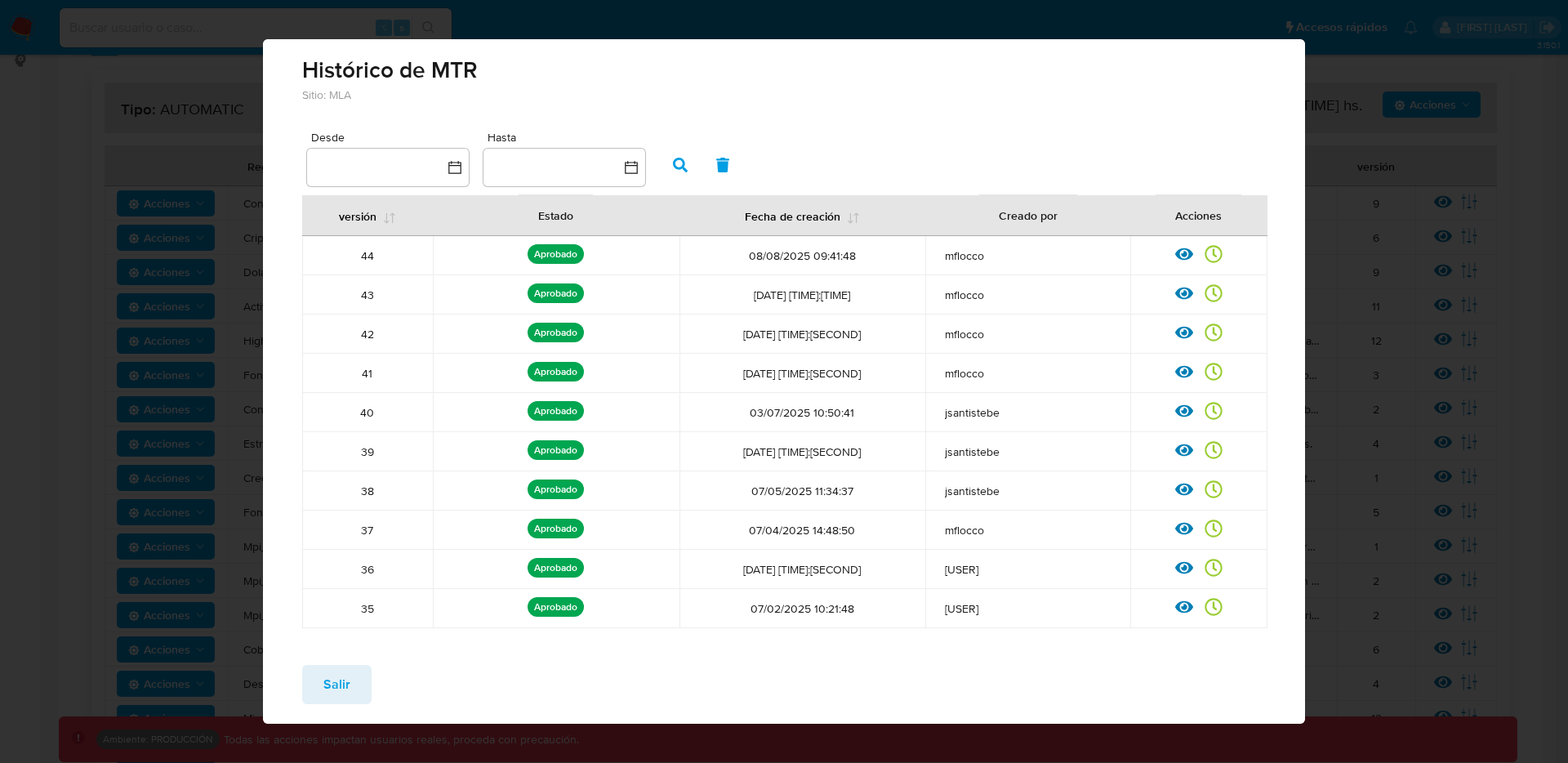click on "Salir" at bounding box center (336, 685) 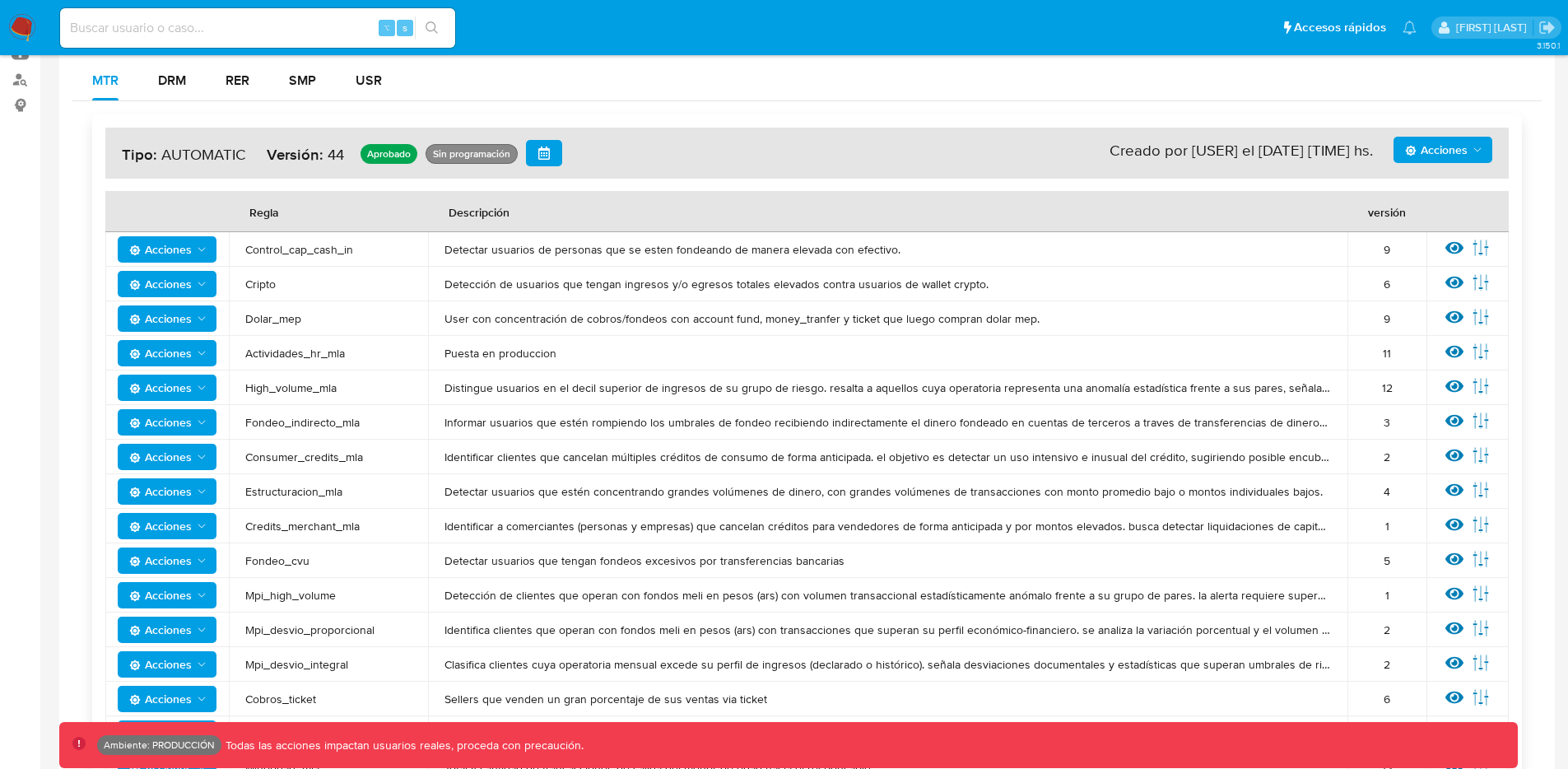 scroll, scrollTop: 0, scrollLeft: 0, axis: both 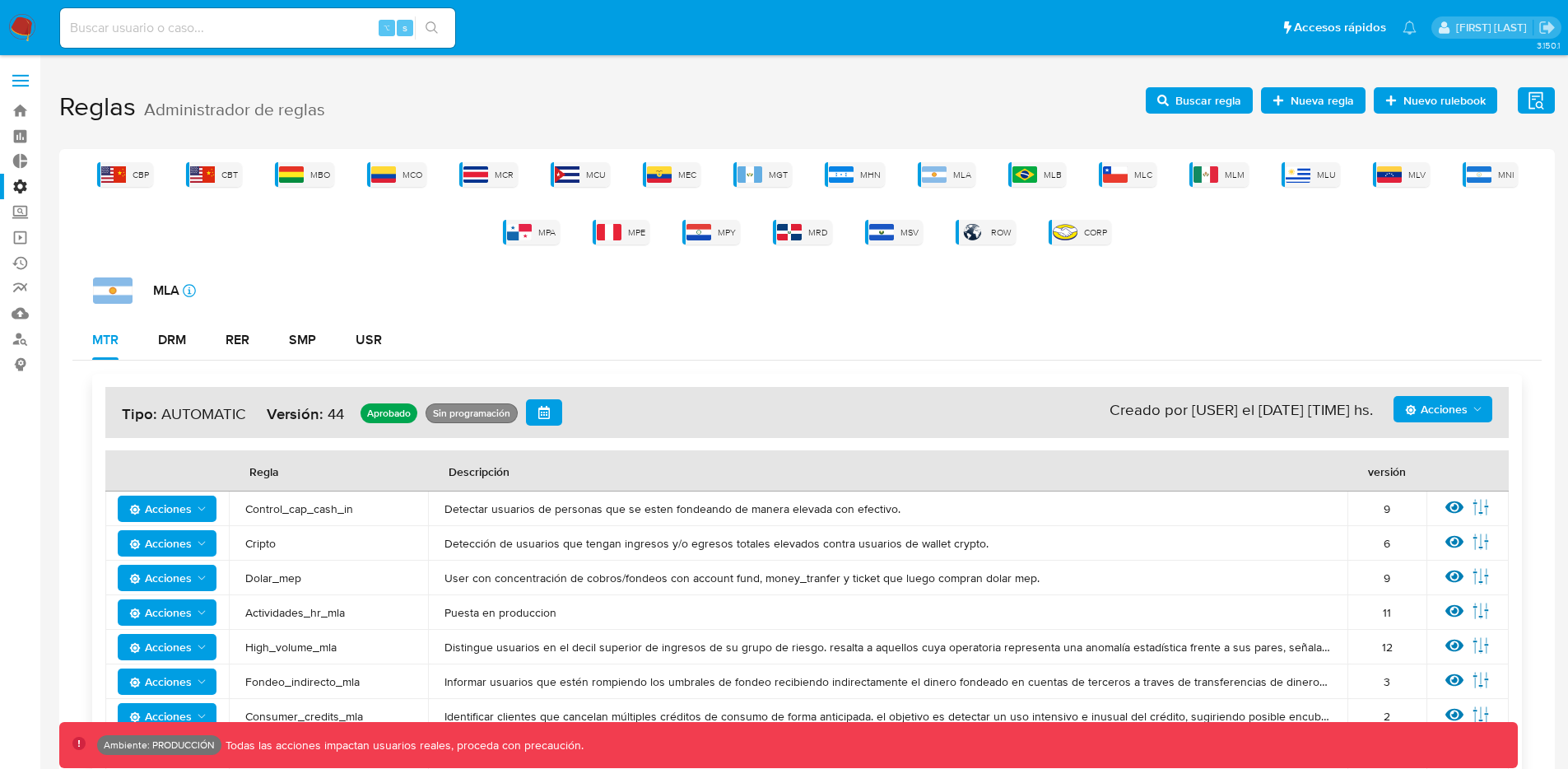 click on "Buscar regla" at bounding box center [1208, 100] 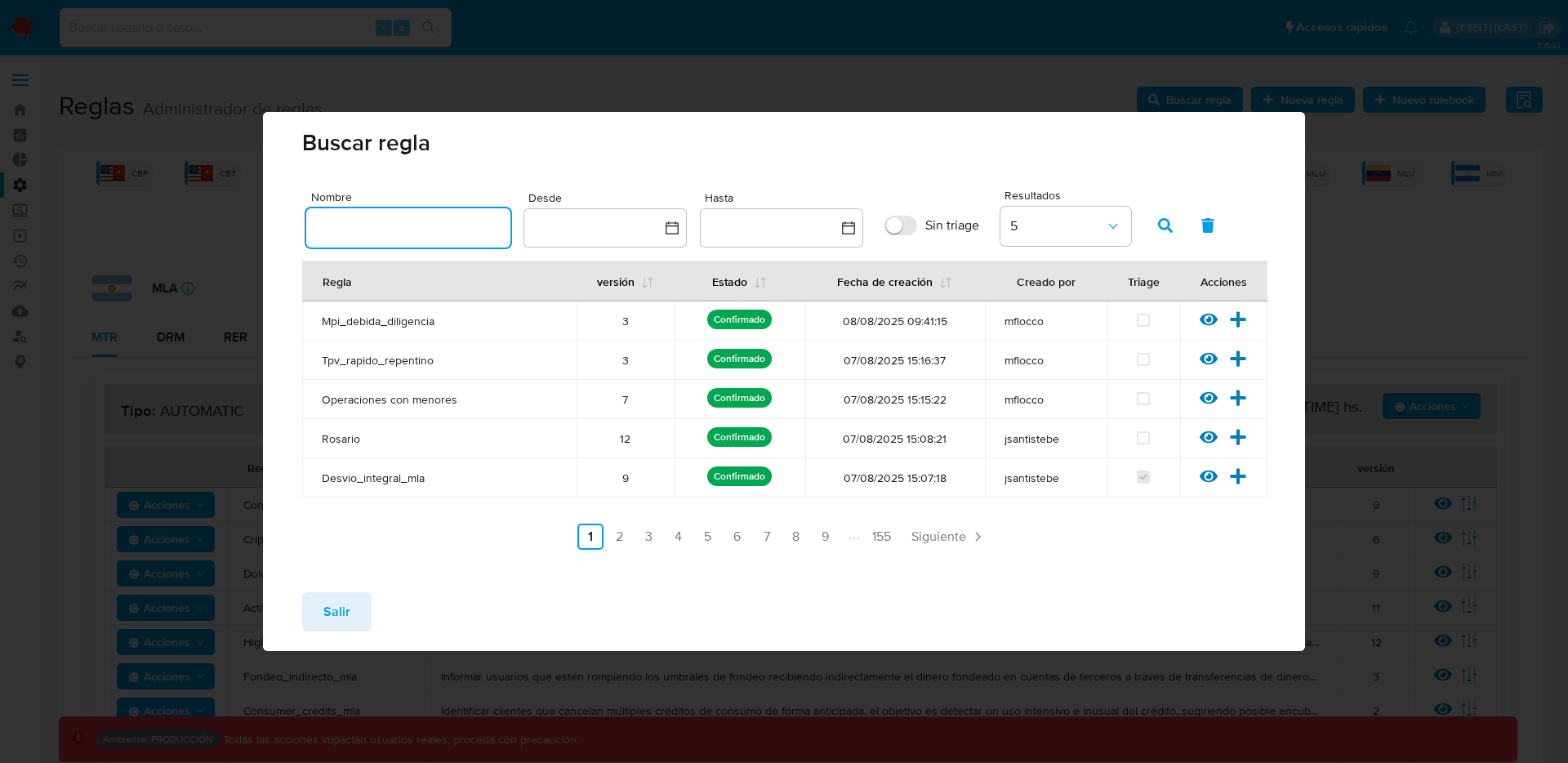 click at bounding box center [408, 228] 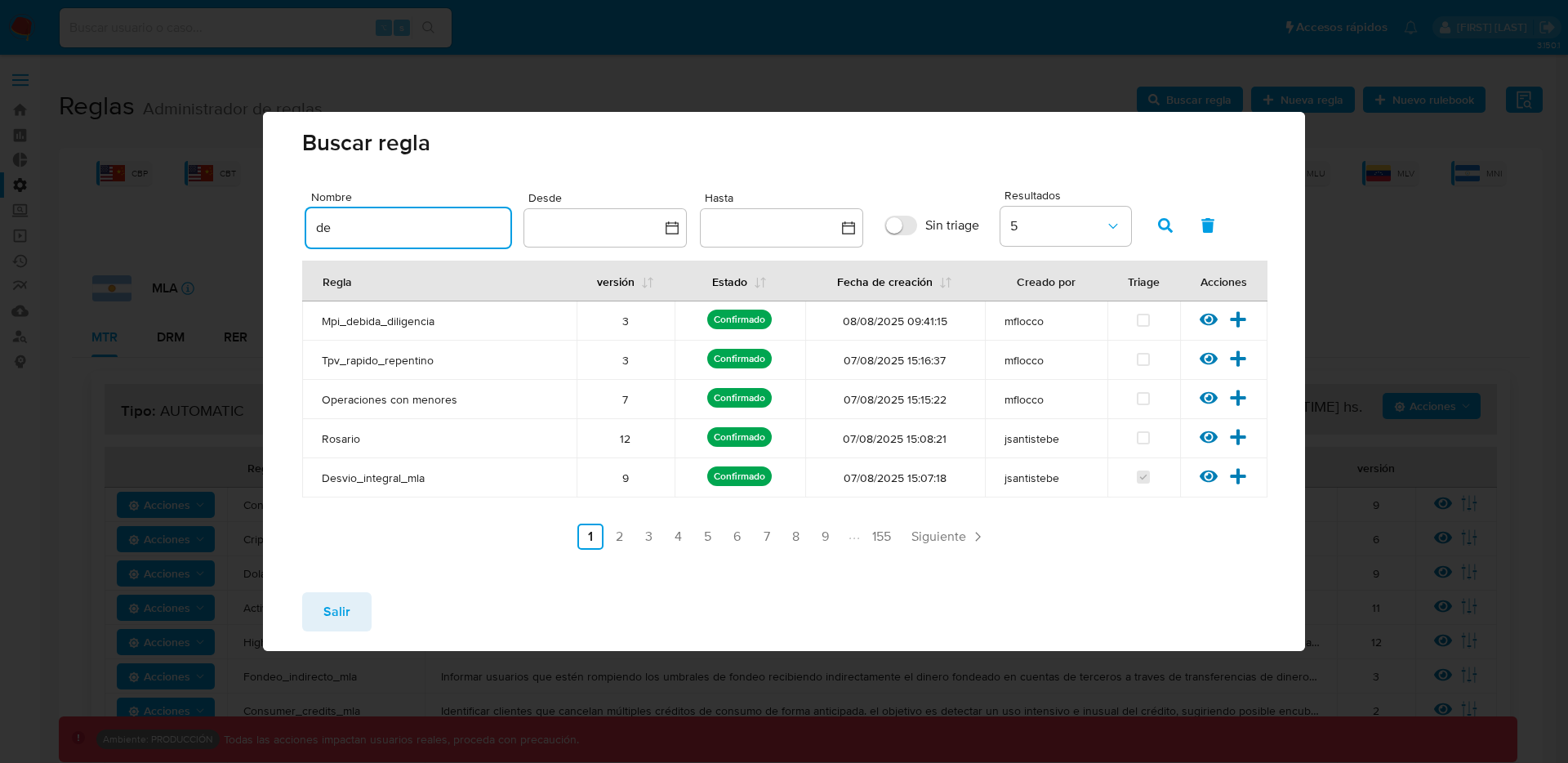 type on "d" 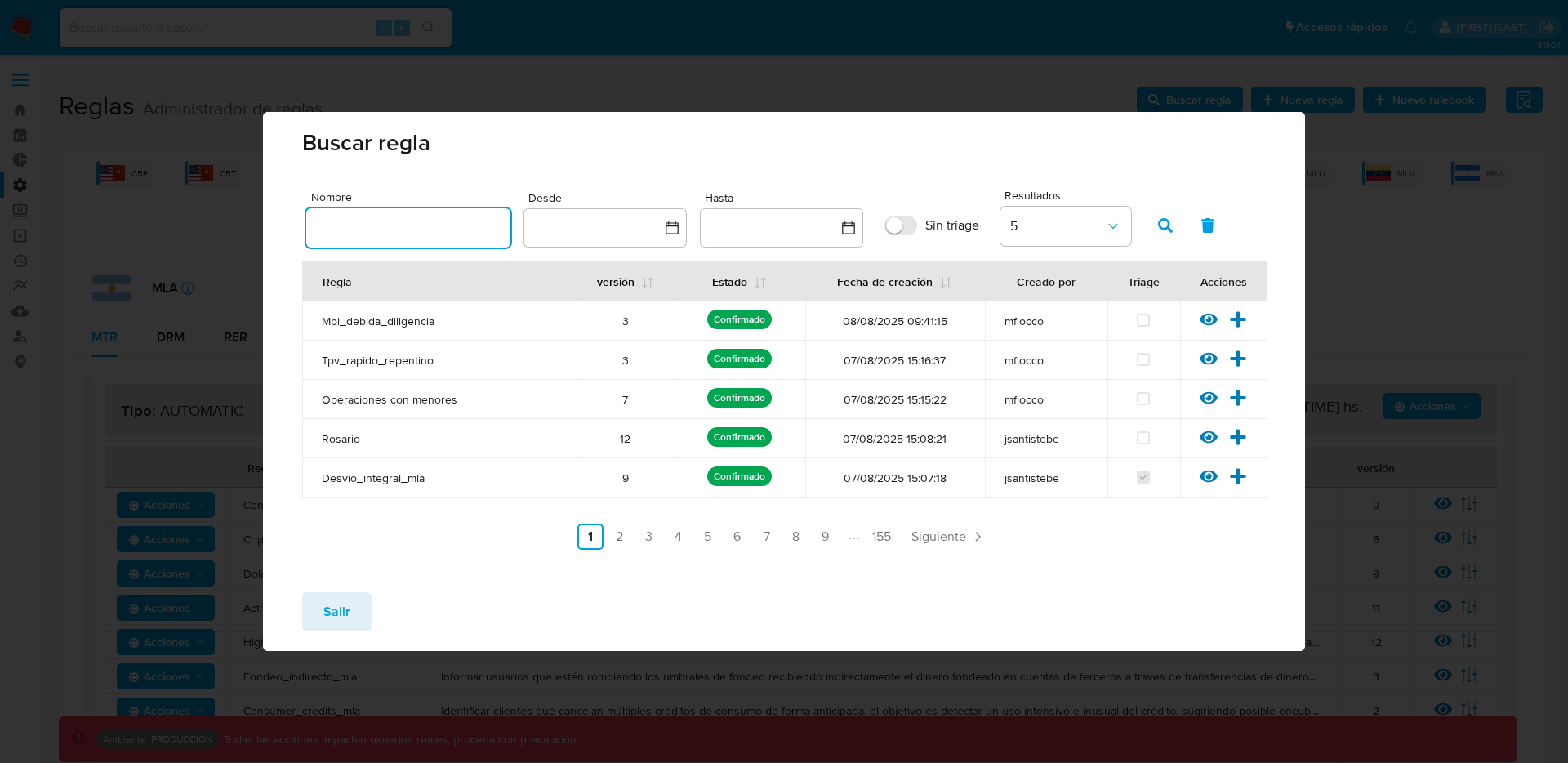 type on "d" 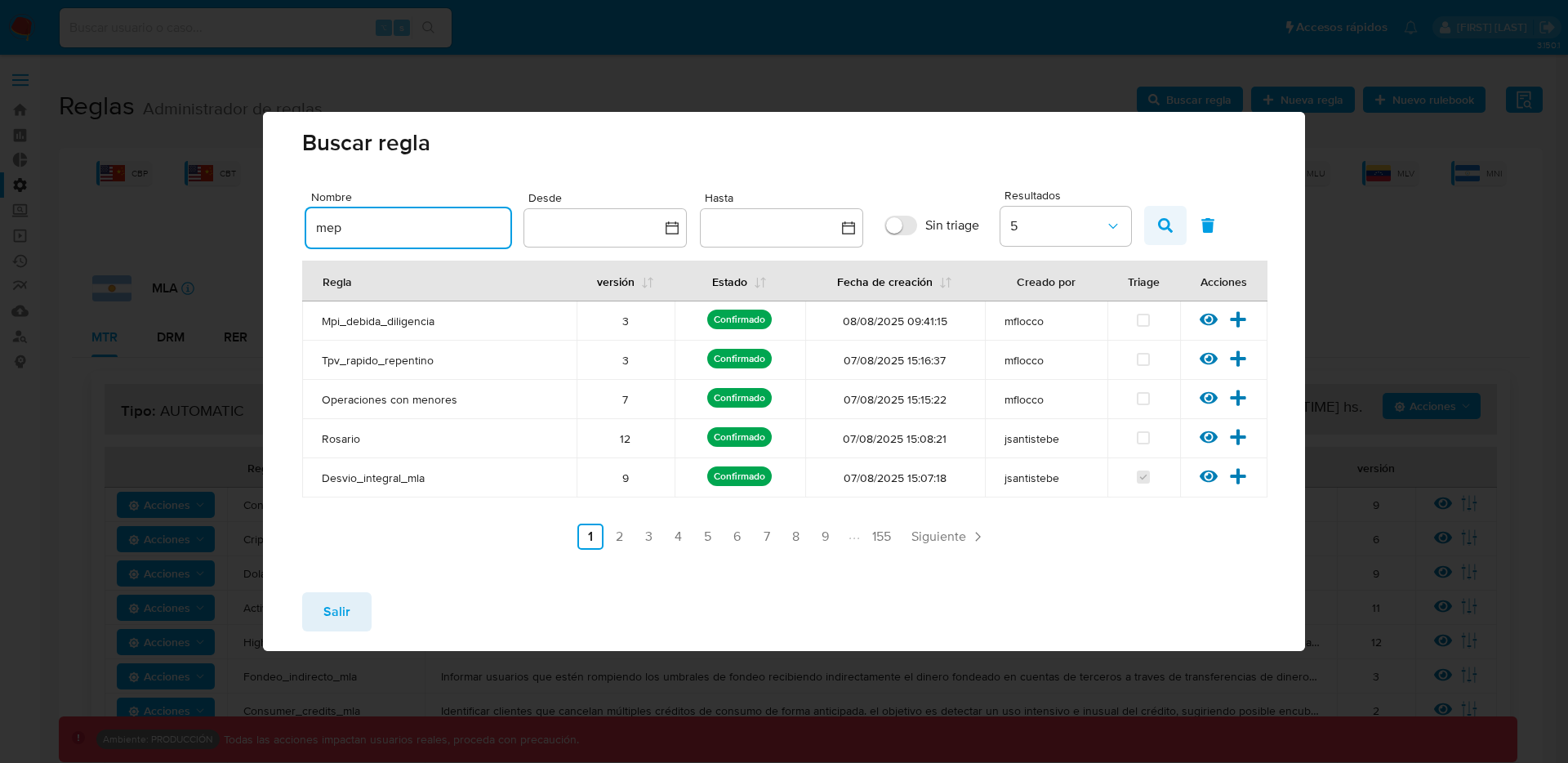 type on "mep" 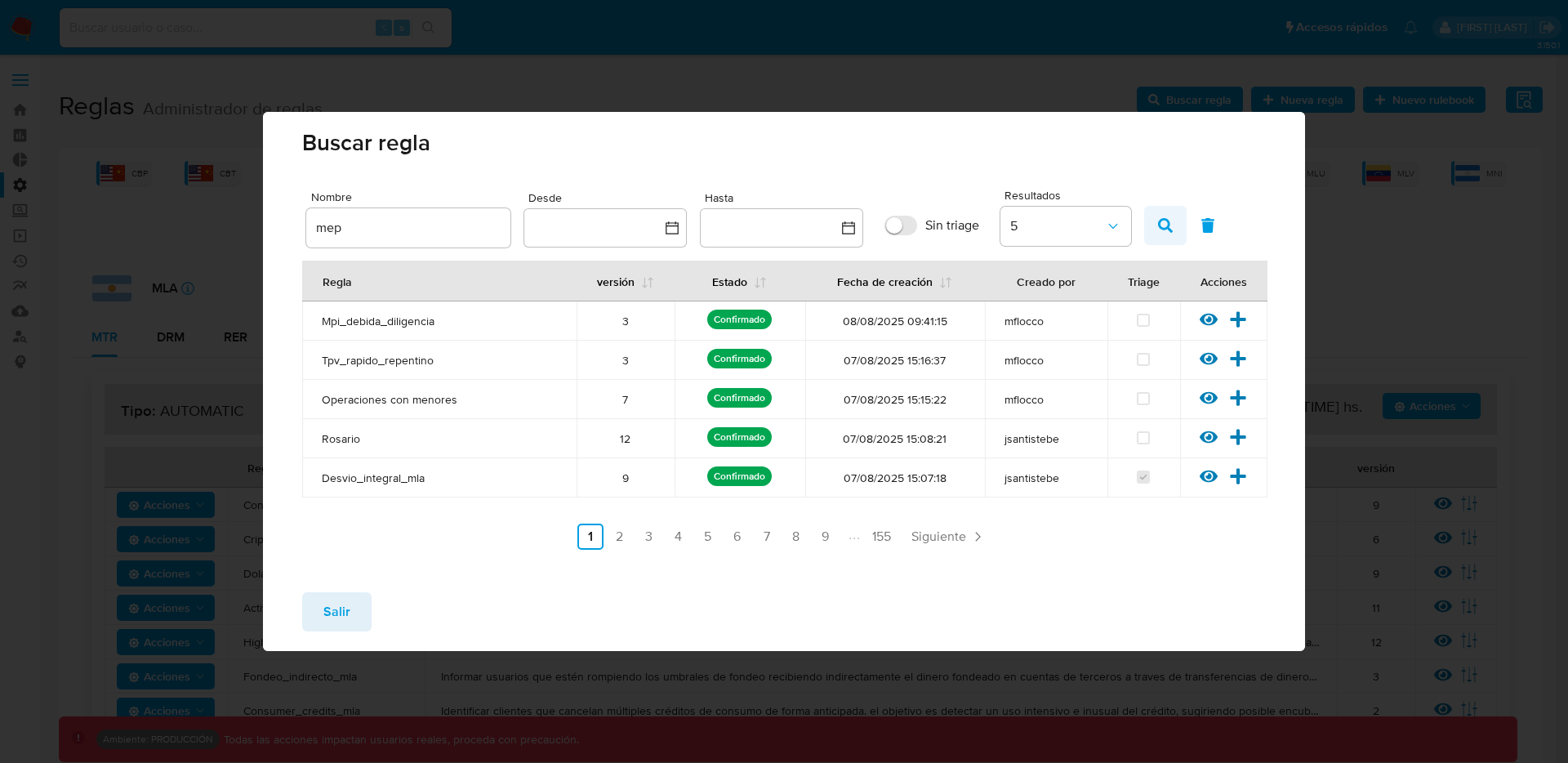 click 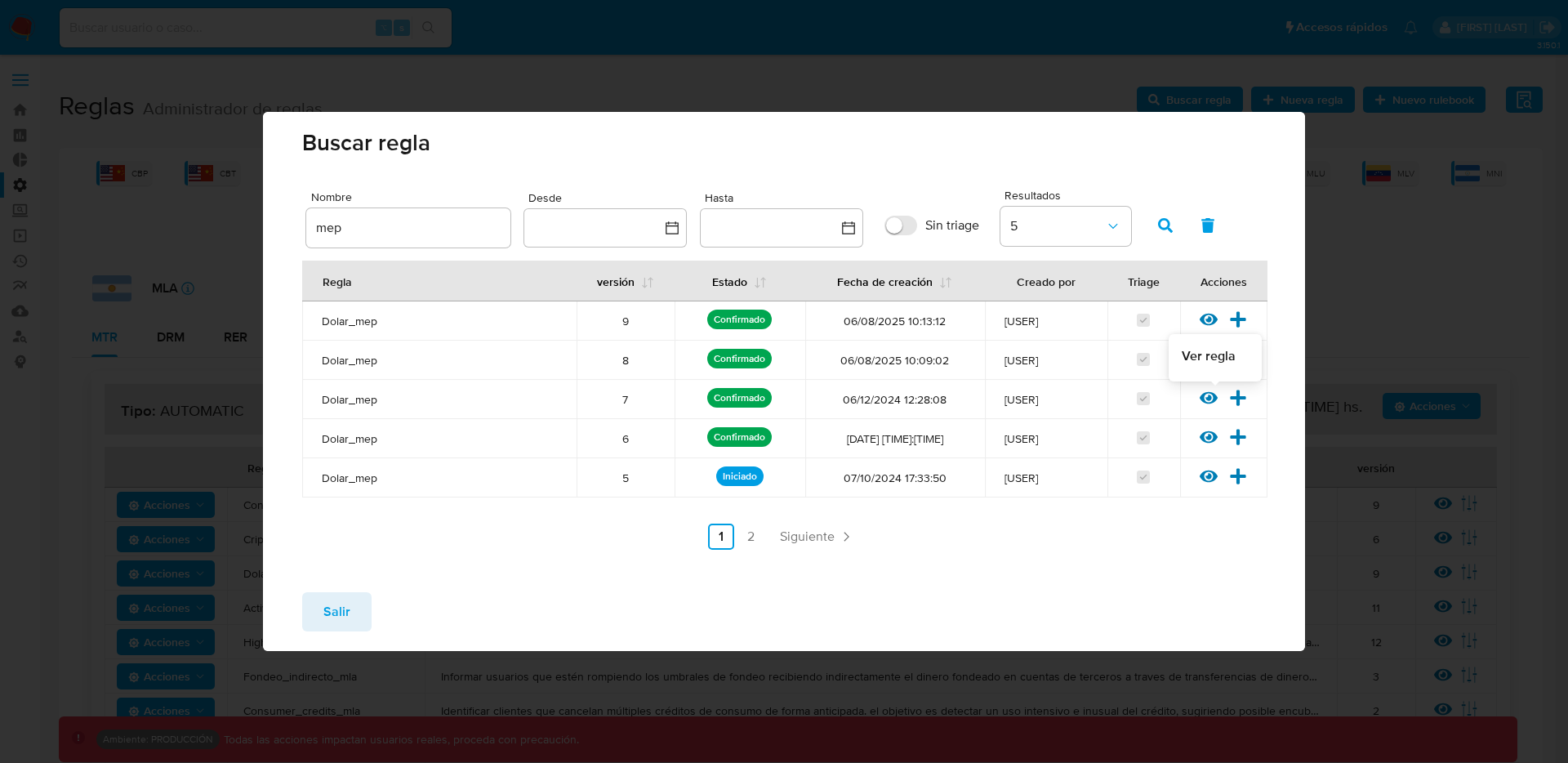 click 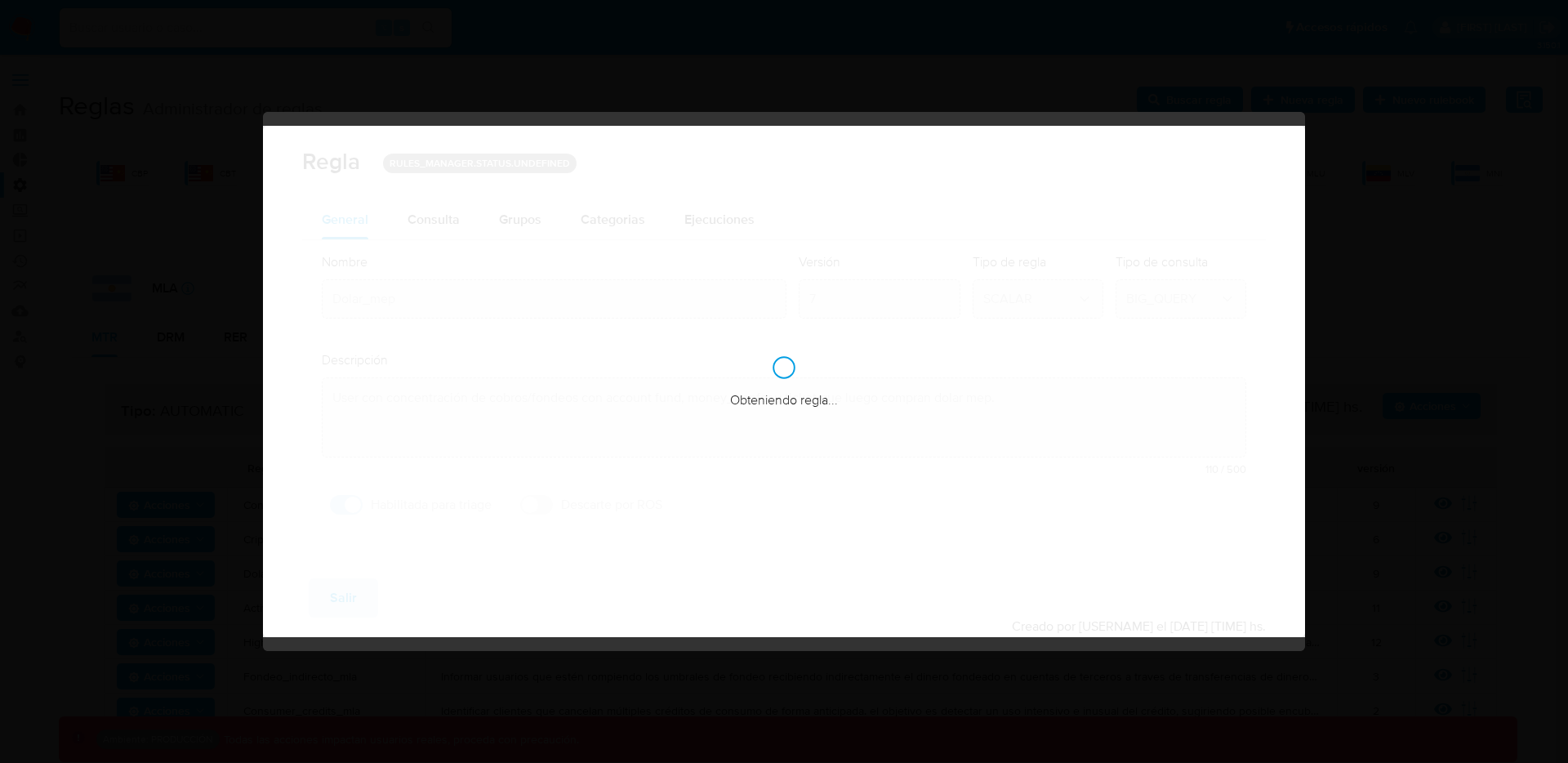 checkbox on "true" 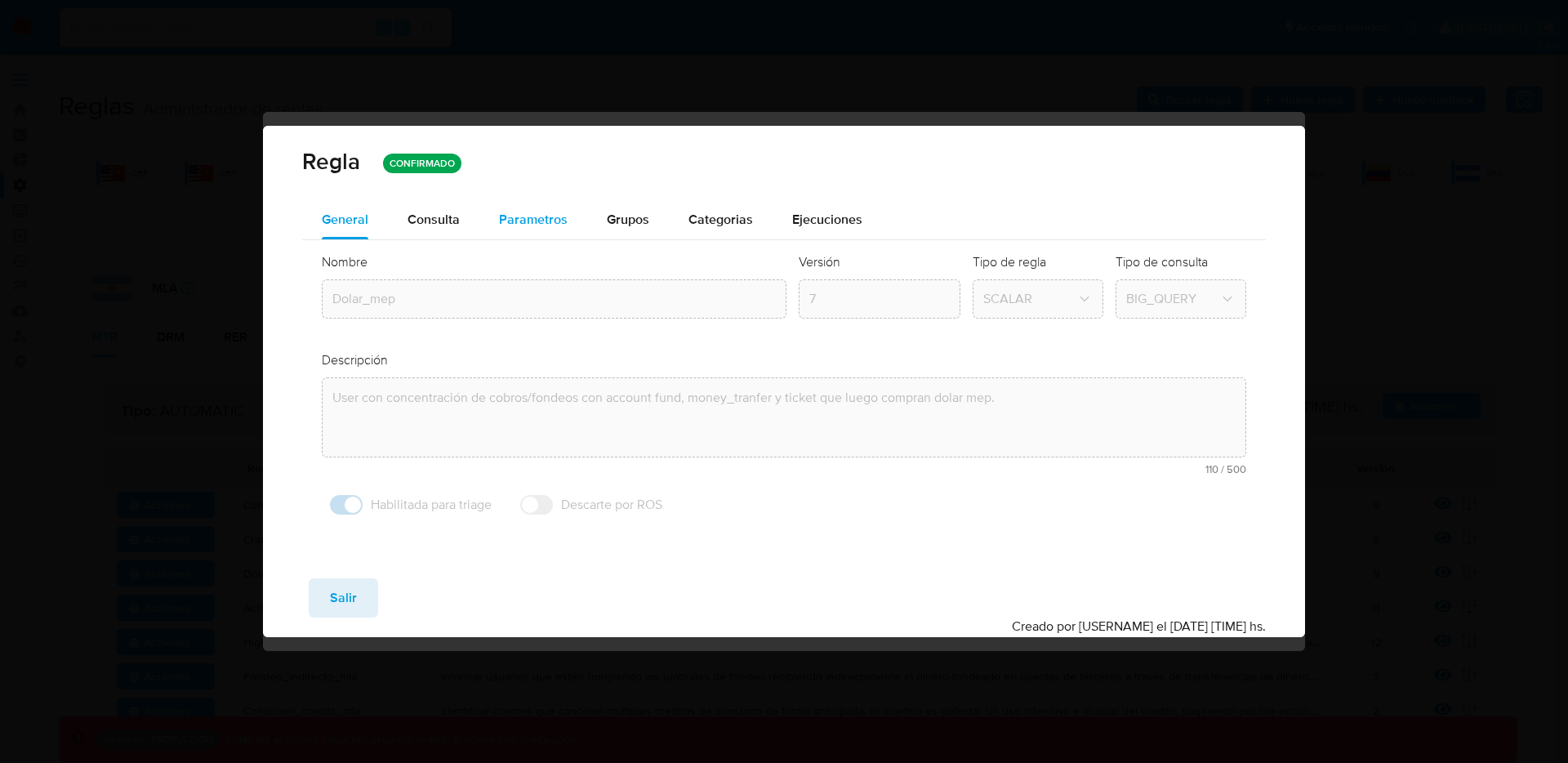 click on "Parametros" at bounding box center [533, 219] 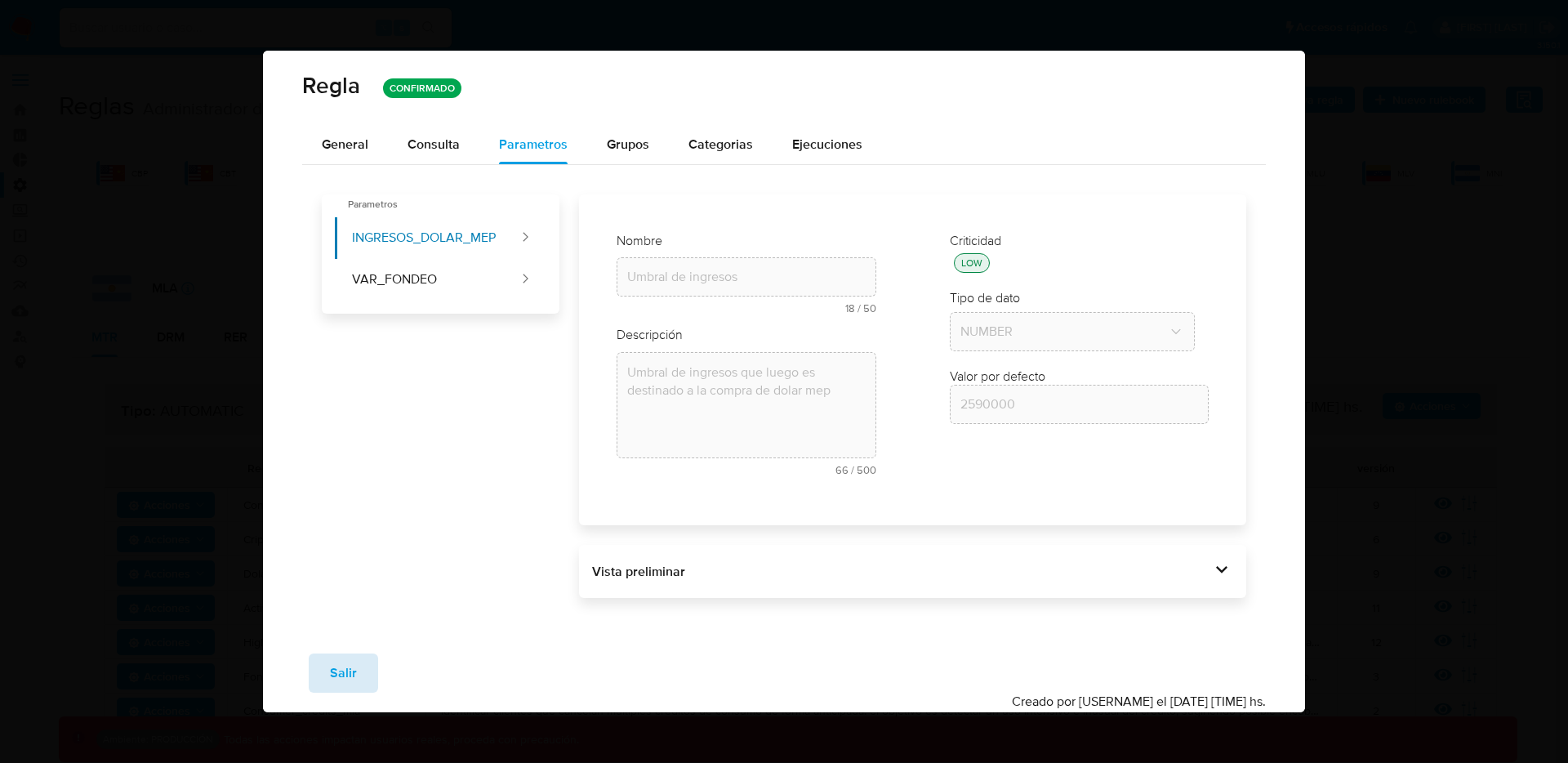 click on "Salir" at bounding box center (343, 673) 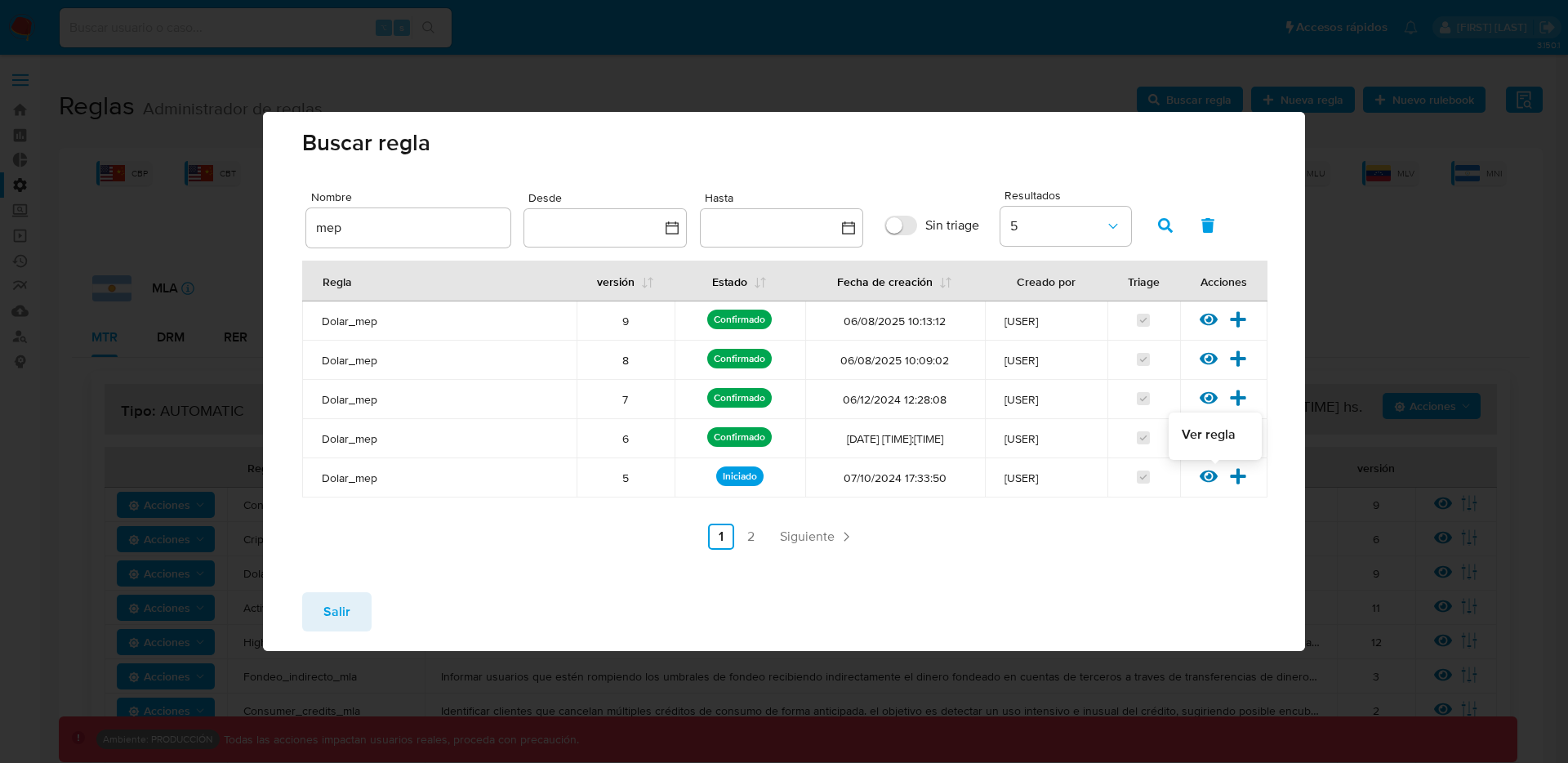 click 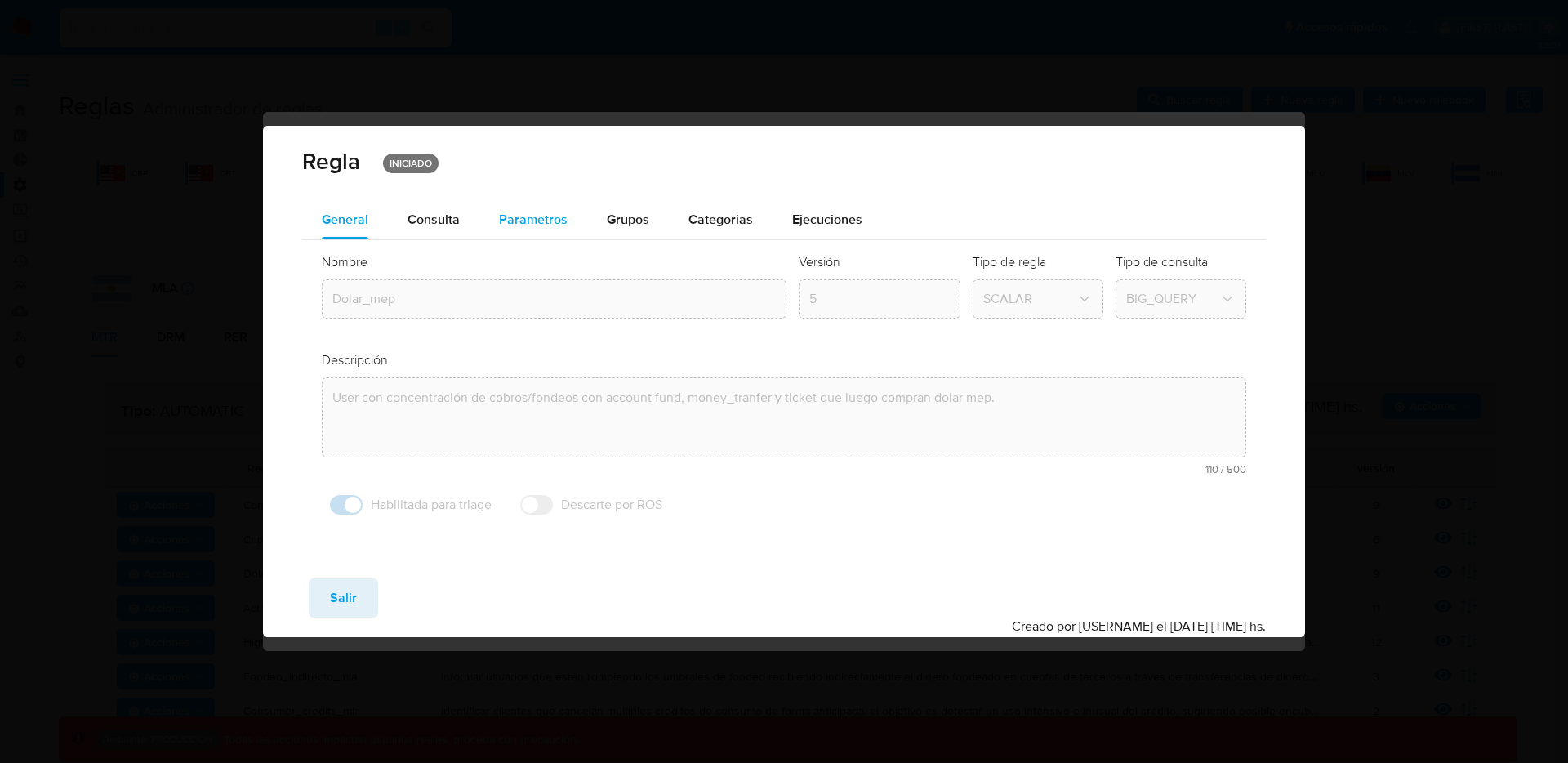 click on "Parametros" at bounding box center [533, 219] 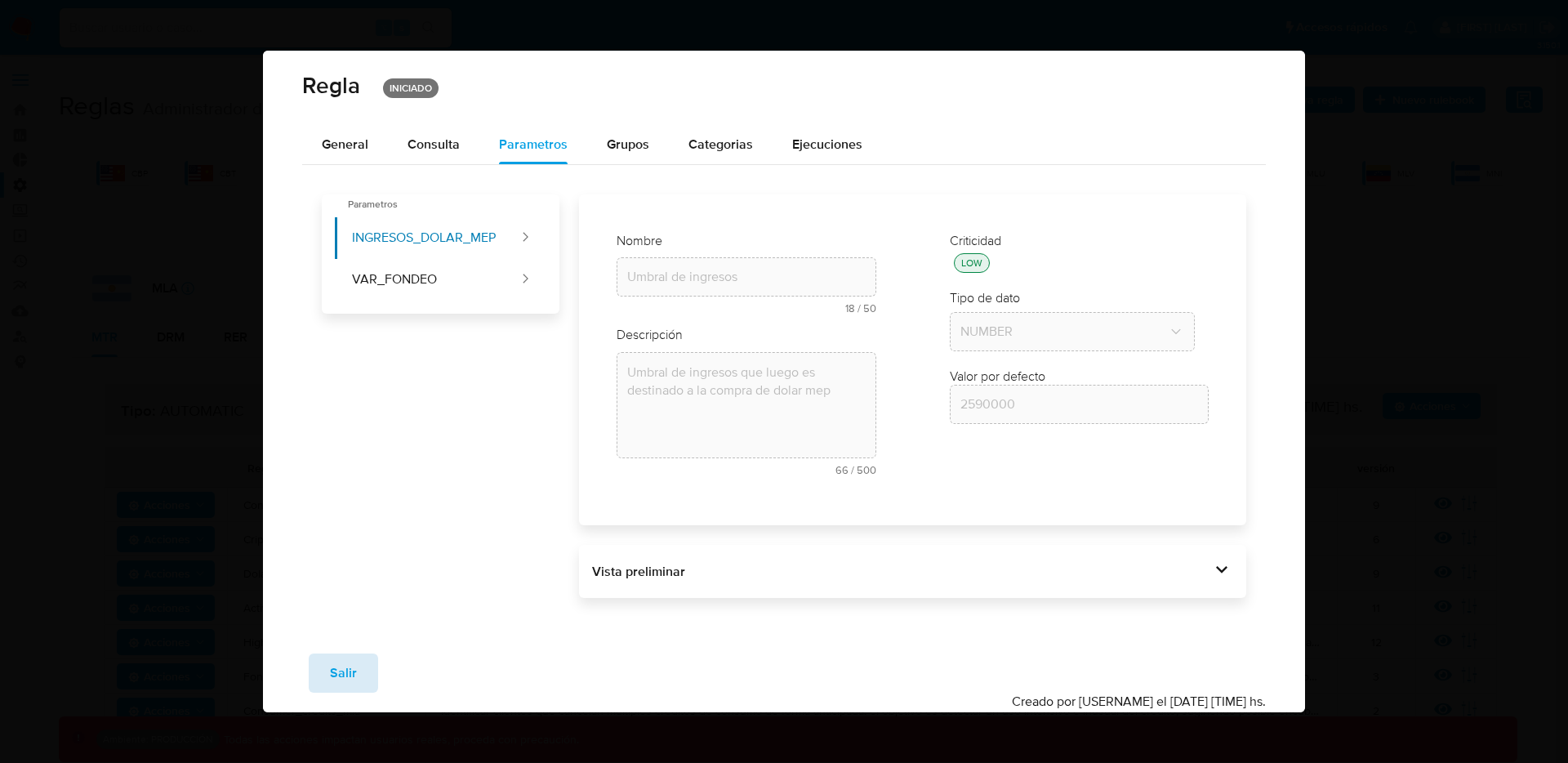 click on "Salir" at bounding box center (343, 673) 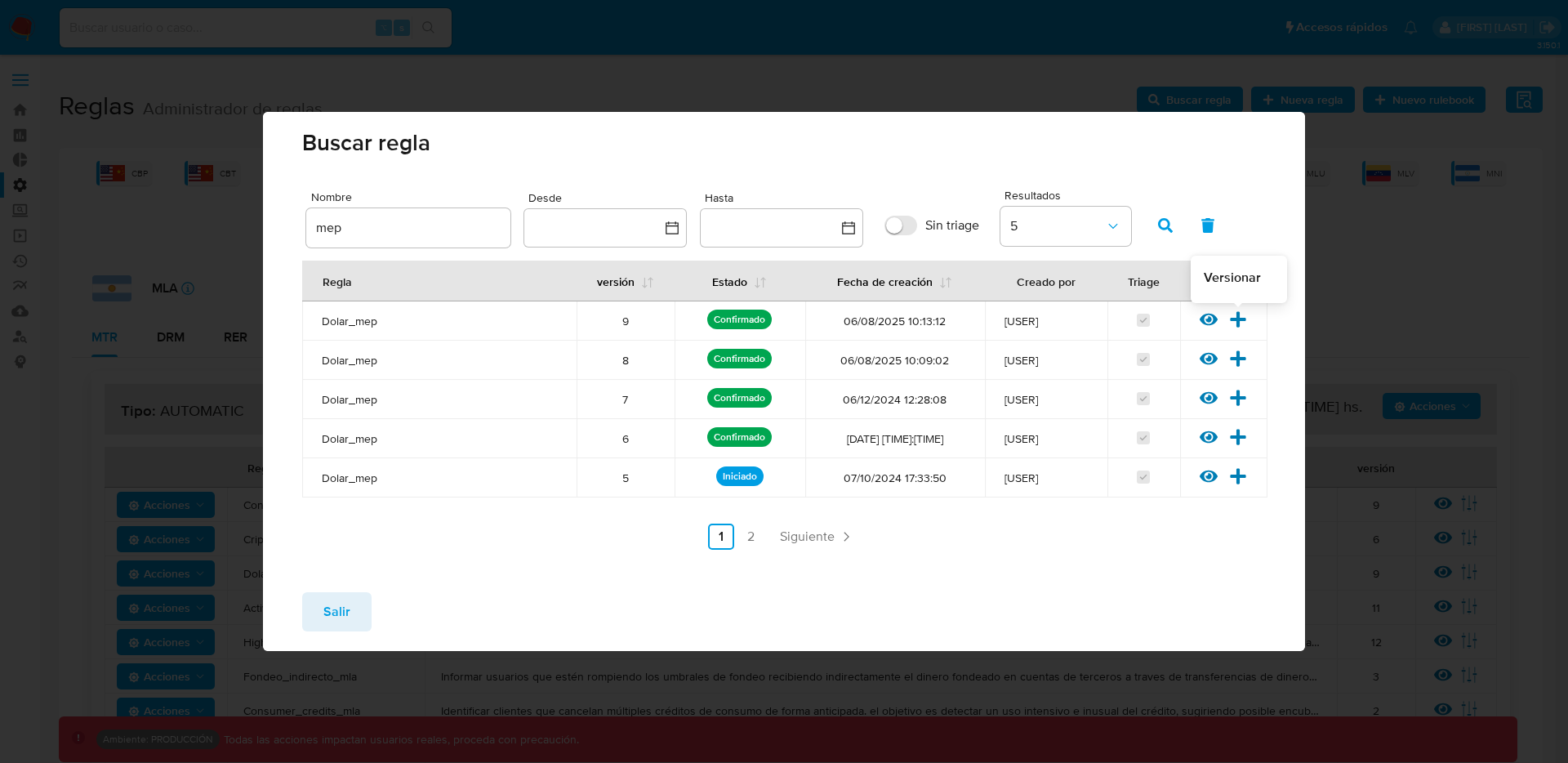 click 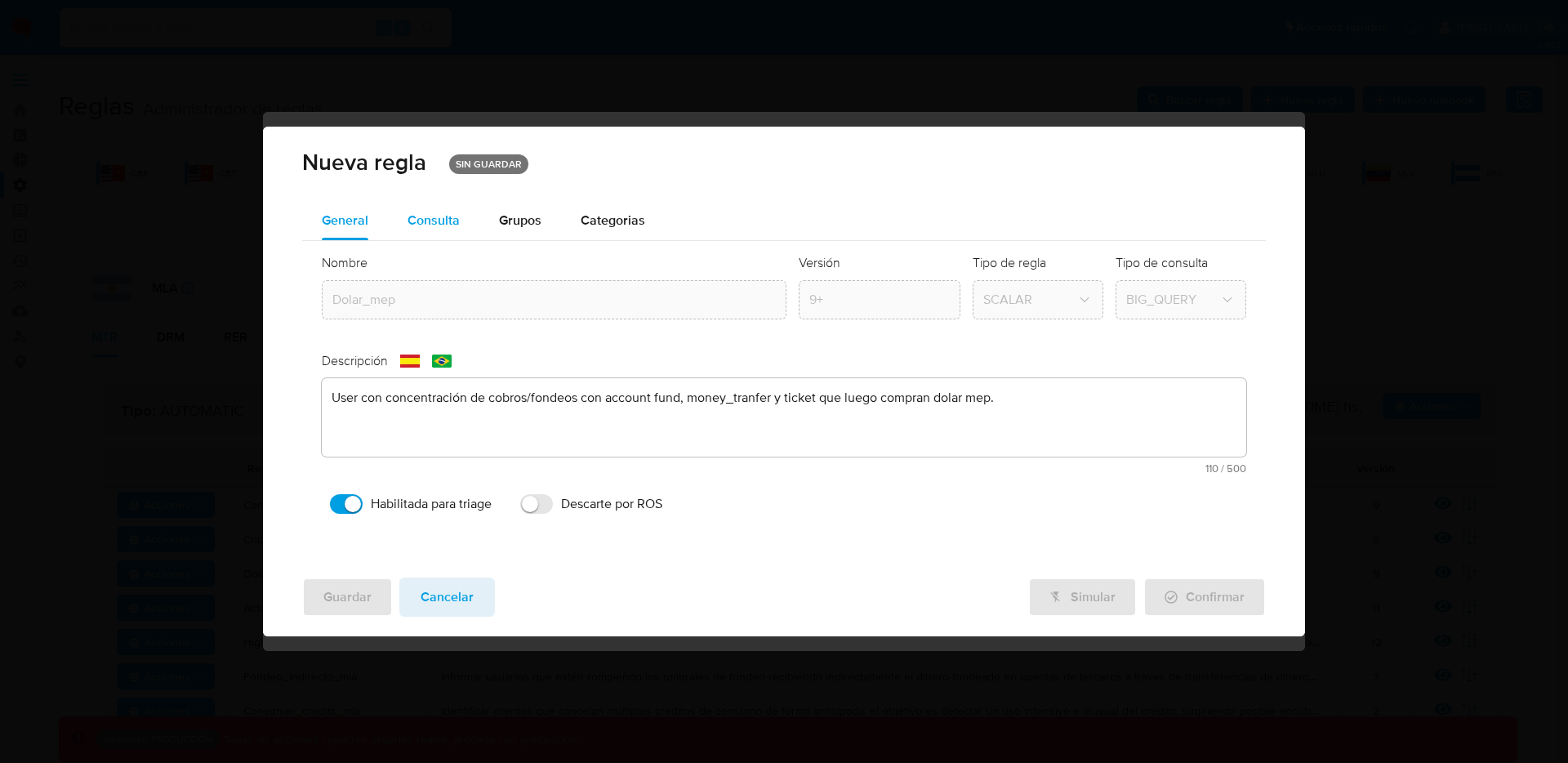 click on "Consulta" at bounding box center [434, 220] 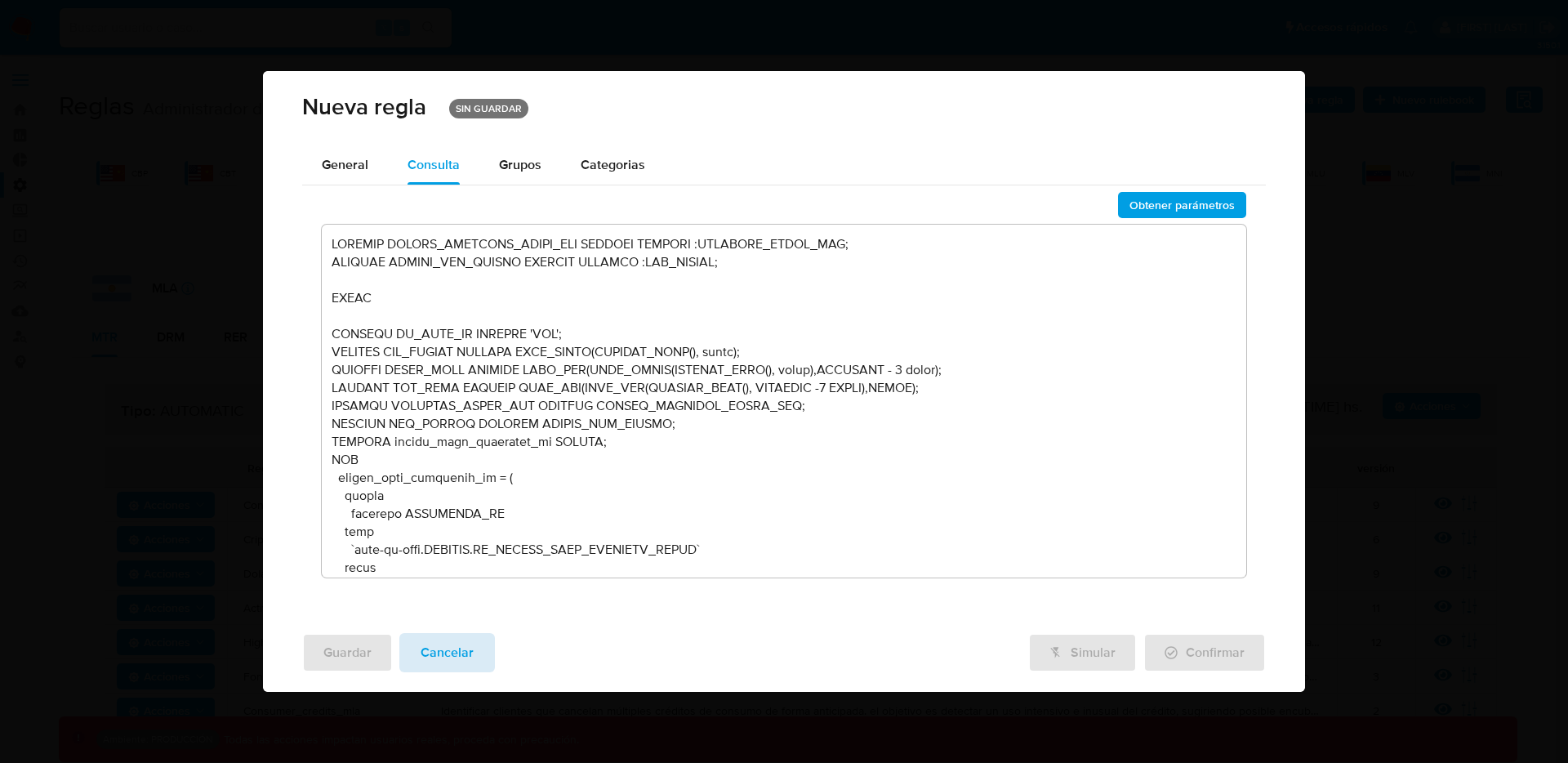 click on "Cancelar" at bounding box center [447, 653] 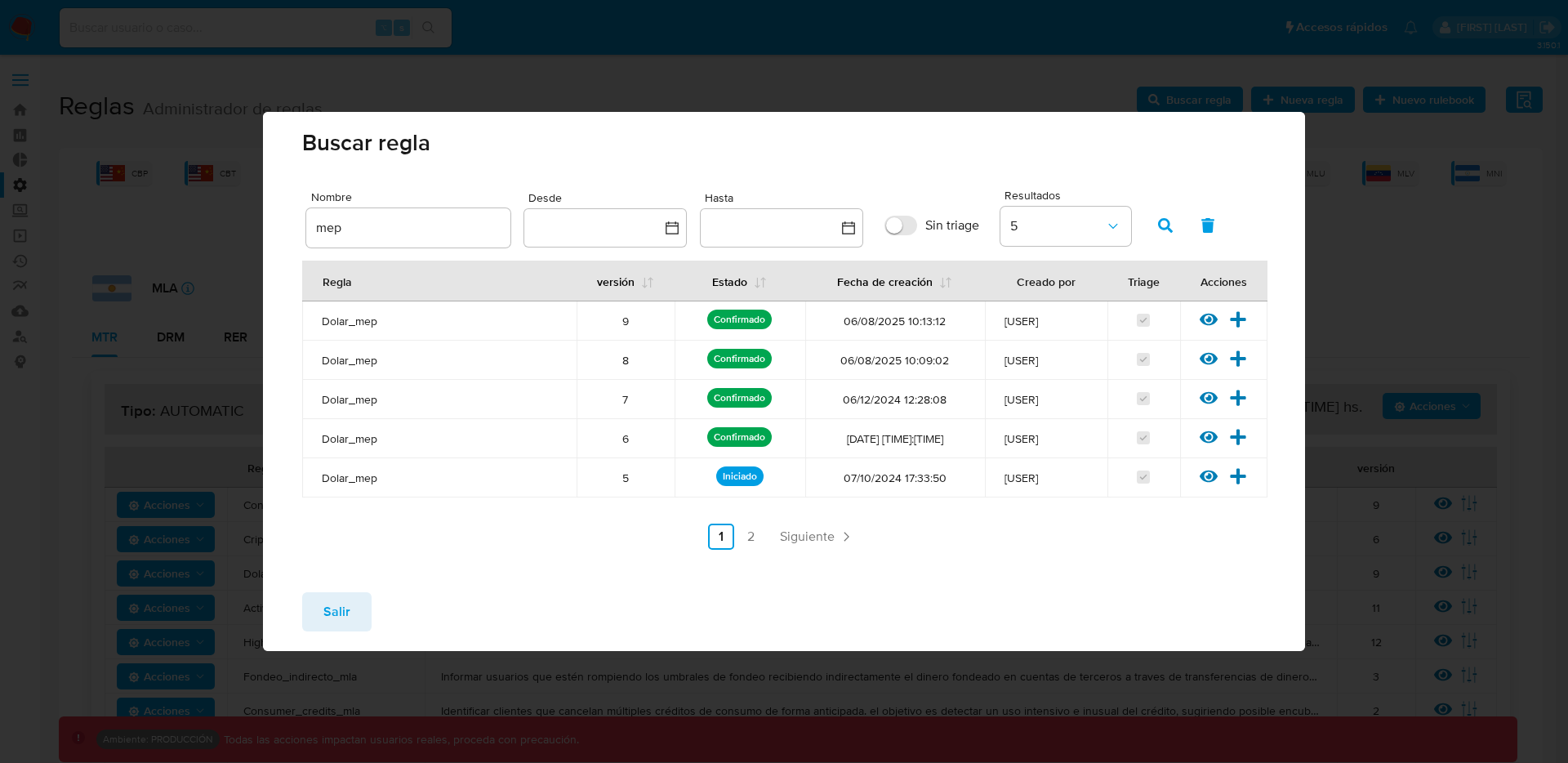 click on "Salir" at bounding box center [336, 612] 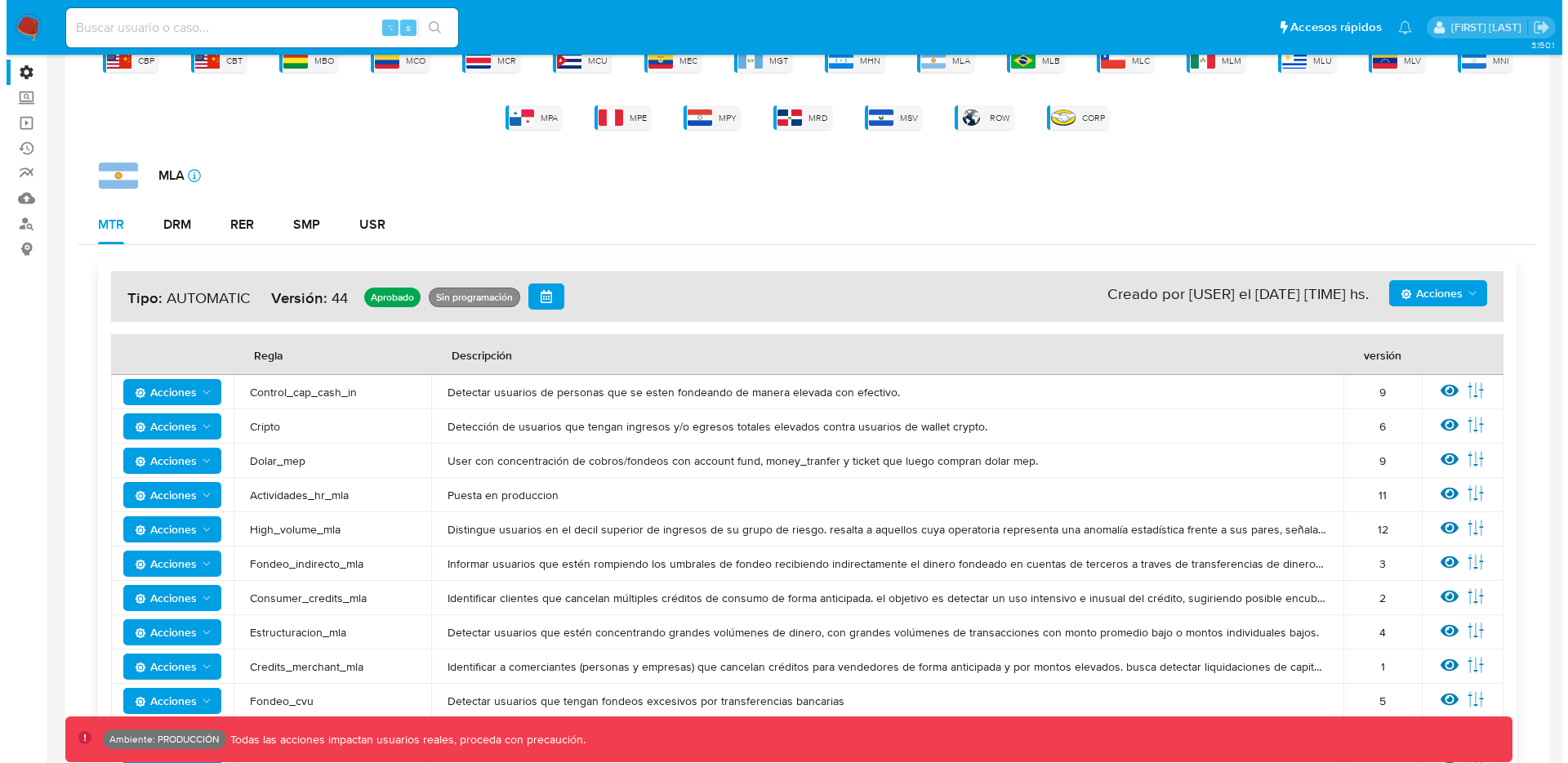scroll, scrollTop: 135, scrollLeft: 0, axis: vertical 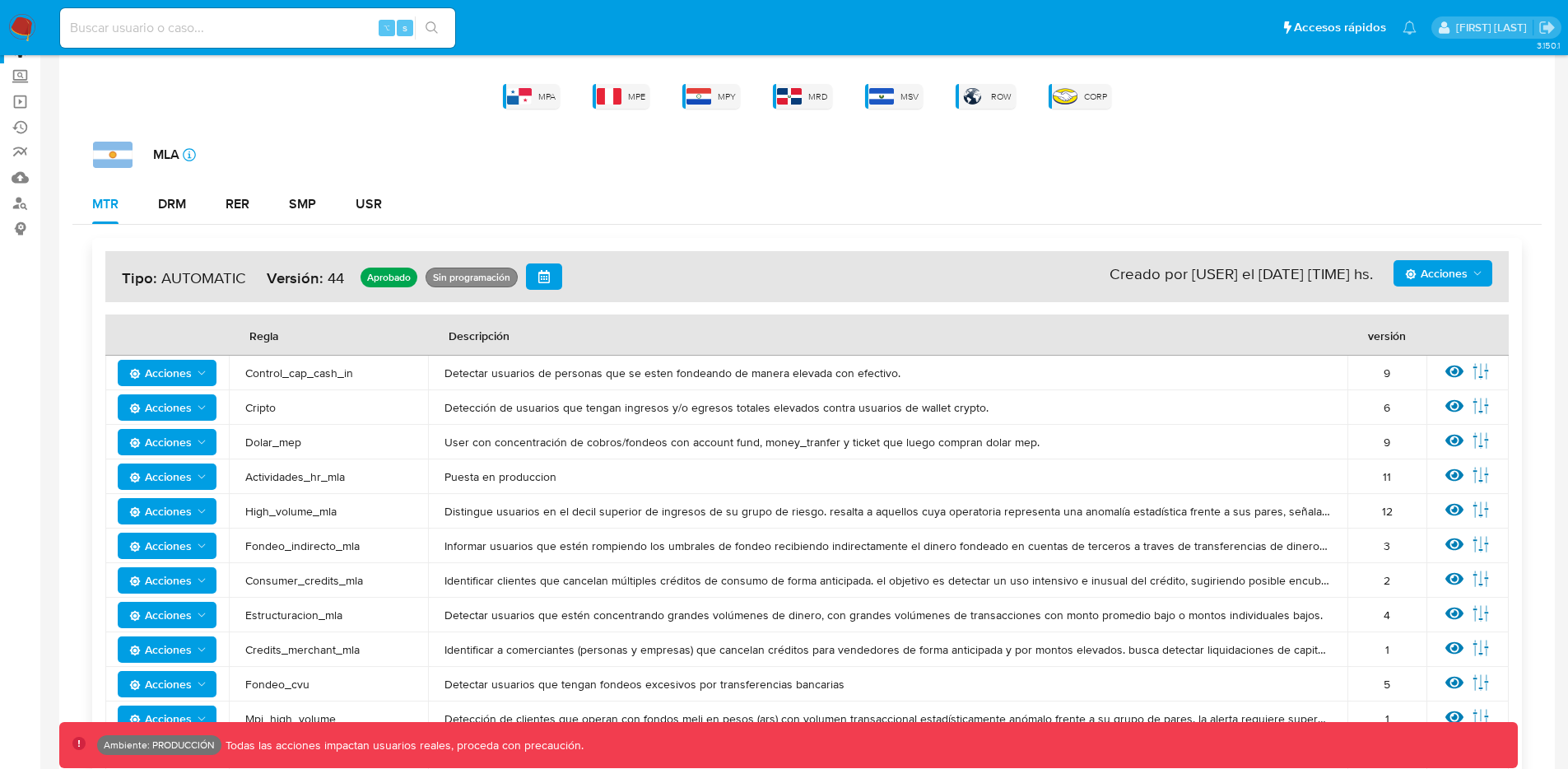 click on "Acciones" at bounding box center [1436, 273] 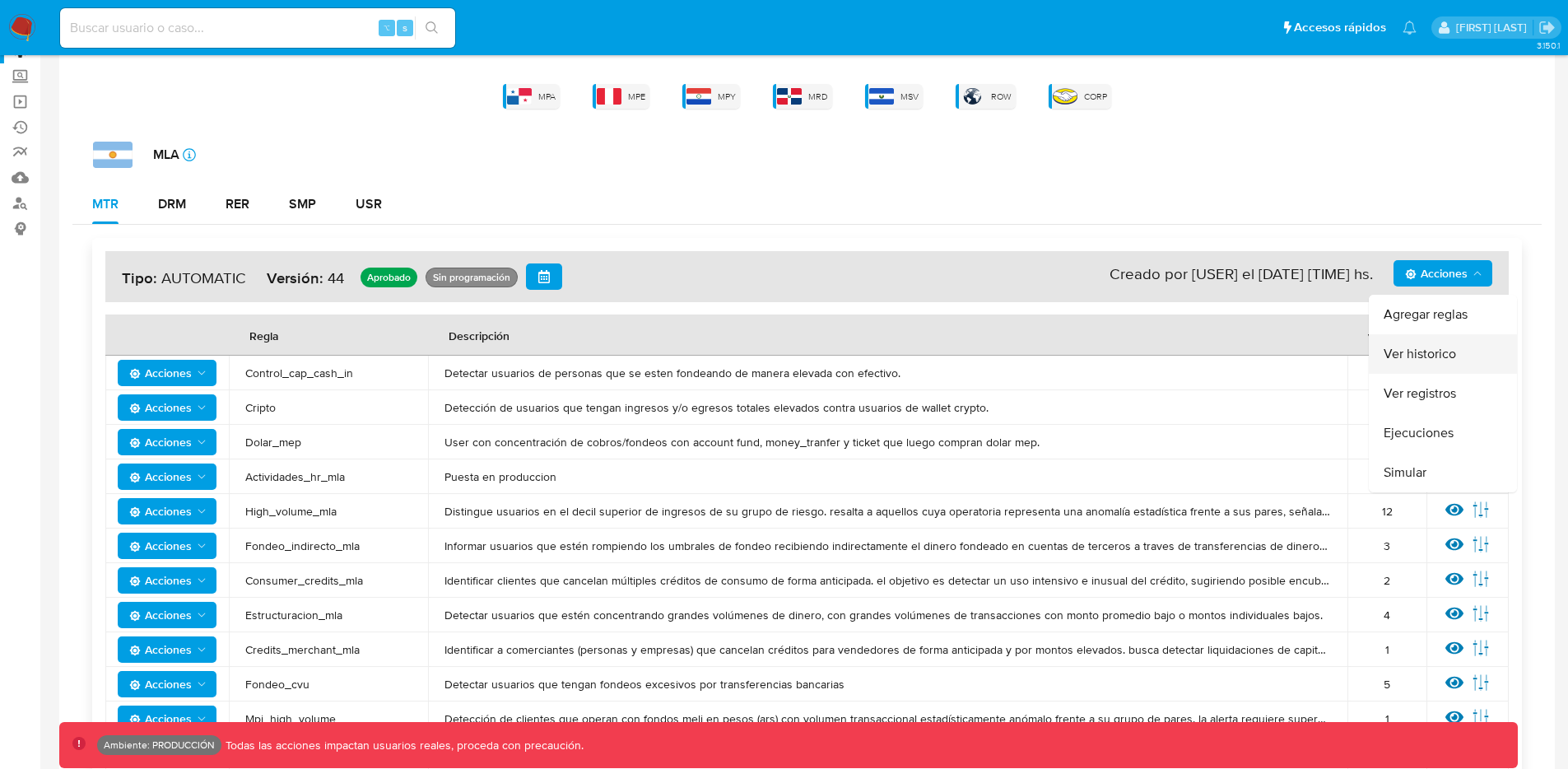 click on "Ver historico" at bounding box center [1443, 354] 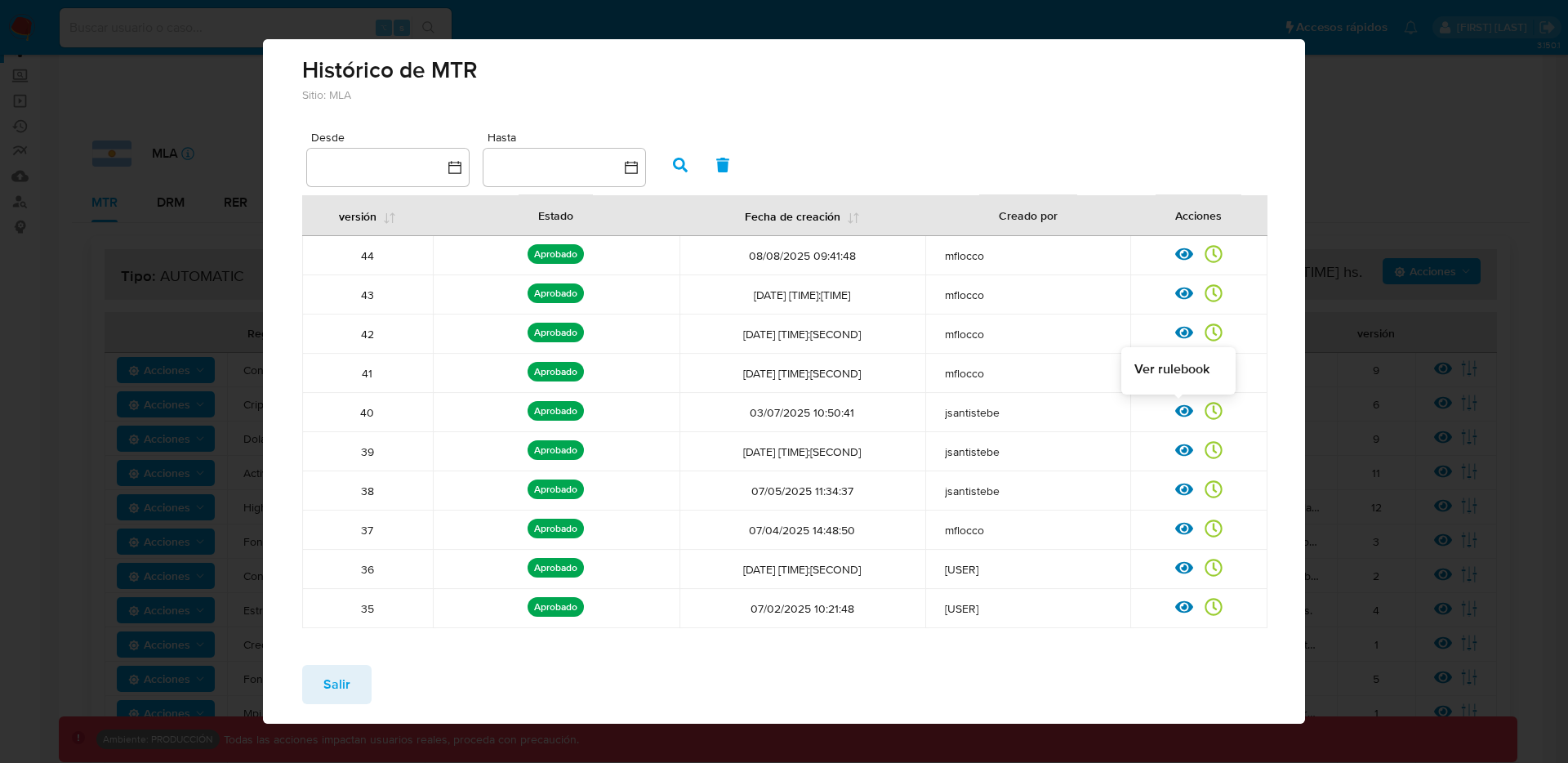 click 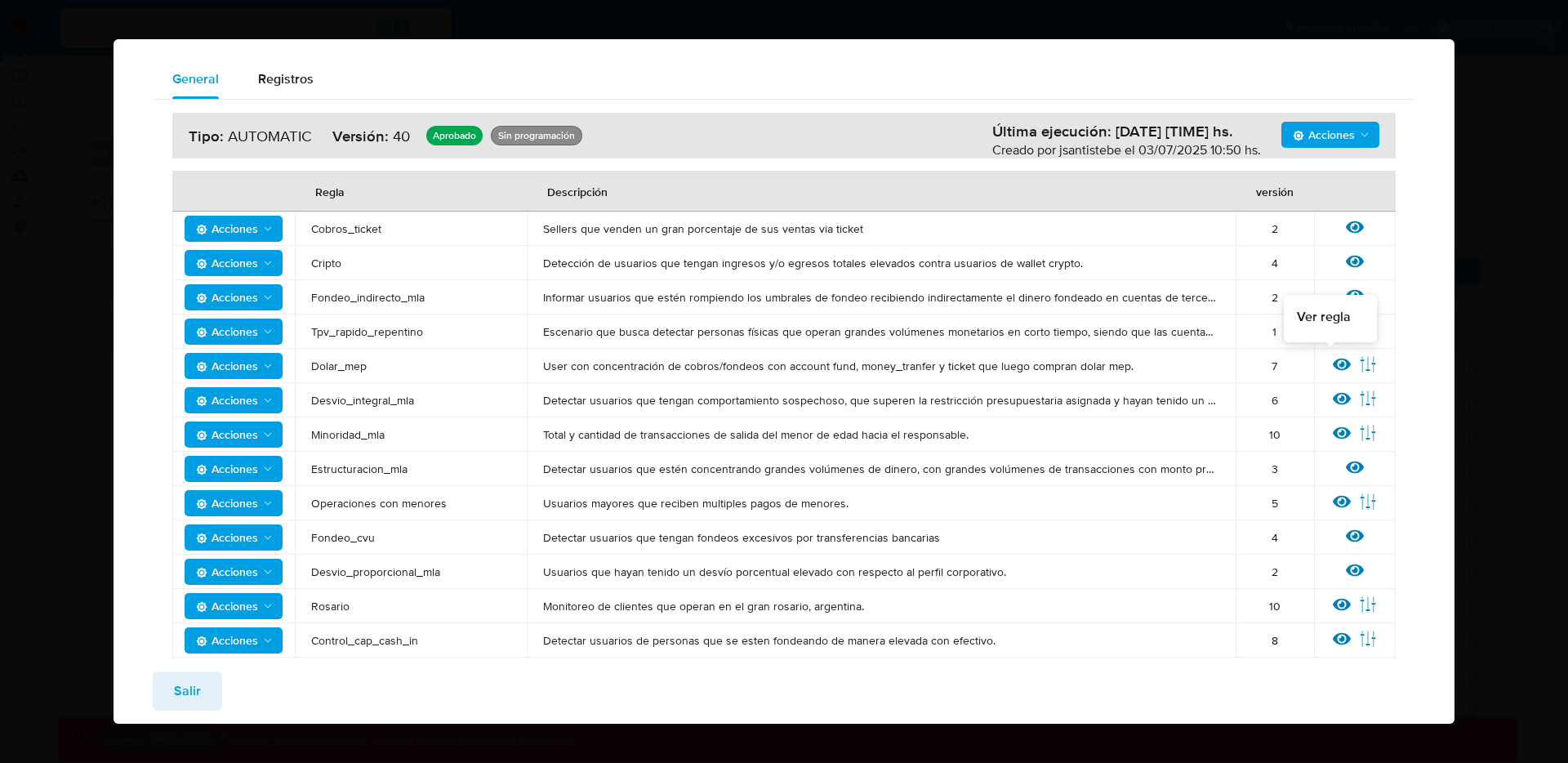 click 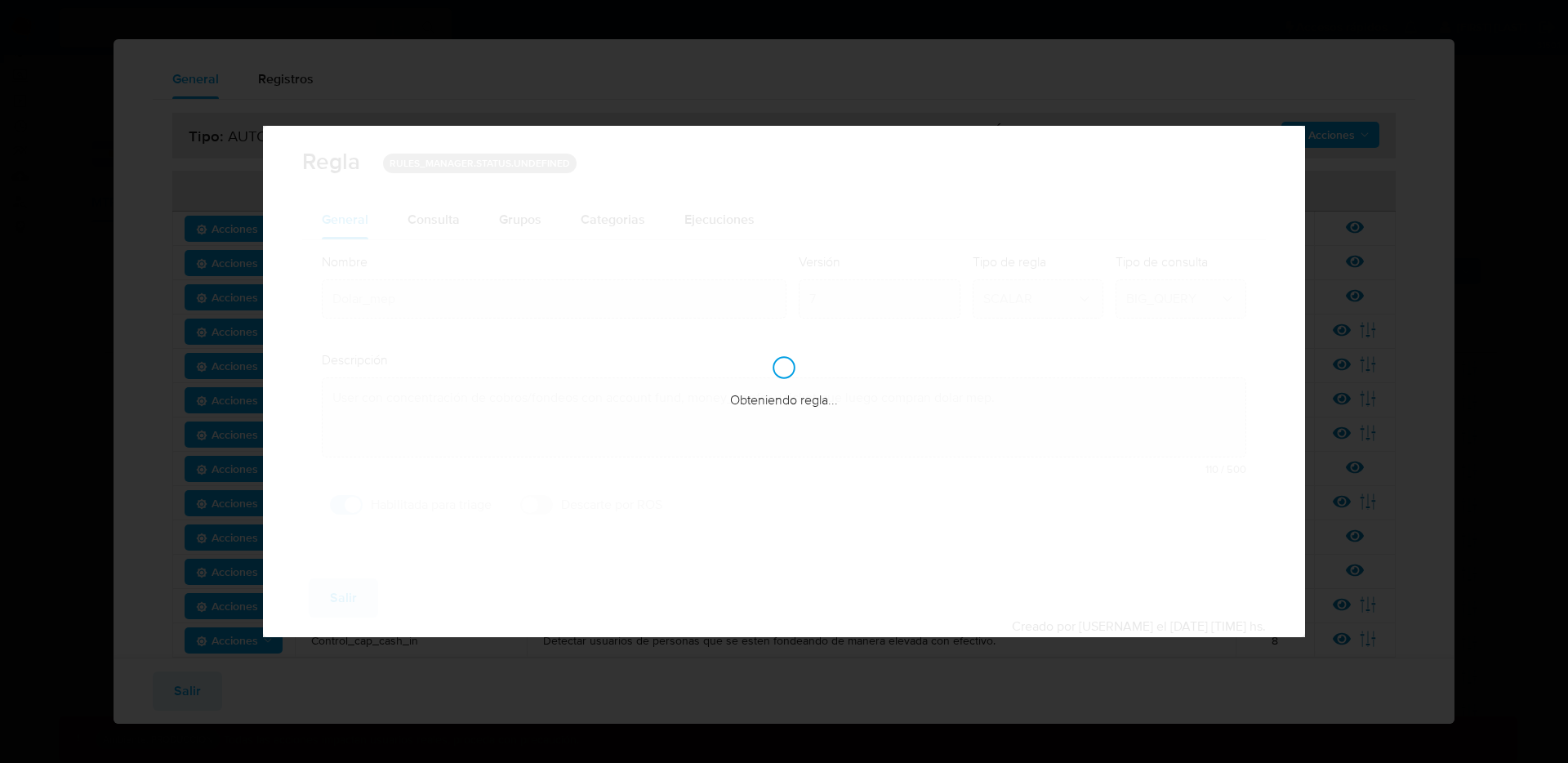 checkbox on "true" 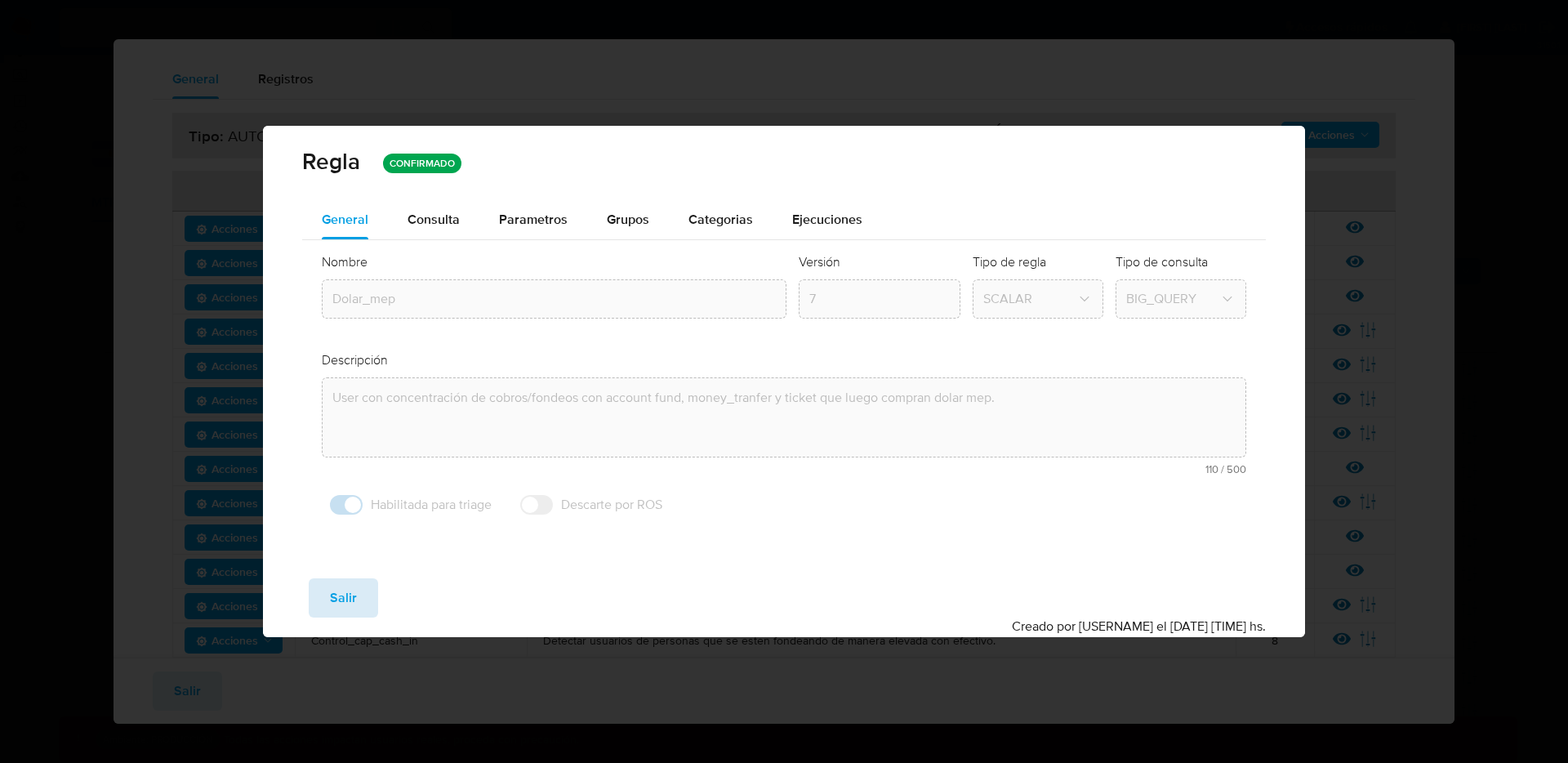 click on "Salir" at bounding box center (343, 598) 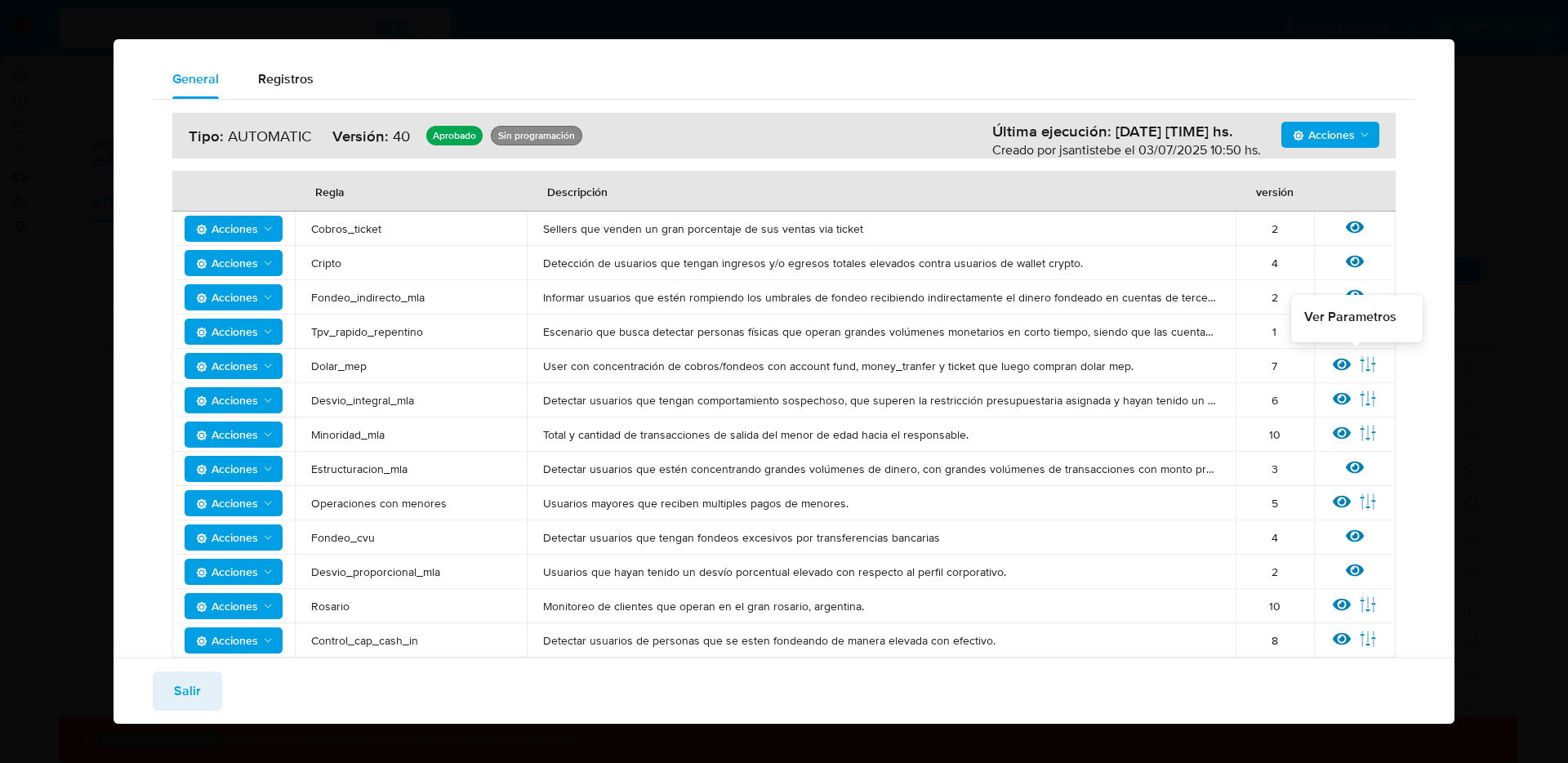 click 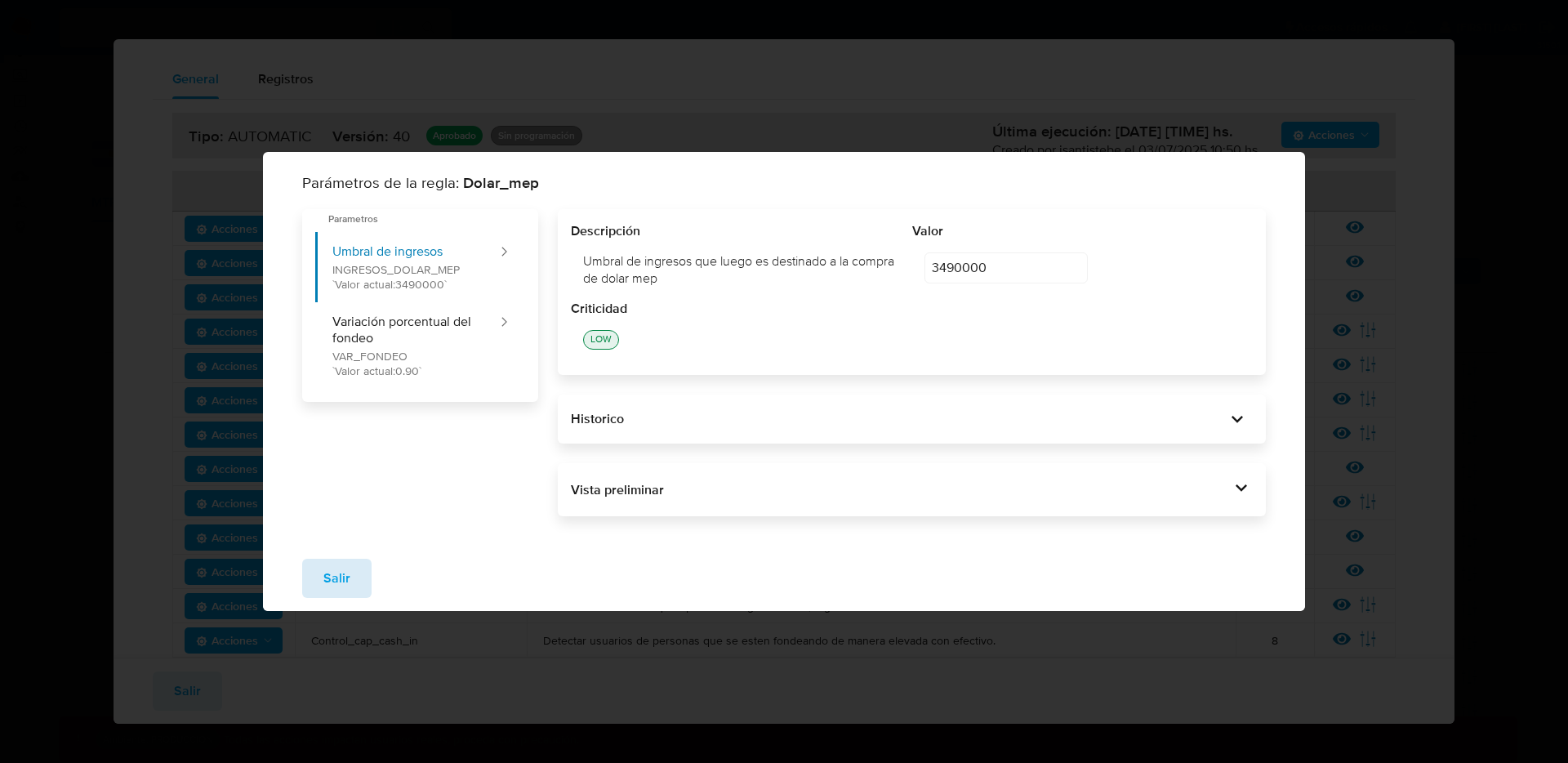 click on "Salir" at bounding box center (336, 578) 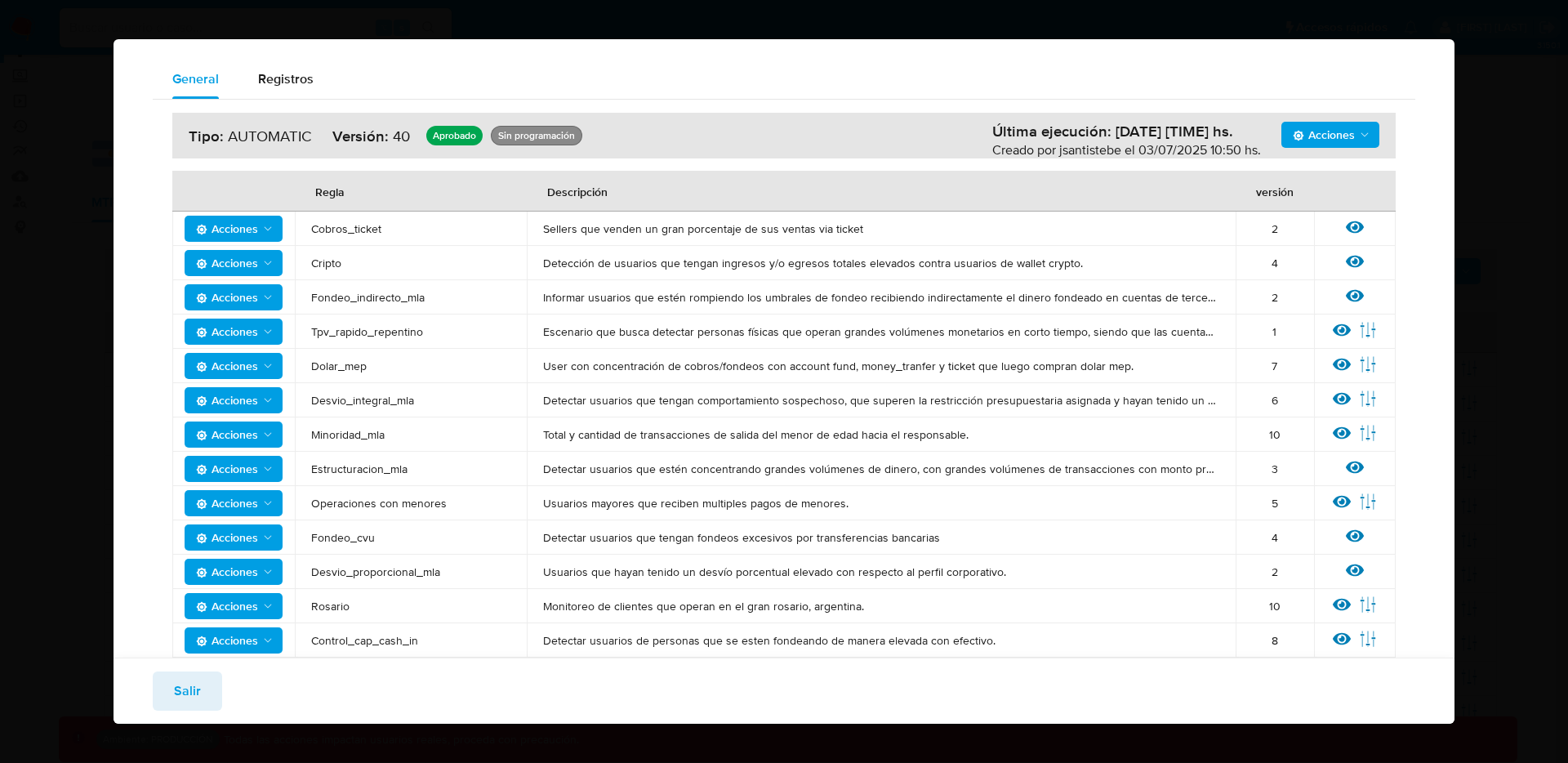 click on "Salir" at bounding box center (187, 691) 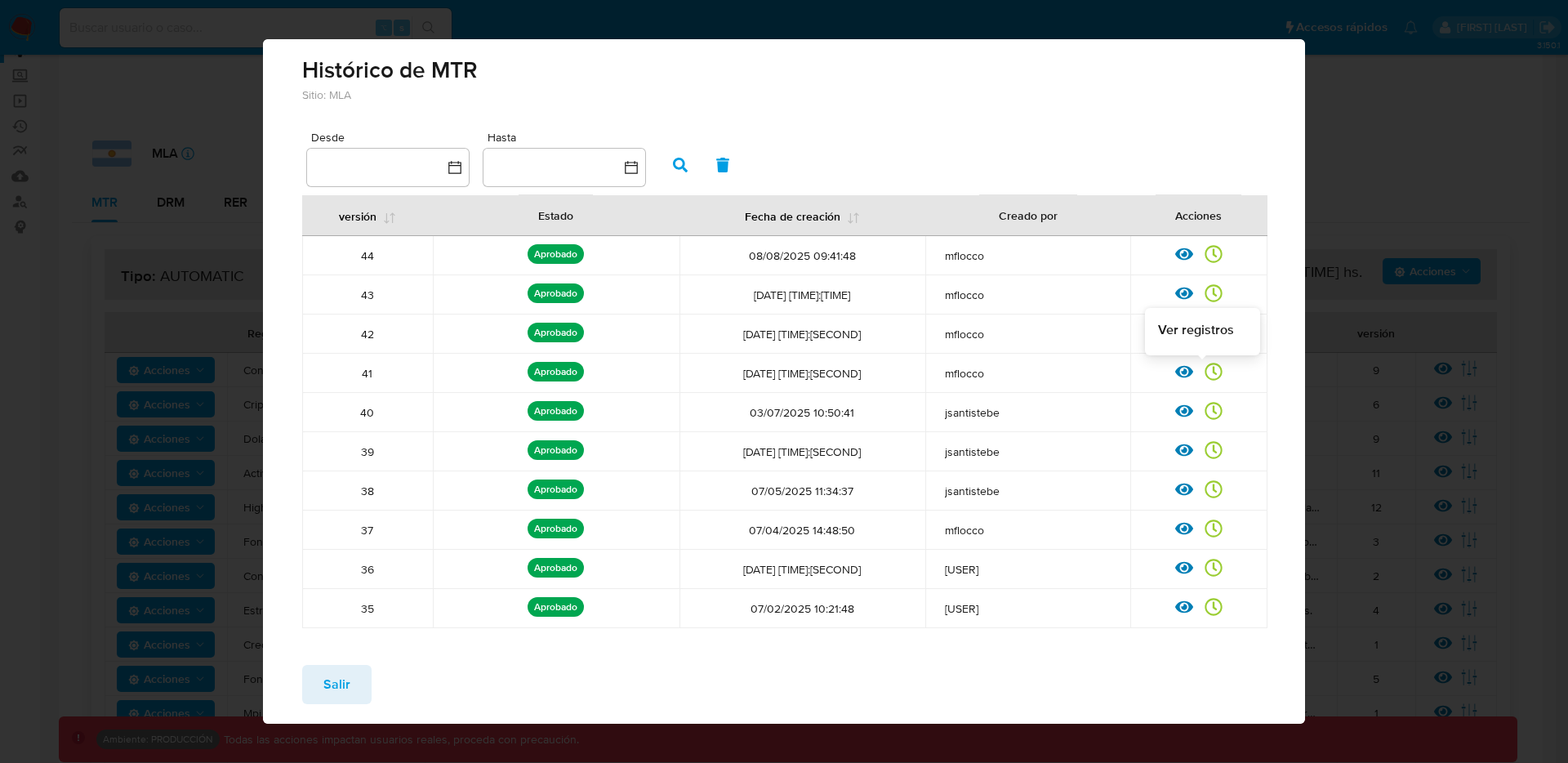 click 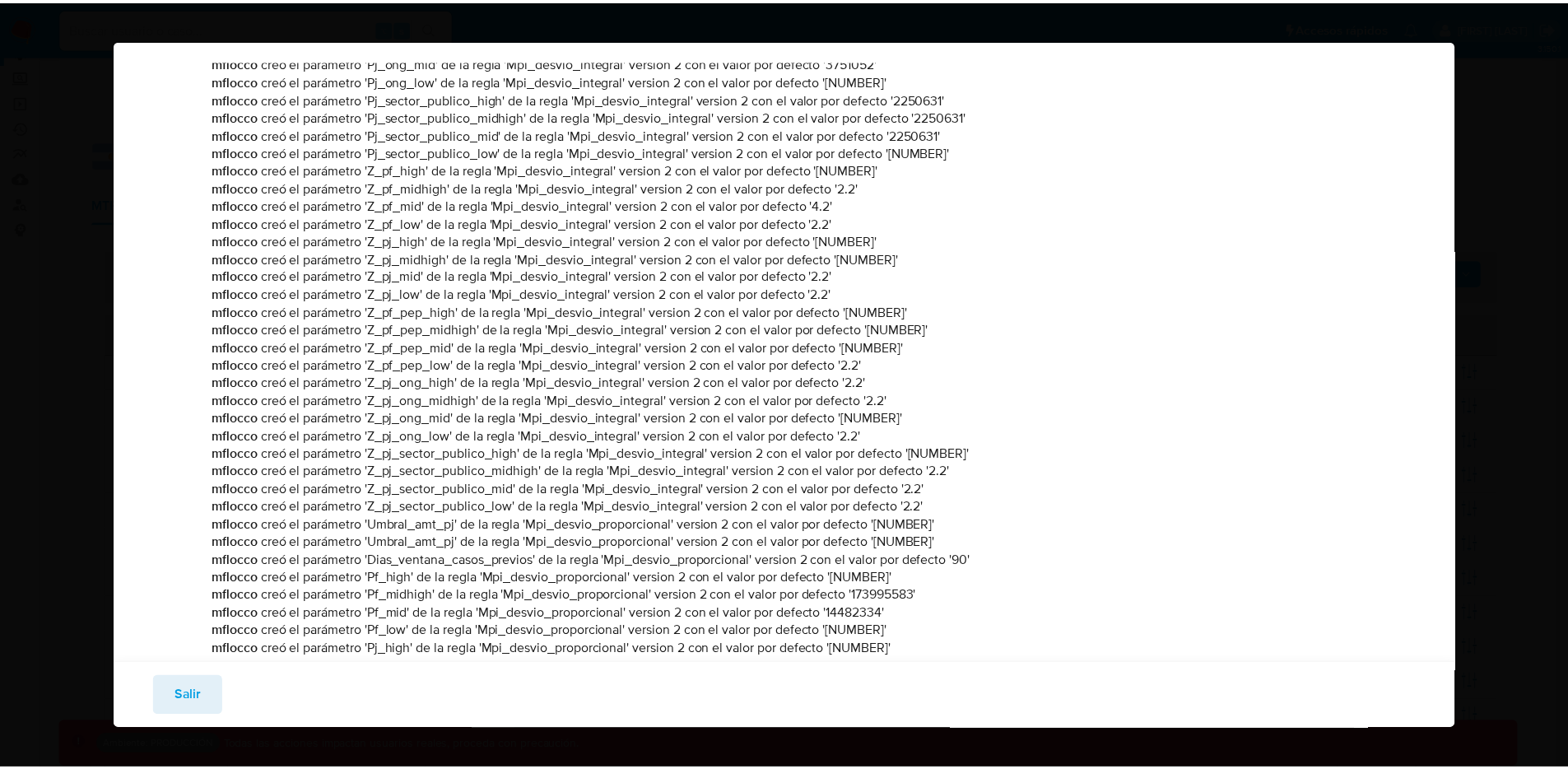 scroll, scrollTop: 2574, scrollLeft: 0, axis: vertical 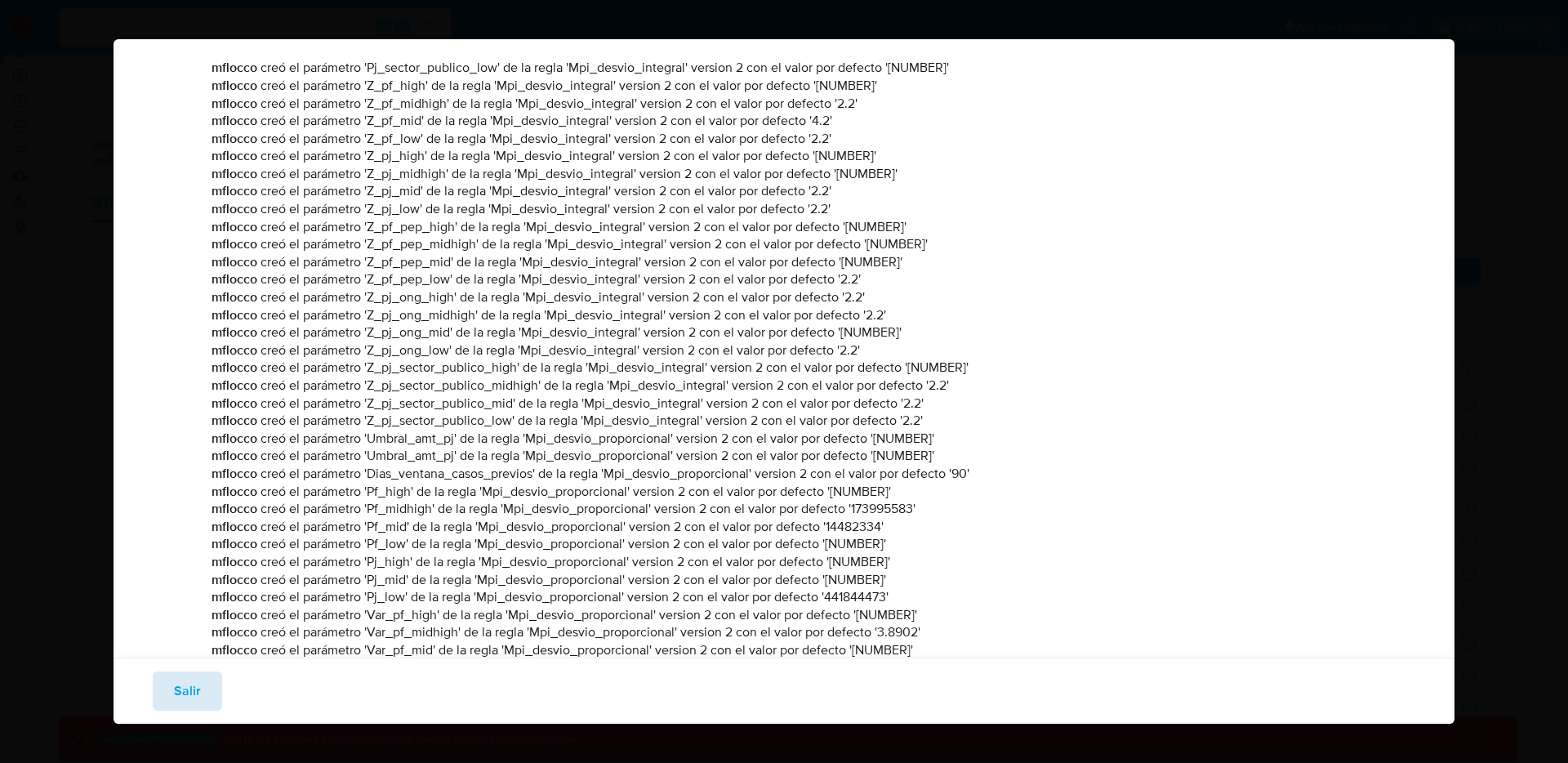 click on "Salir" at bounding box center [187, 691] 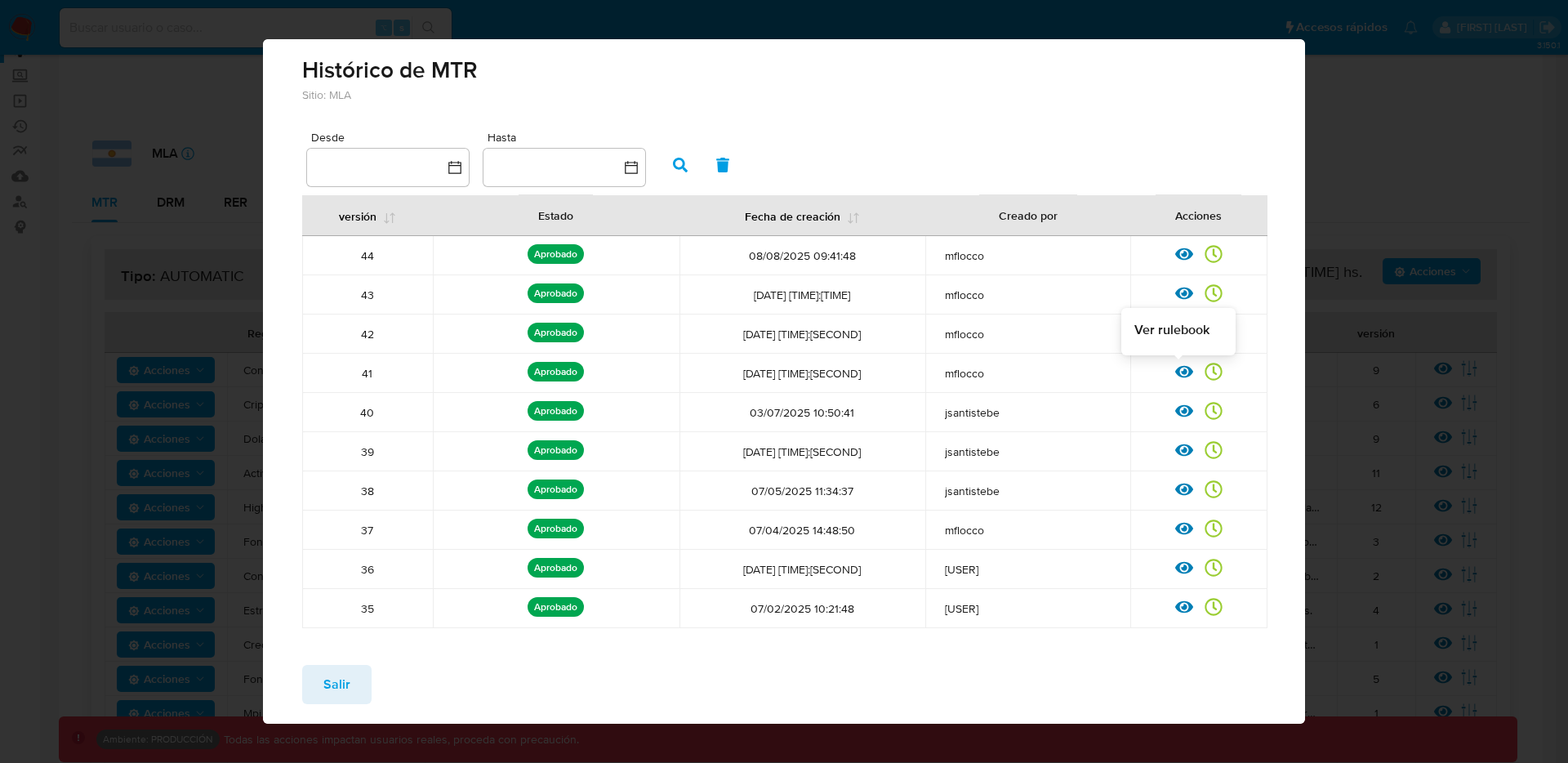 click 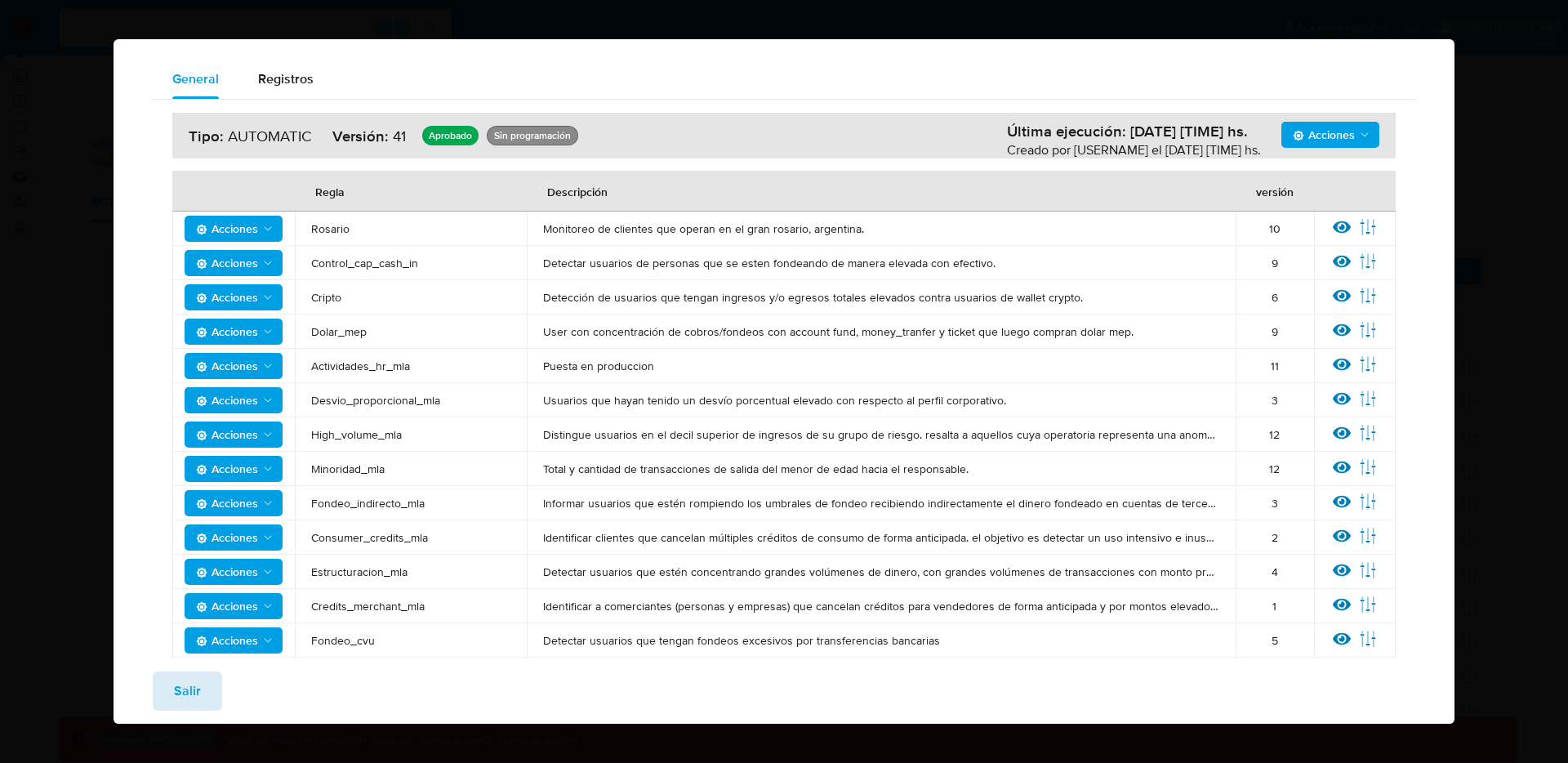 click on "Salir" at bounding box center [187, 691] 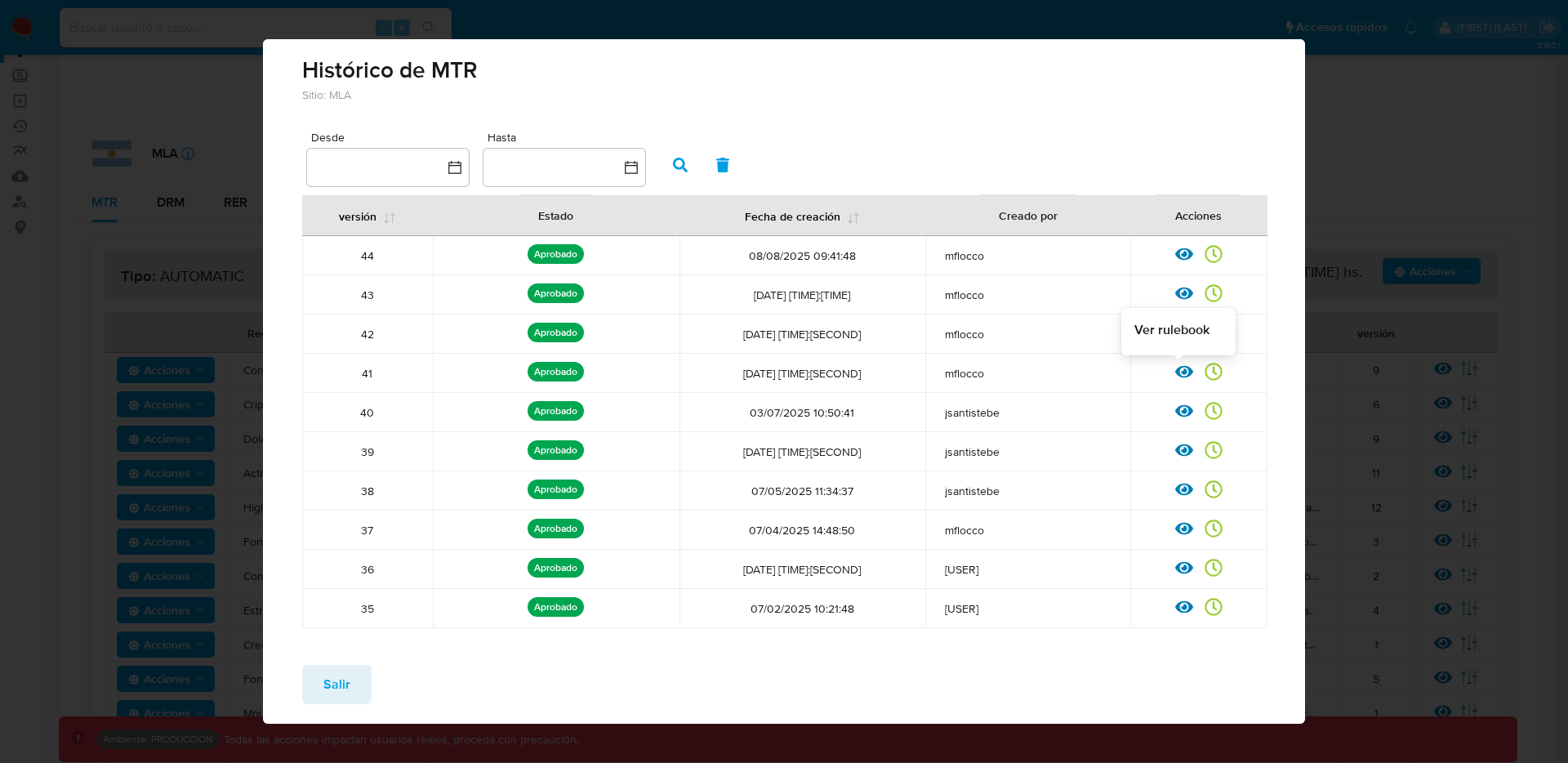 click 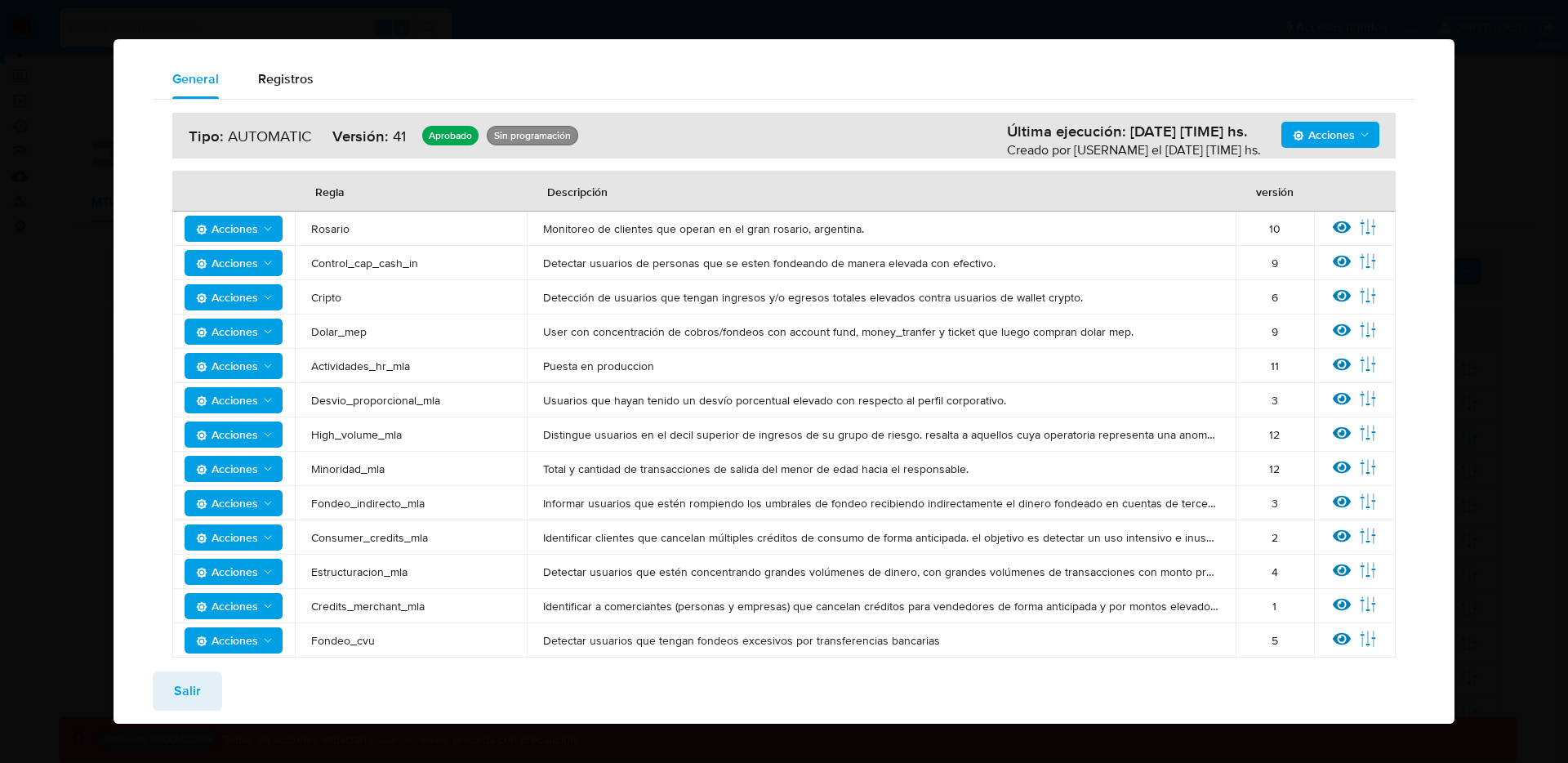 click on "Salir" at bounding box center [784, 691] 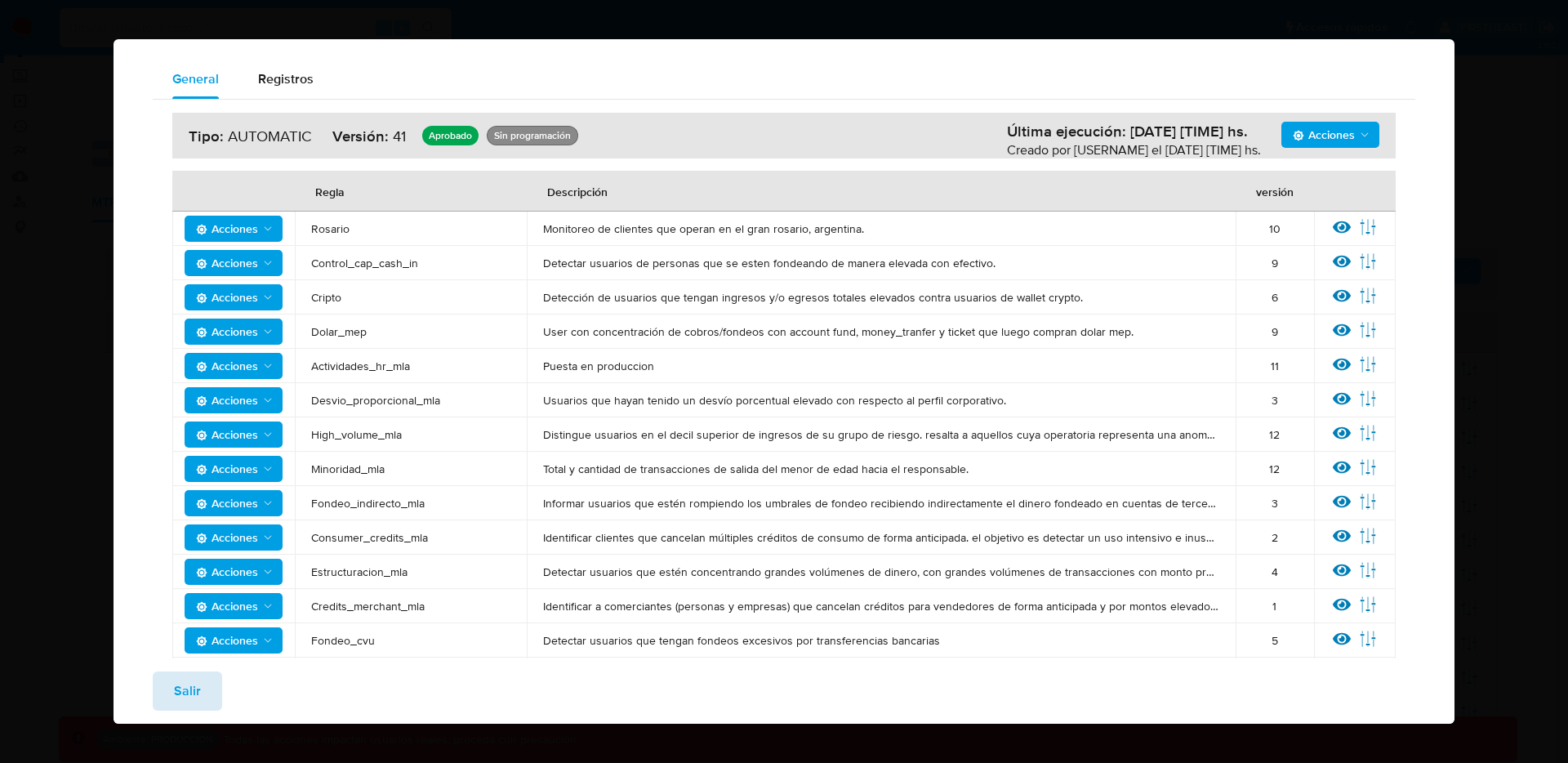 click on "Salir" at bounding box center [187, 691] 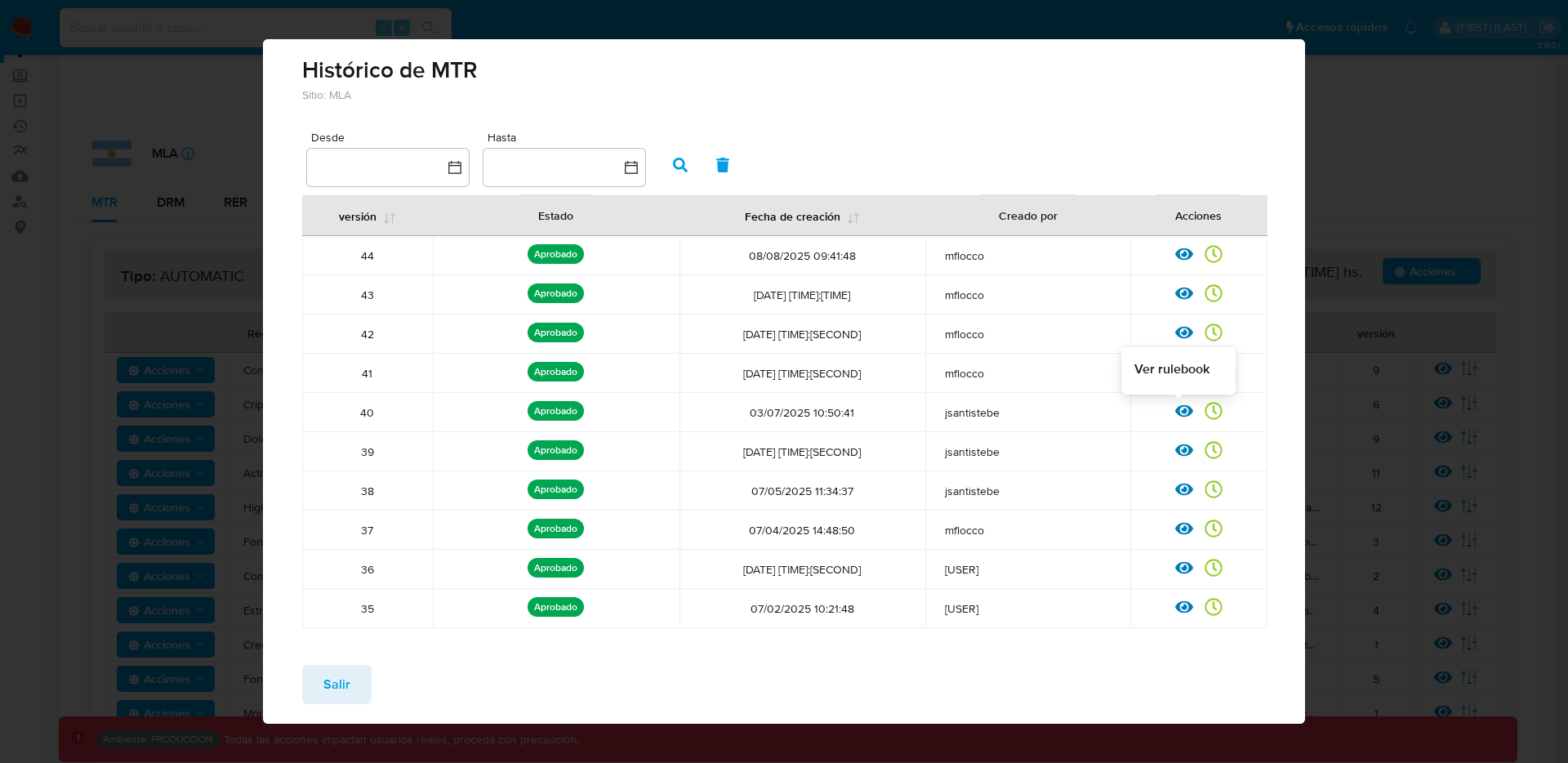 click 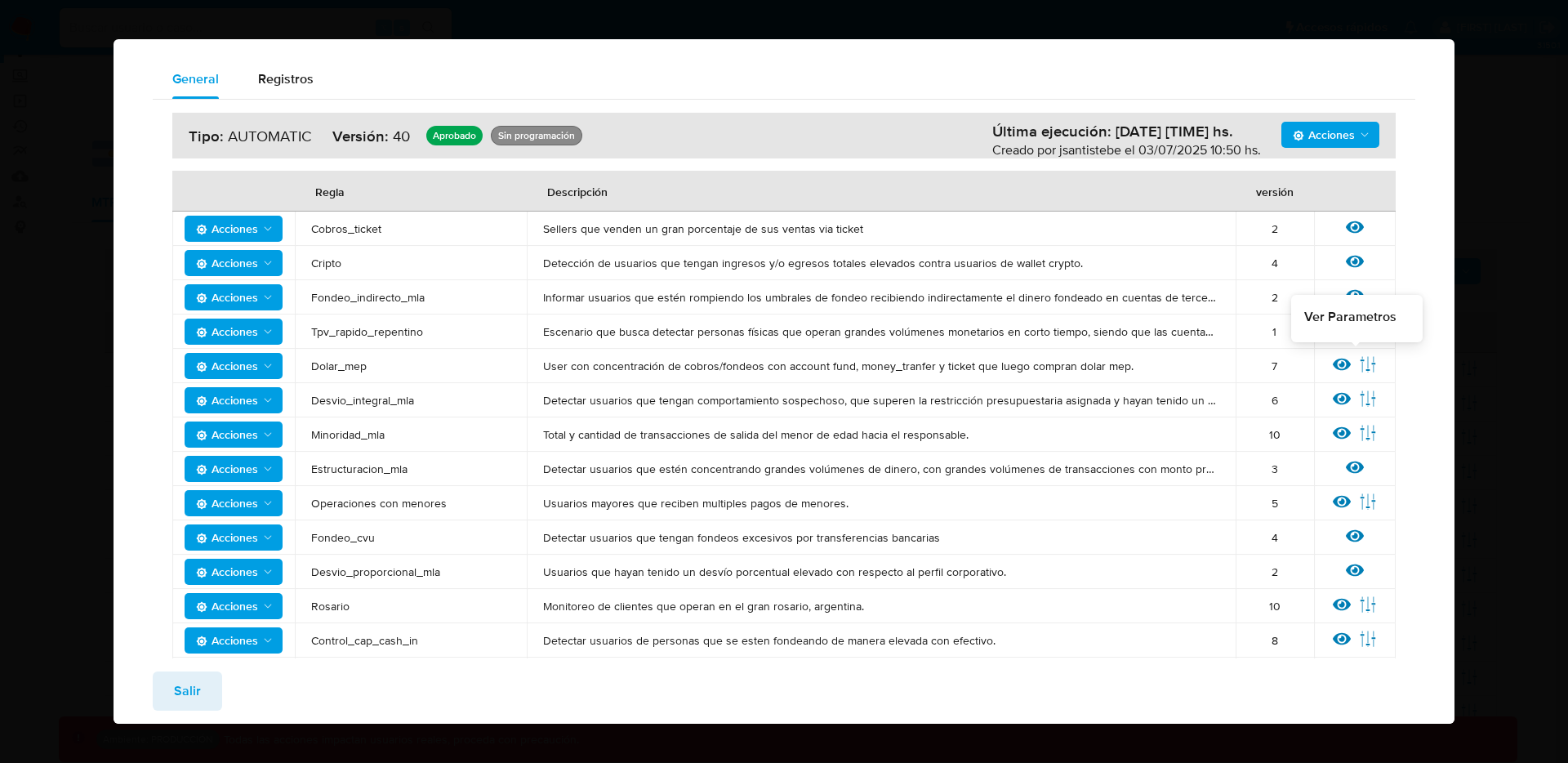 click 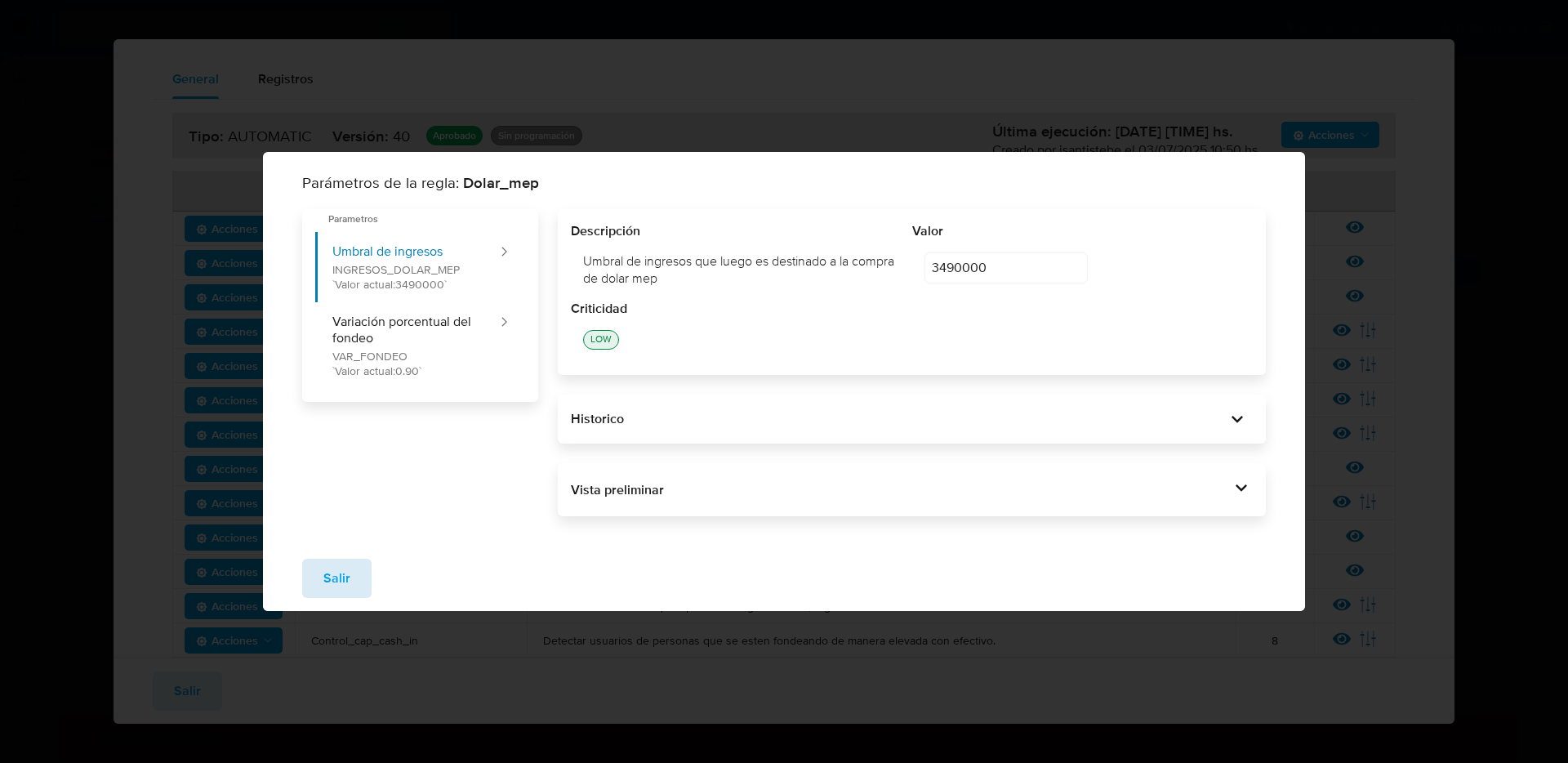 click on "Salir" at bounding box center [336, 578] 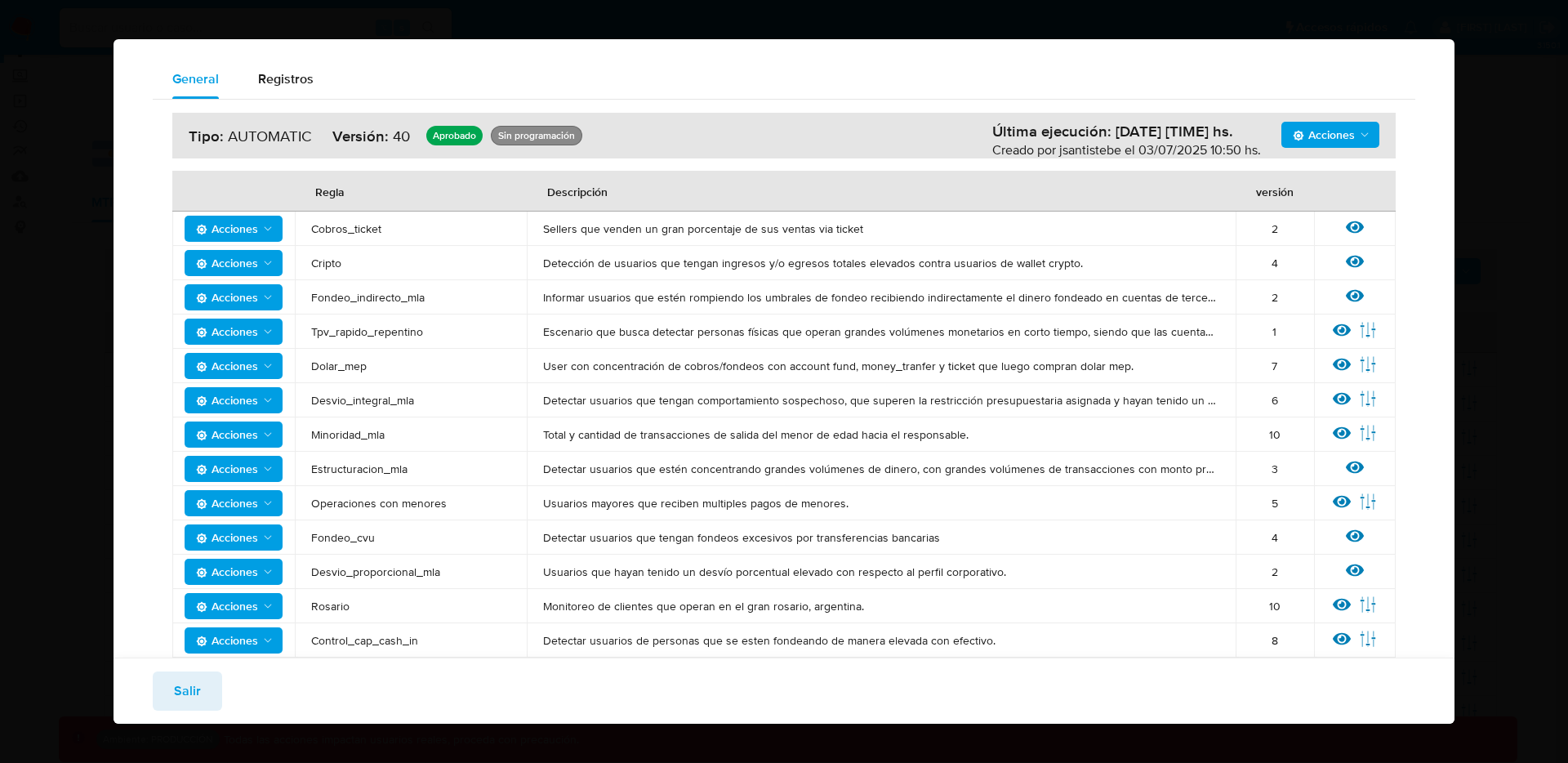 click on "Acciones" at bounding box center [1324, 135] 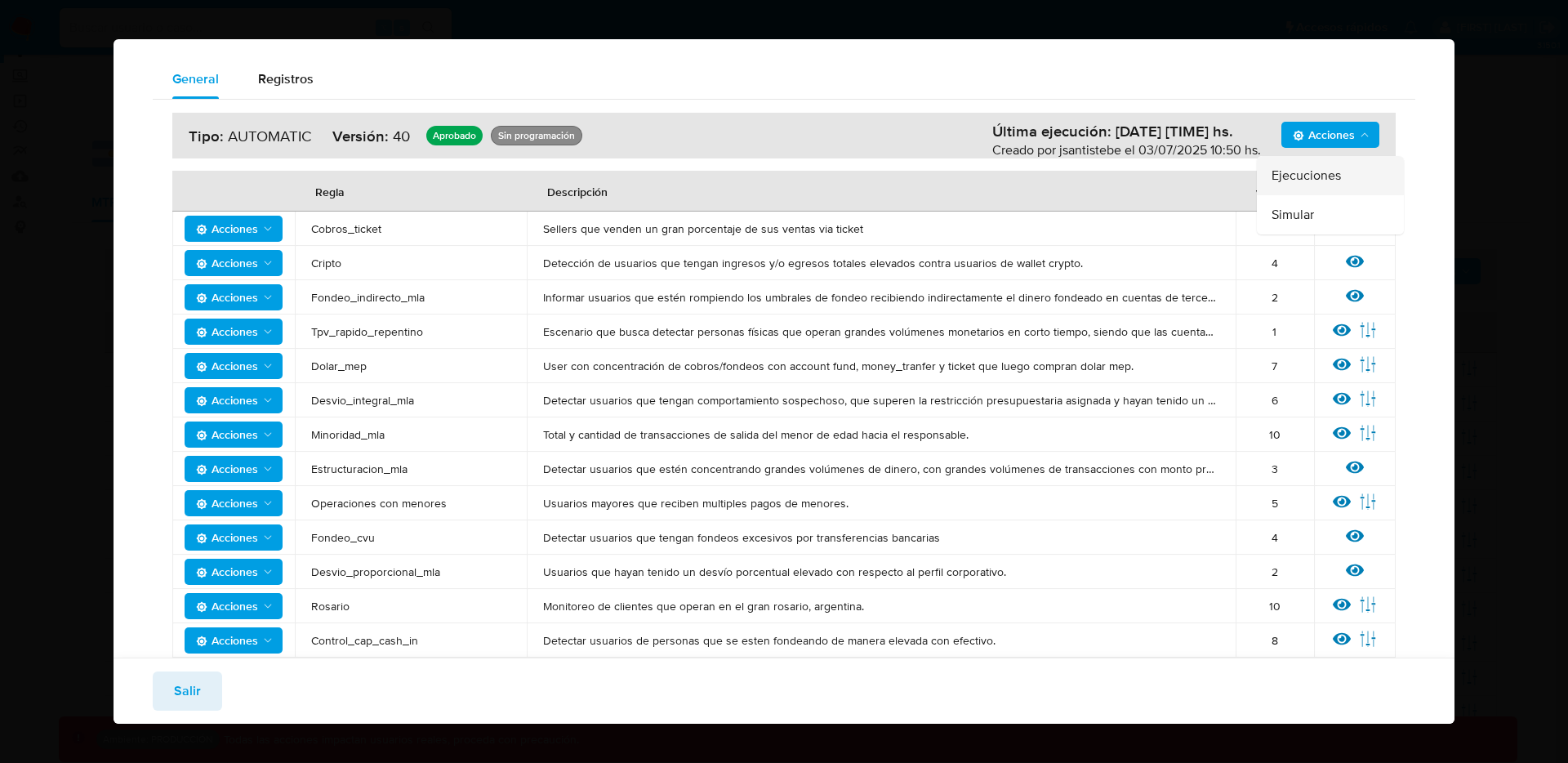 click on "Ejecuciones" at bounding box center (1330, 176) 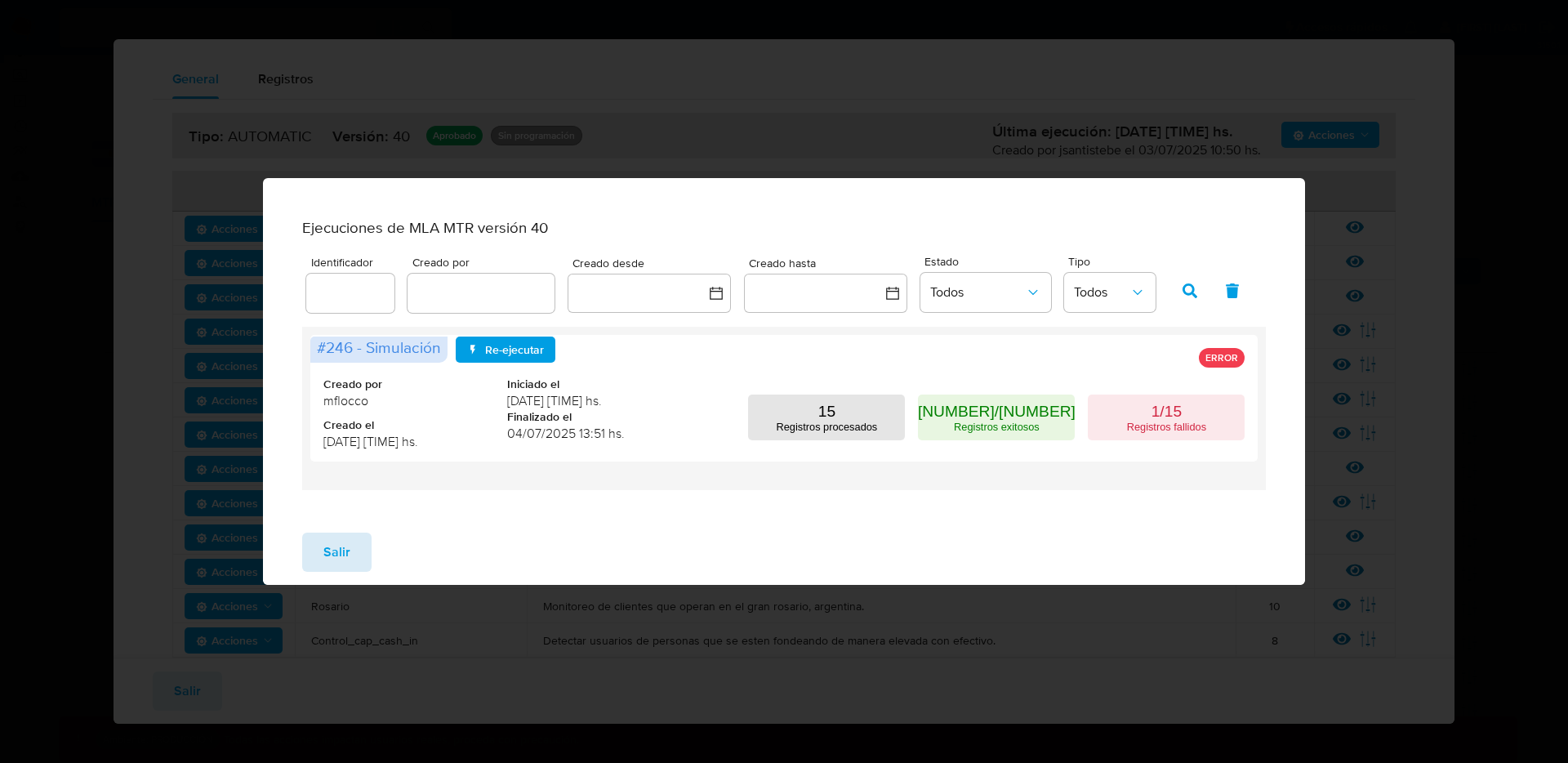 click on "Salir" at bounding box center (336, 552) 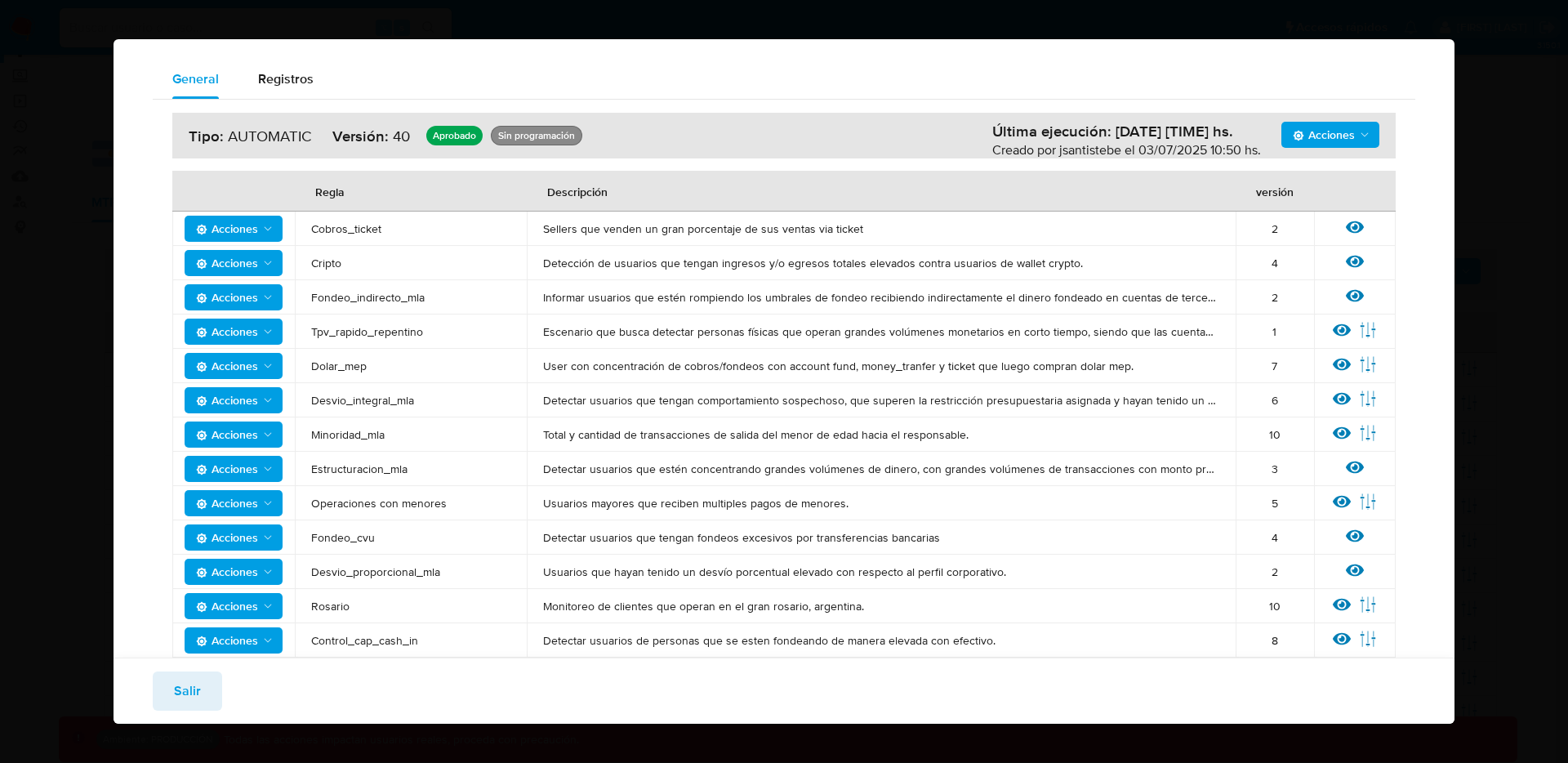 click on "Salir" at bounding box center [187, 691] 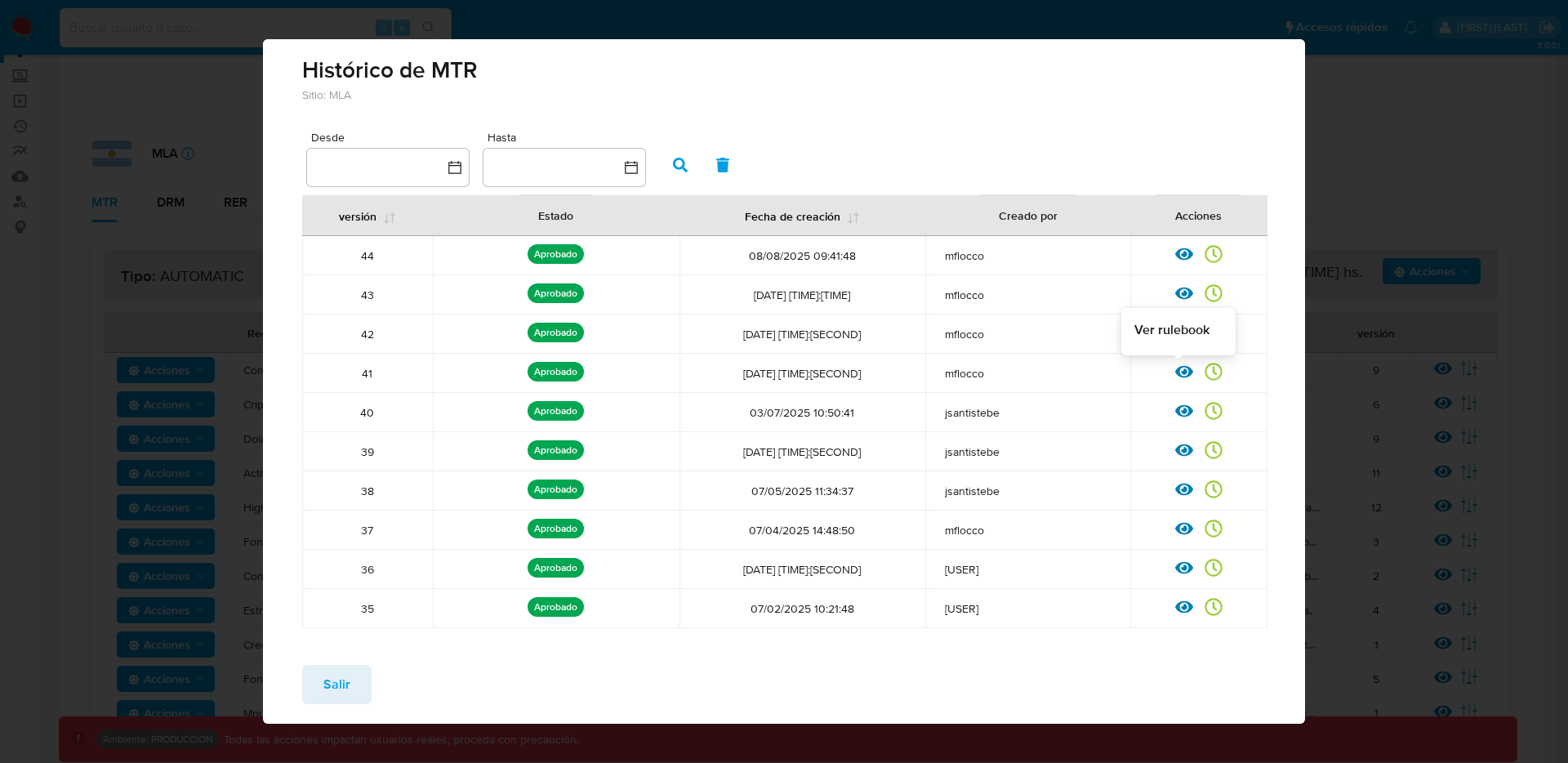 click 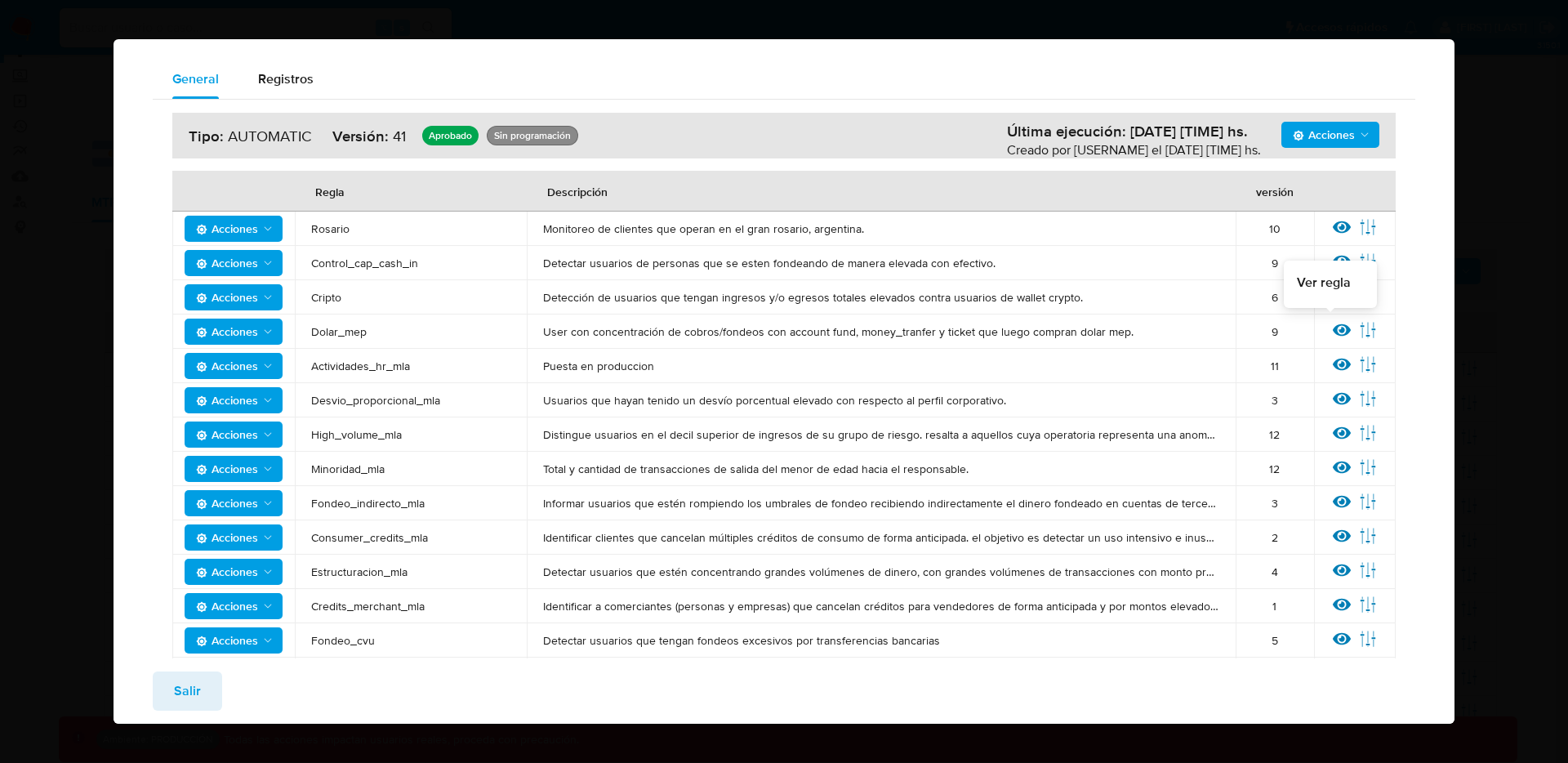 click 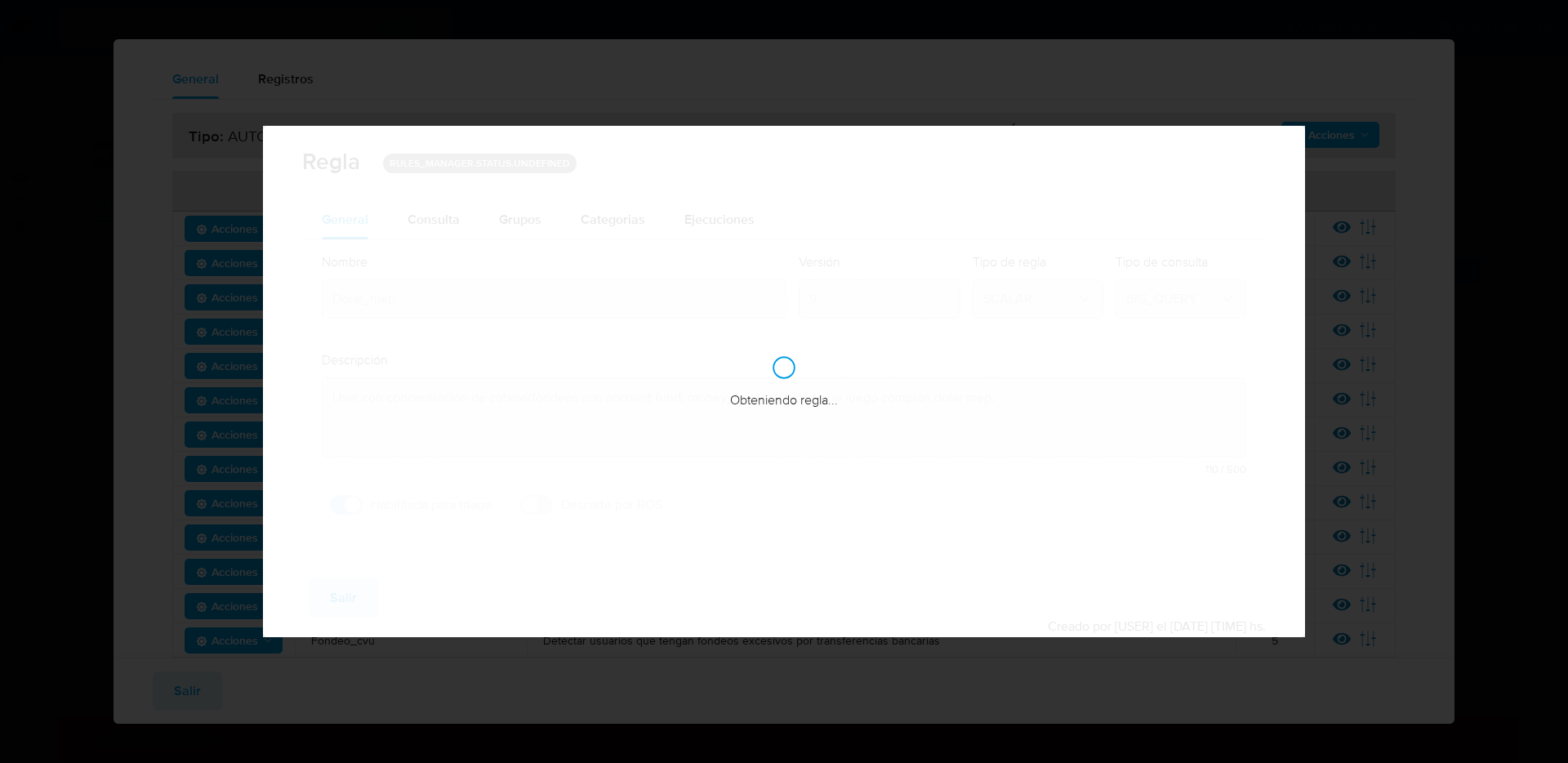 checkbox on "true" 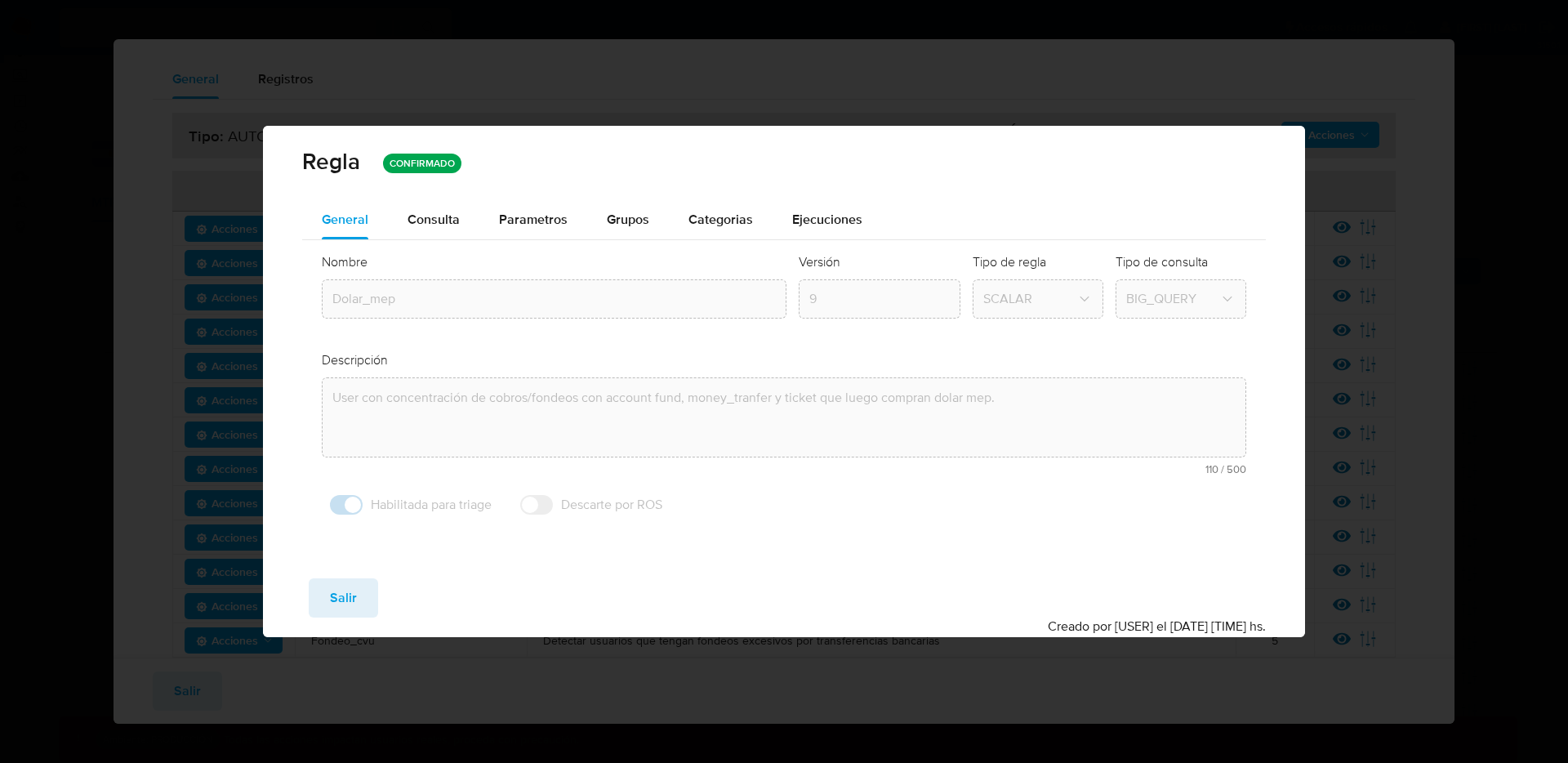 click on "Guardar Salir Simular Confirmar Creado por [USER] el [DATE] [TIME] hs." at bounding box center [784, 601] 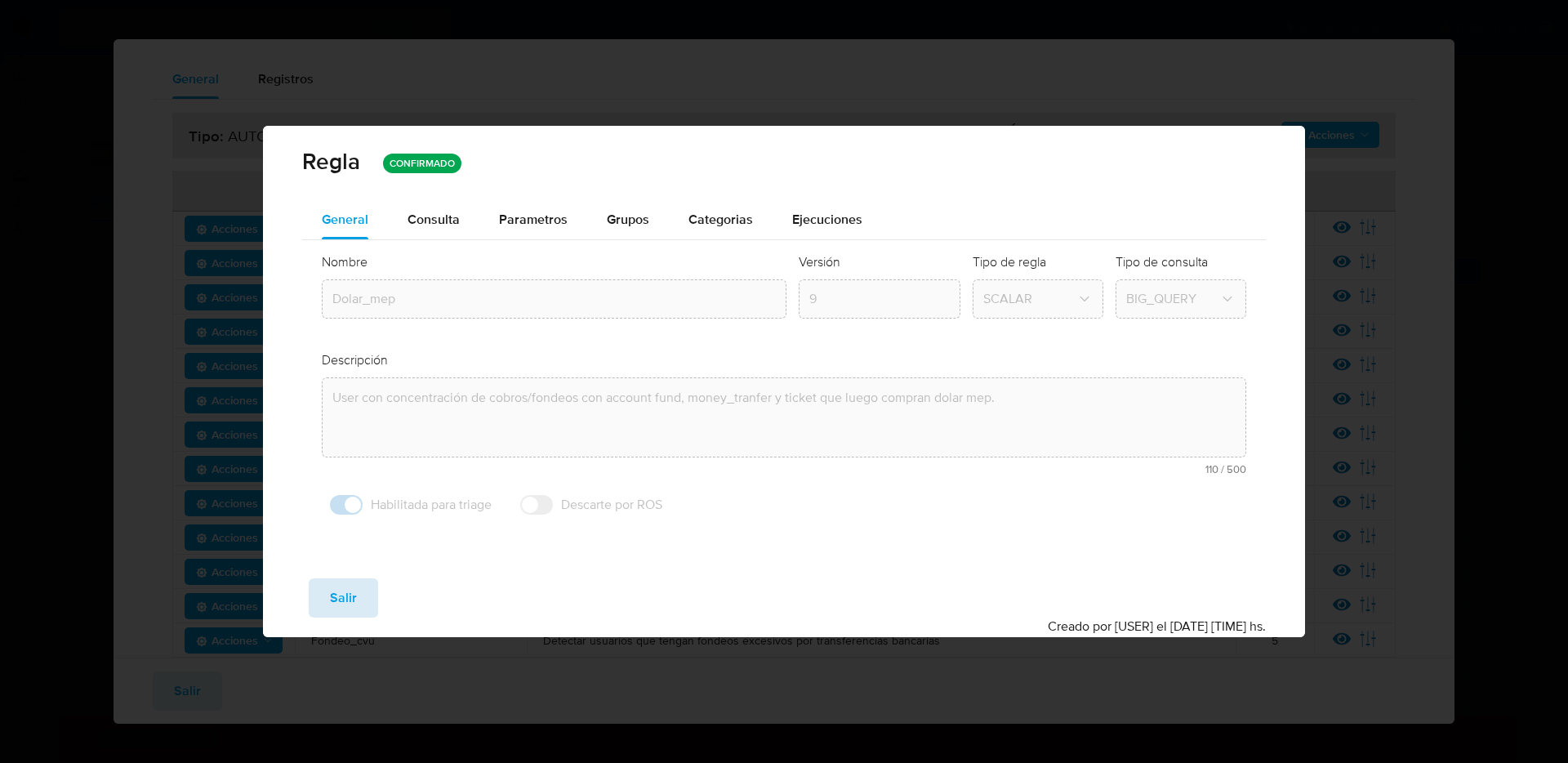 click on "Salir" at bounding box center [343, 598] 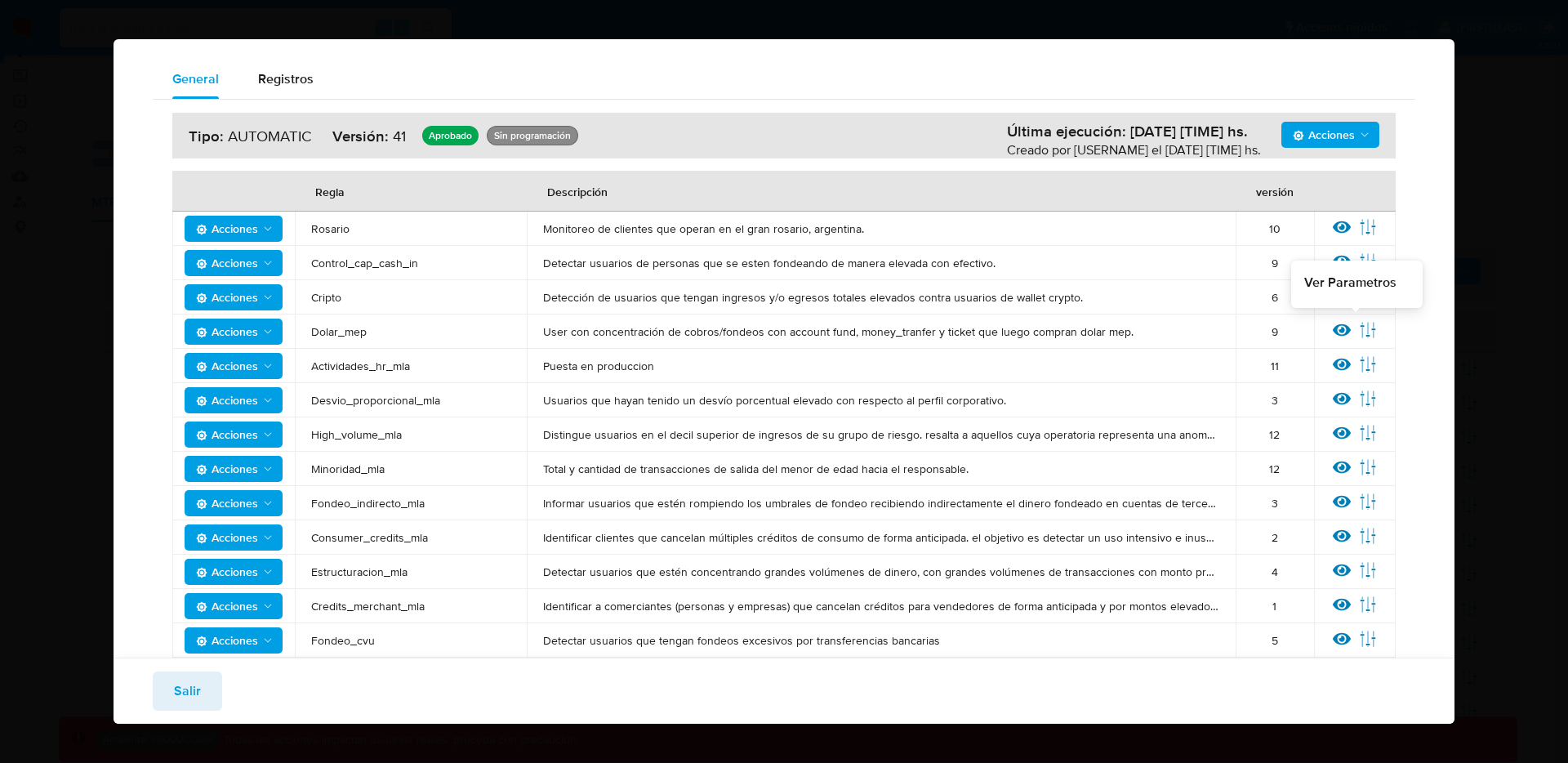 click 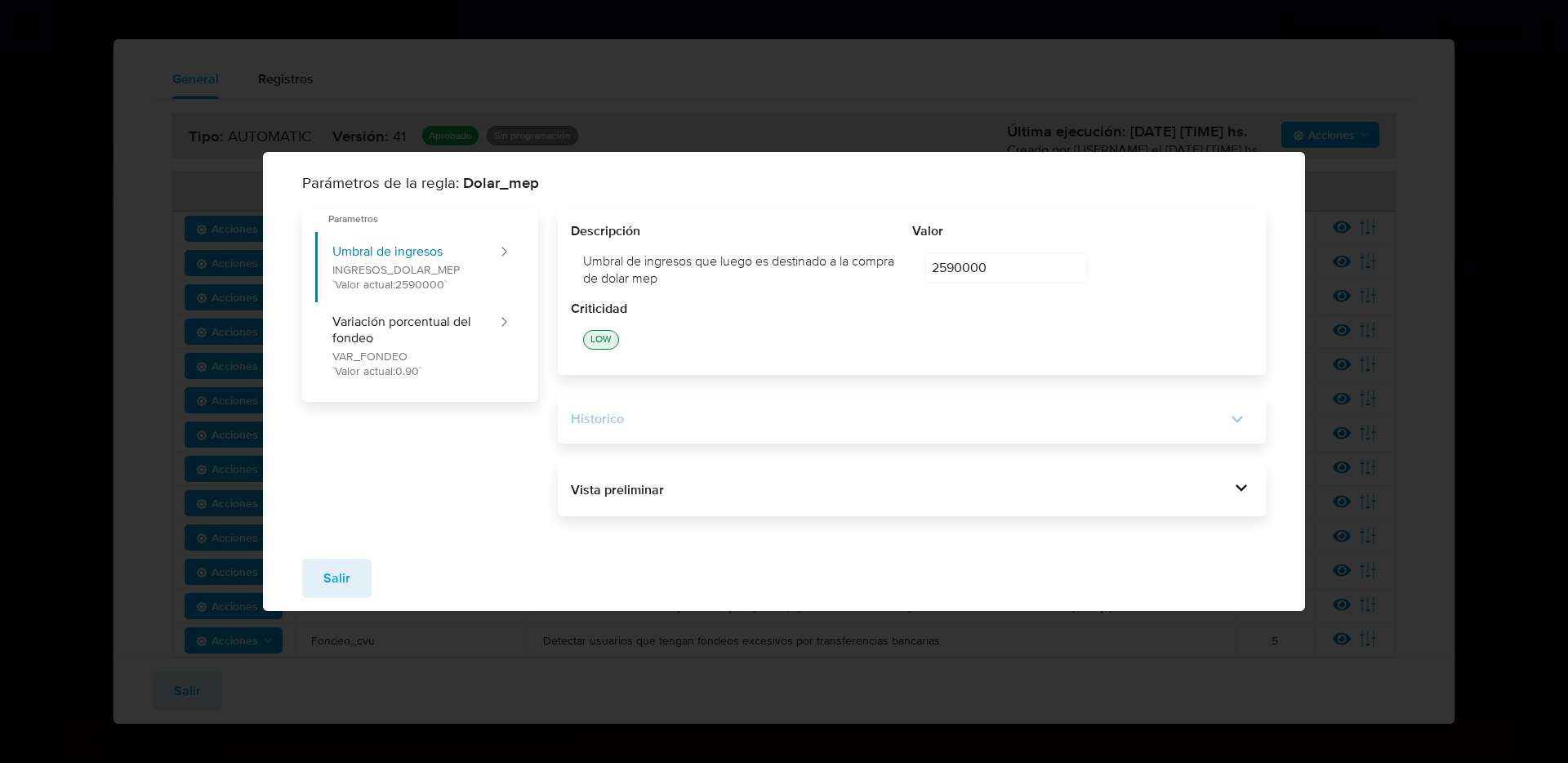 click on "Historico" at bounding box center [912, 419] 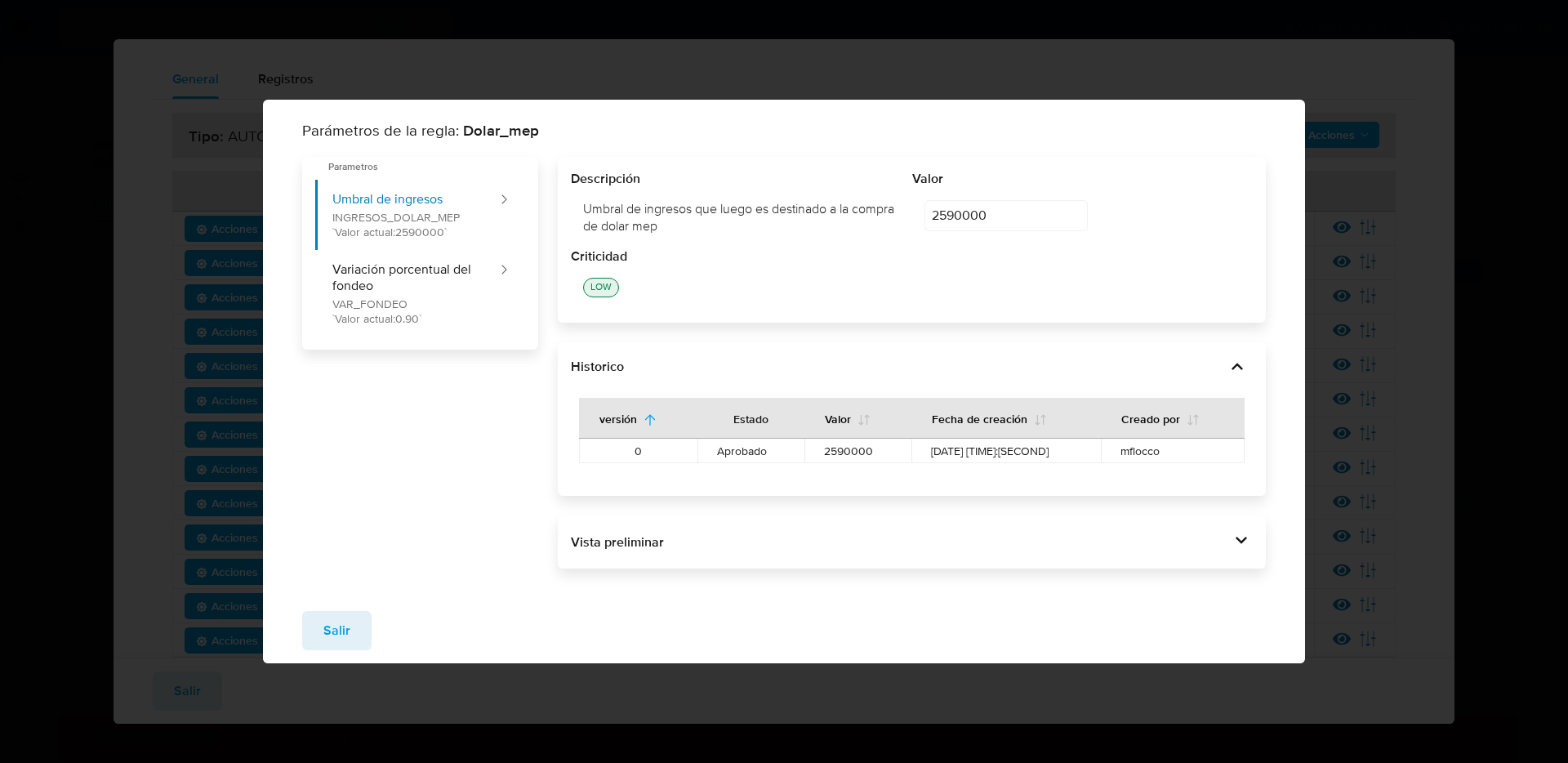 click on "Salir" at bounding box center [336, 631] 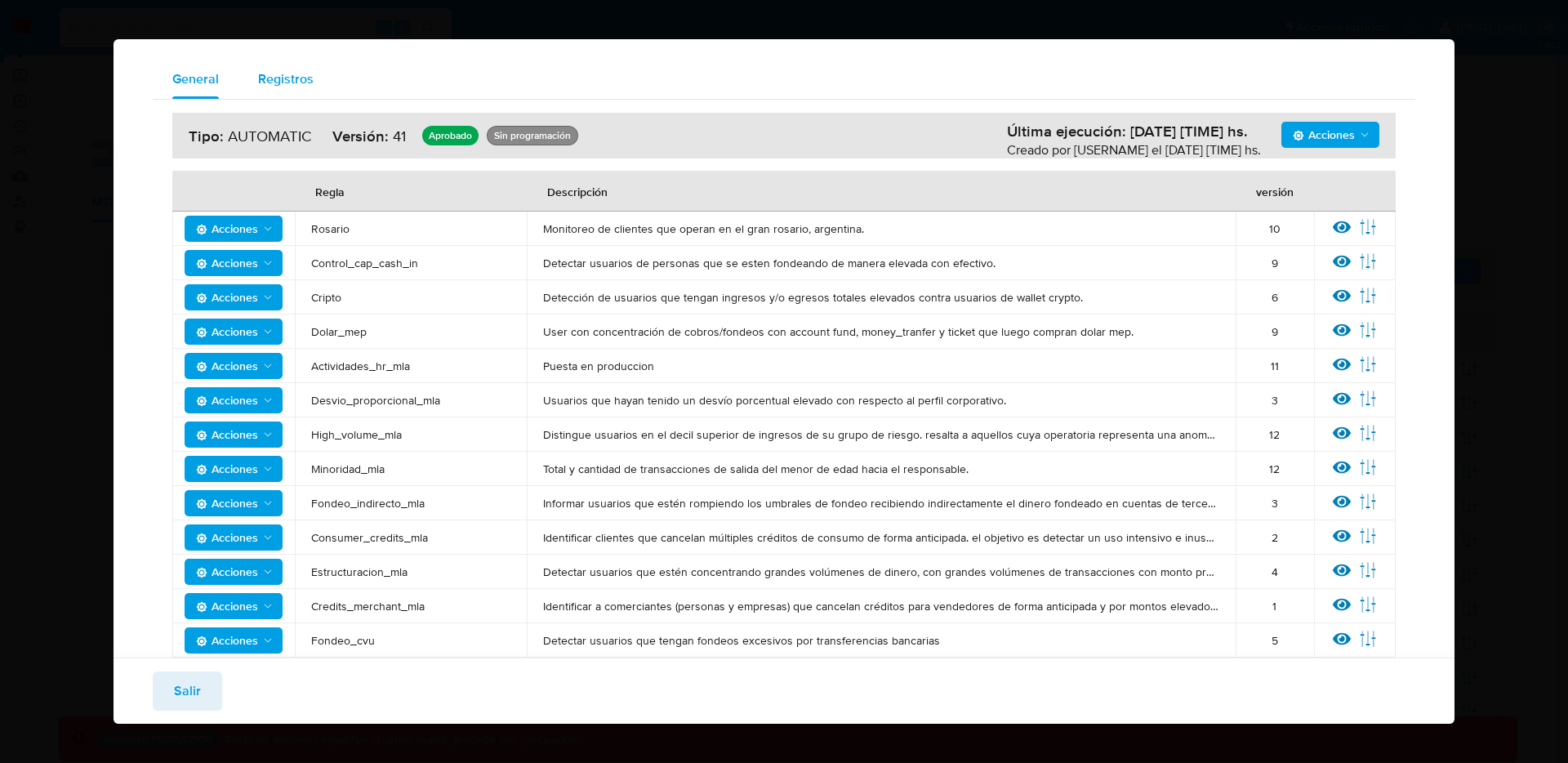 click on "Registros" at bounding box center (286, 78) 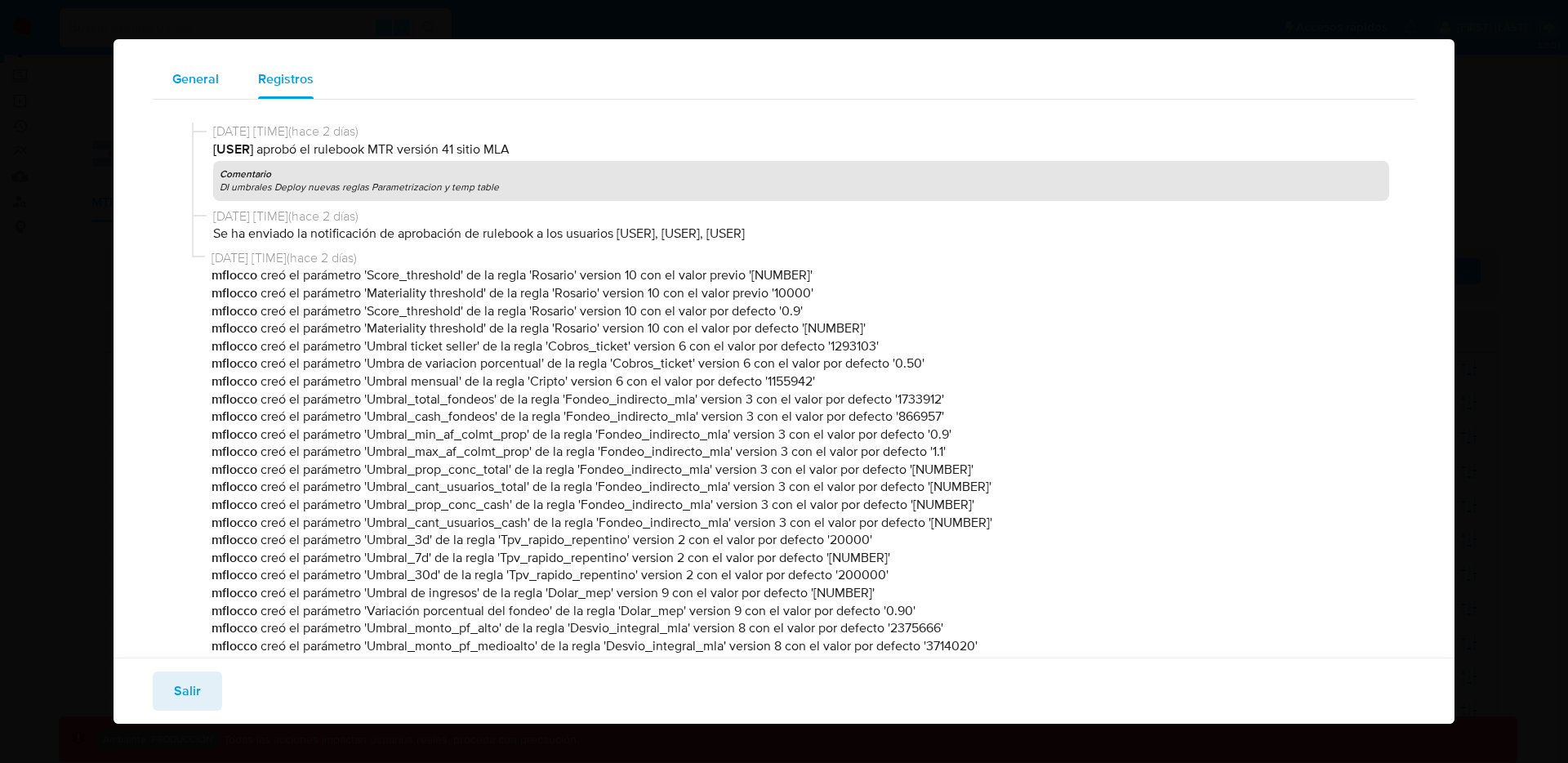 click on "General" at bounding box center [195, 78] 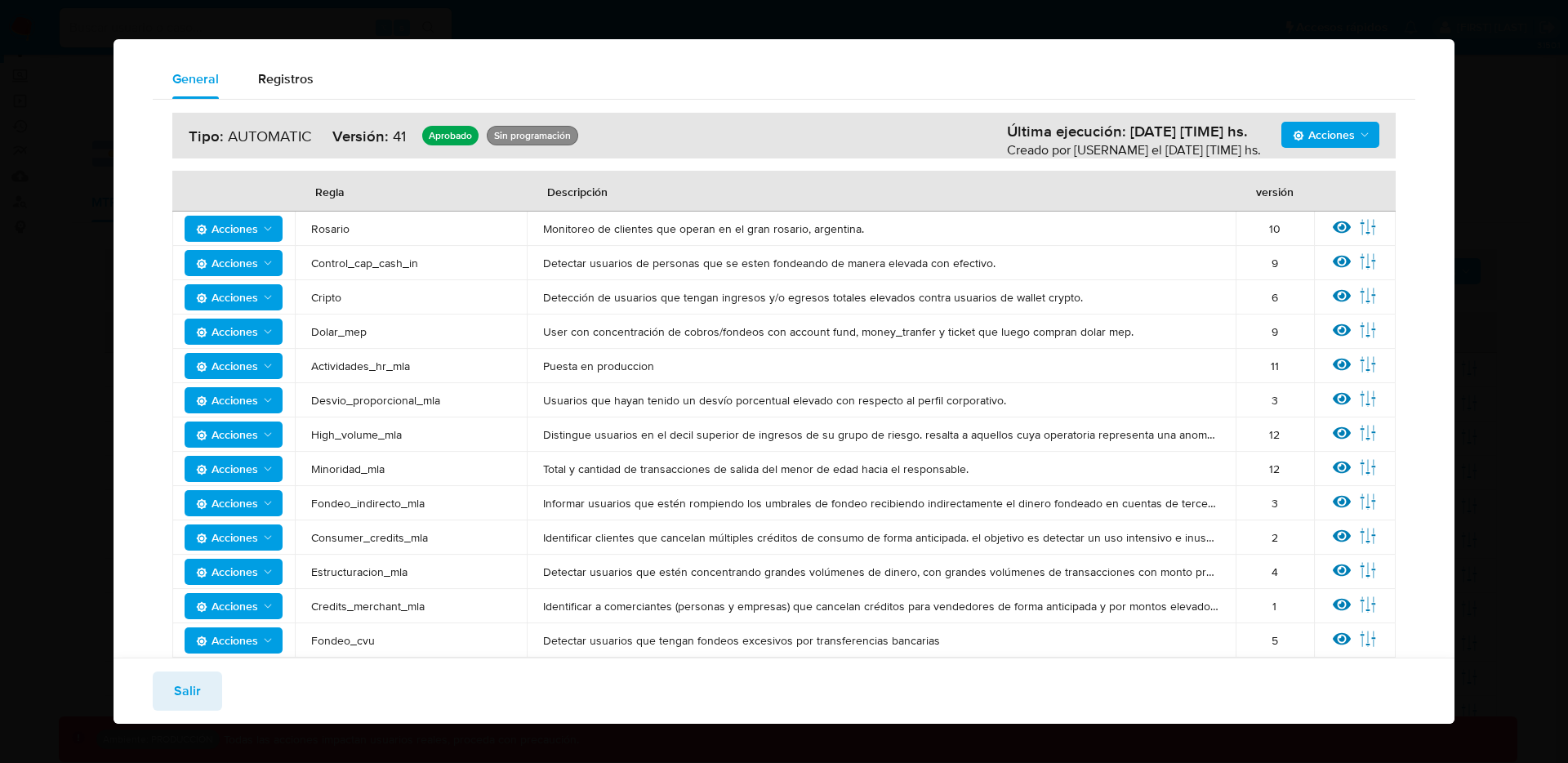 click on "Dolar_mep" at bounding box center [411, 332] 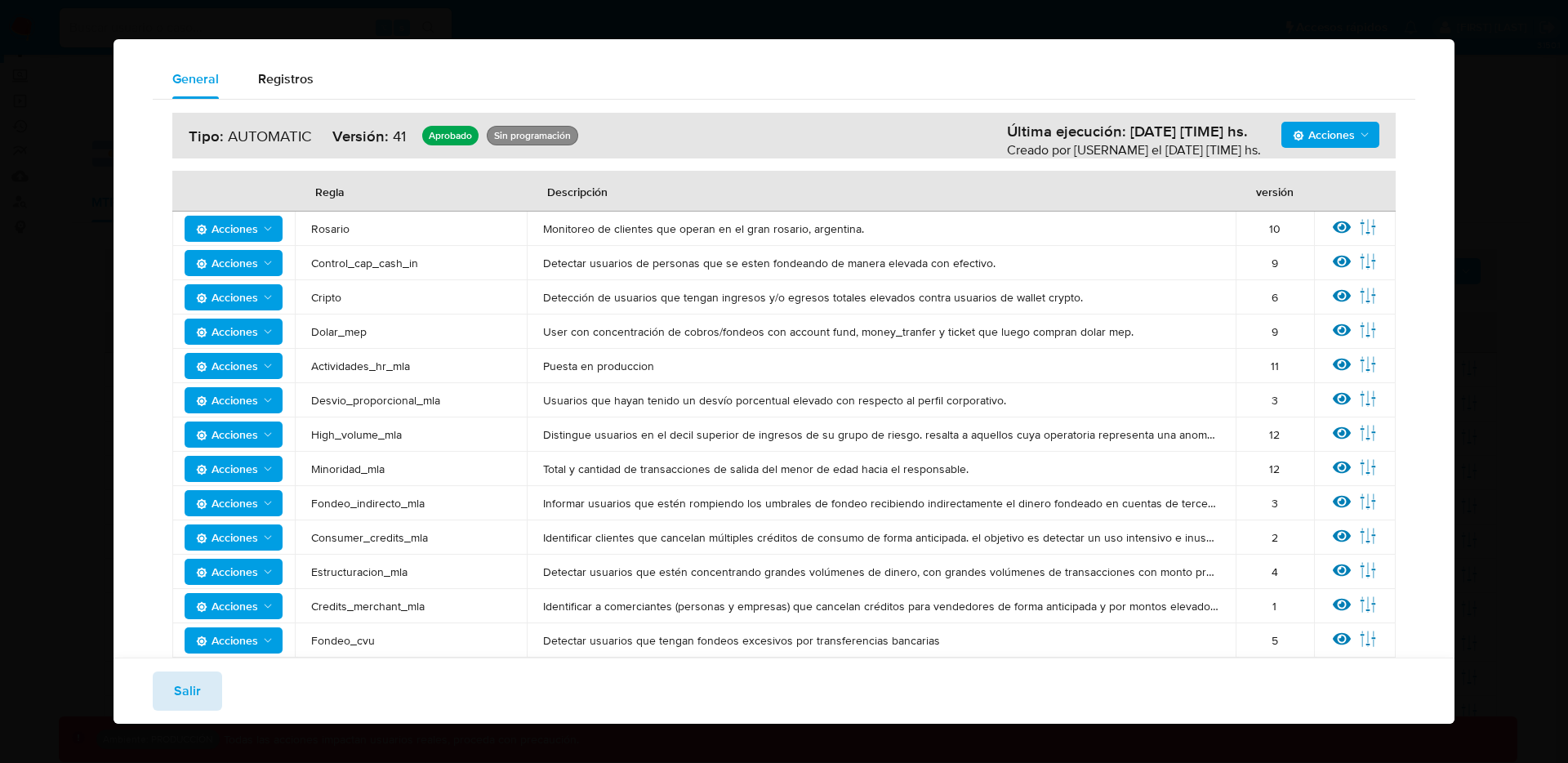click on "Salir" at bounding box center [187, 691] 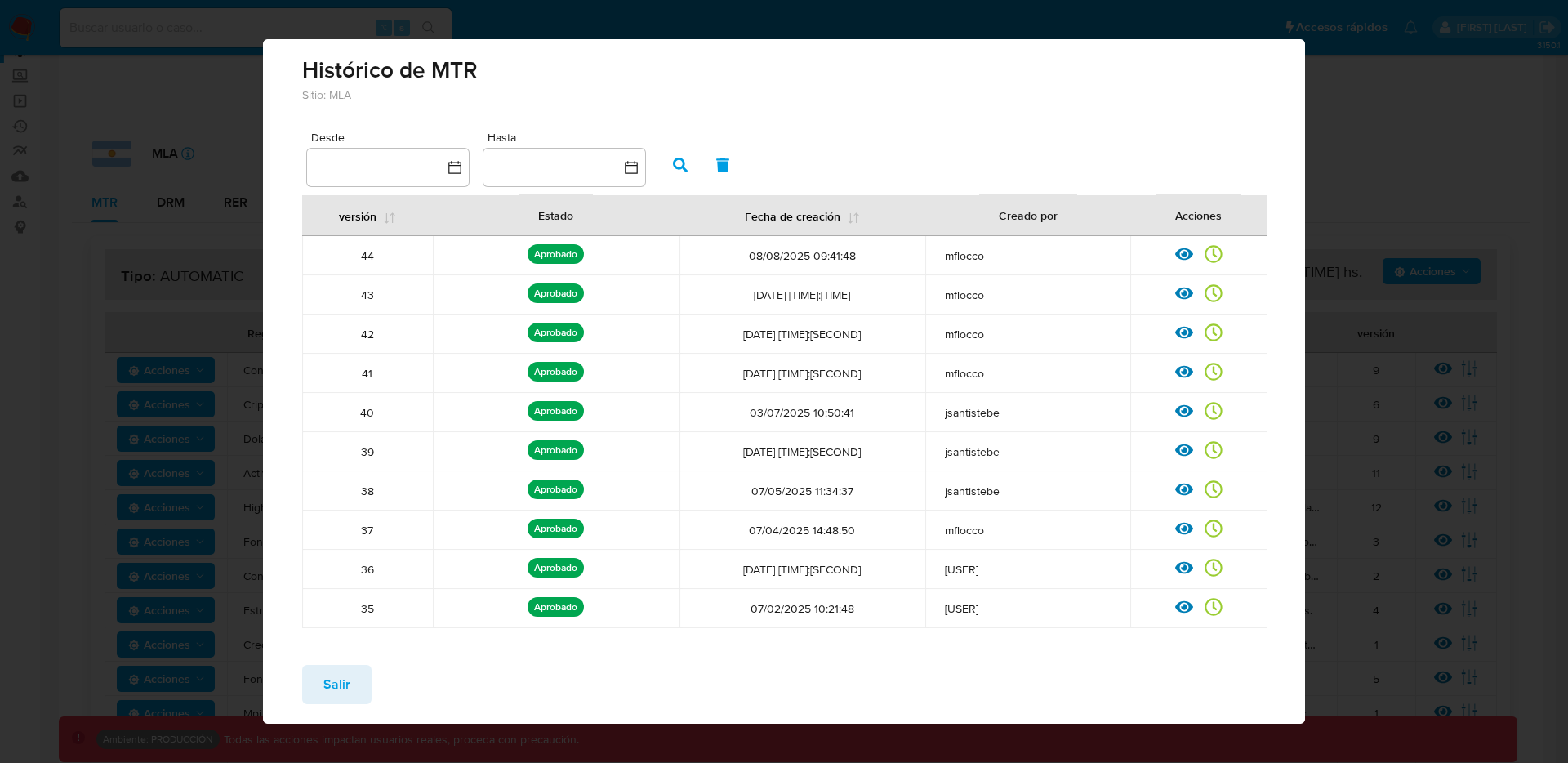 click on "Salir" at bounding box center (336, 685) 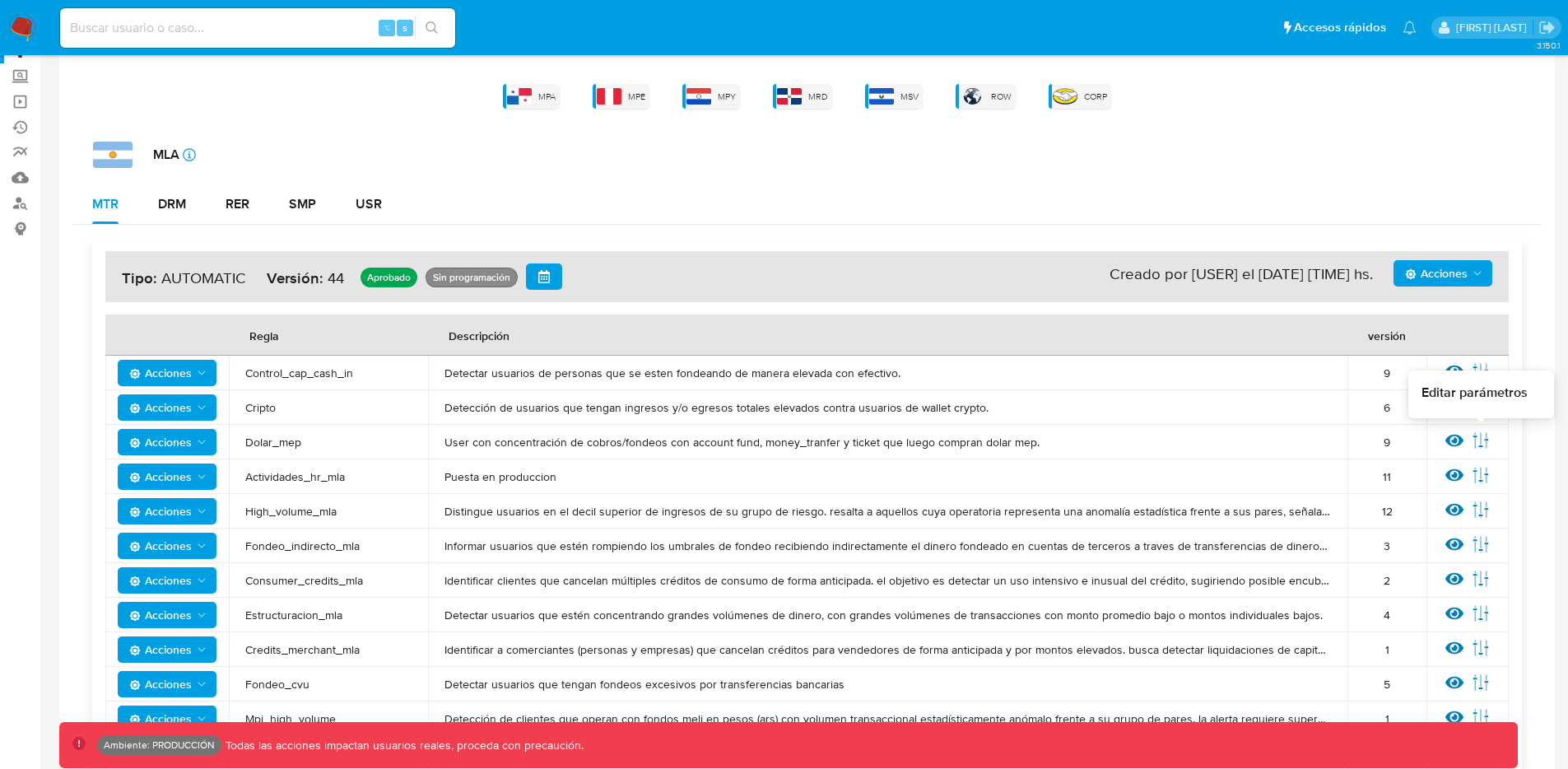 click 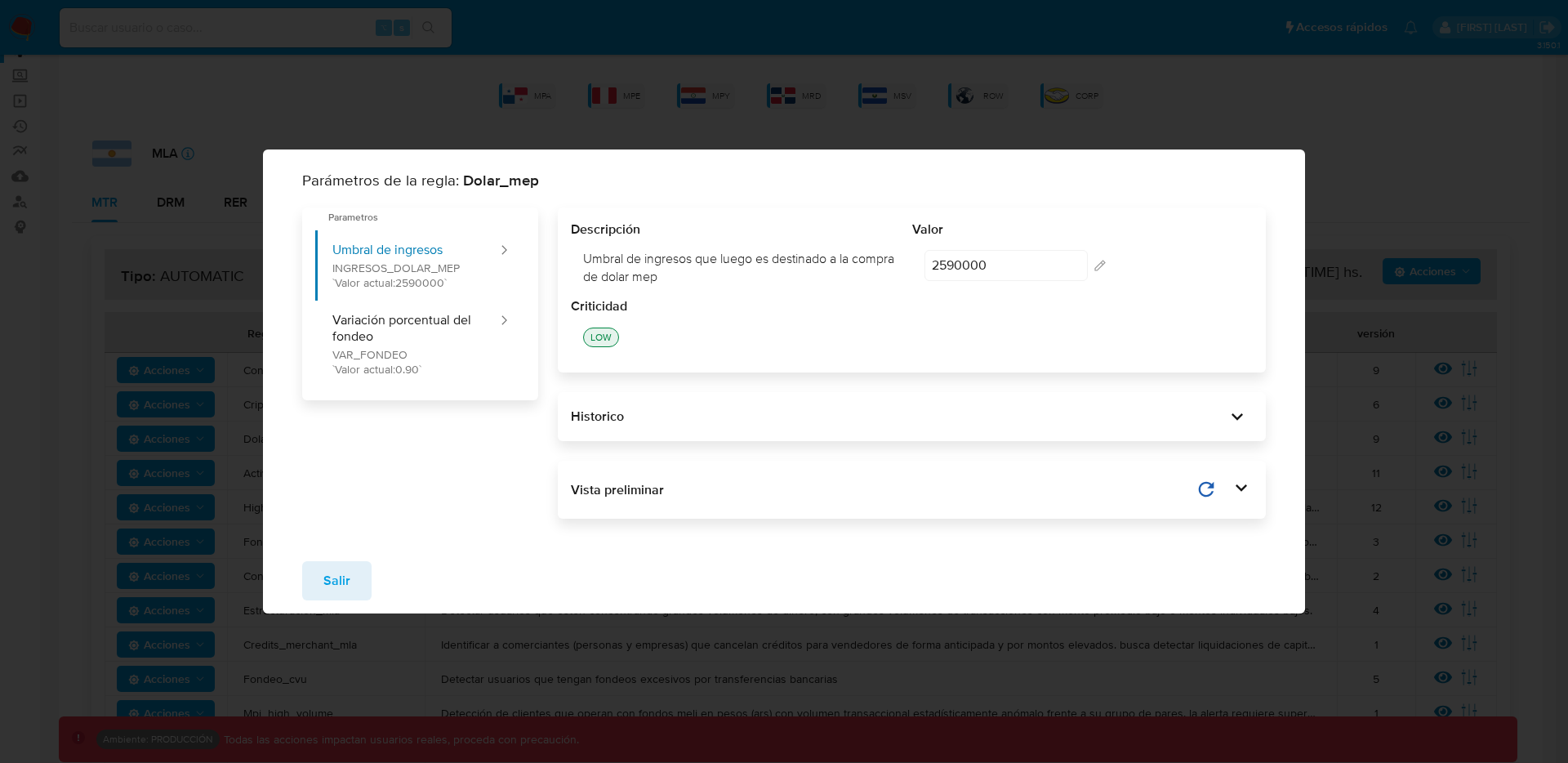 click on "Historico" at bounding box center [912, 417] 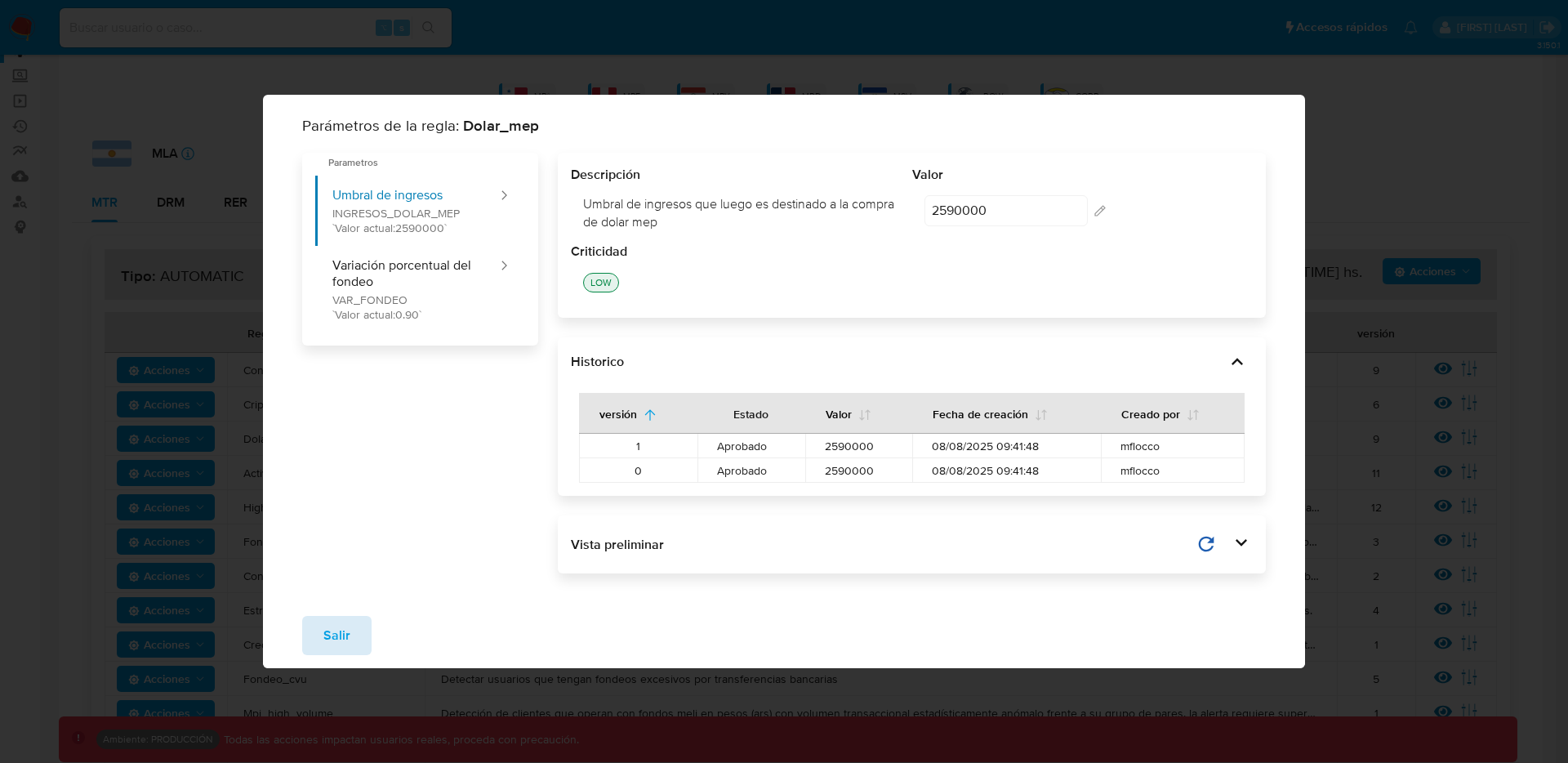 click on "Salir" at bounding box center (336, 636) 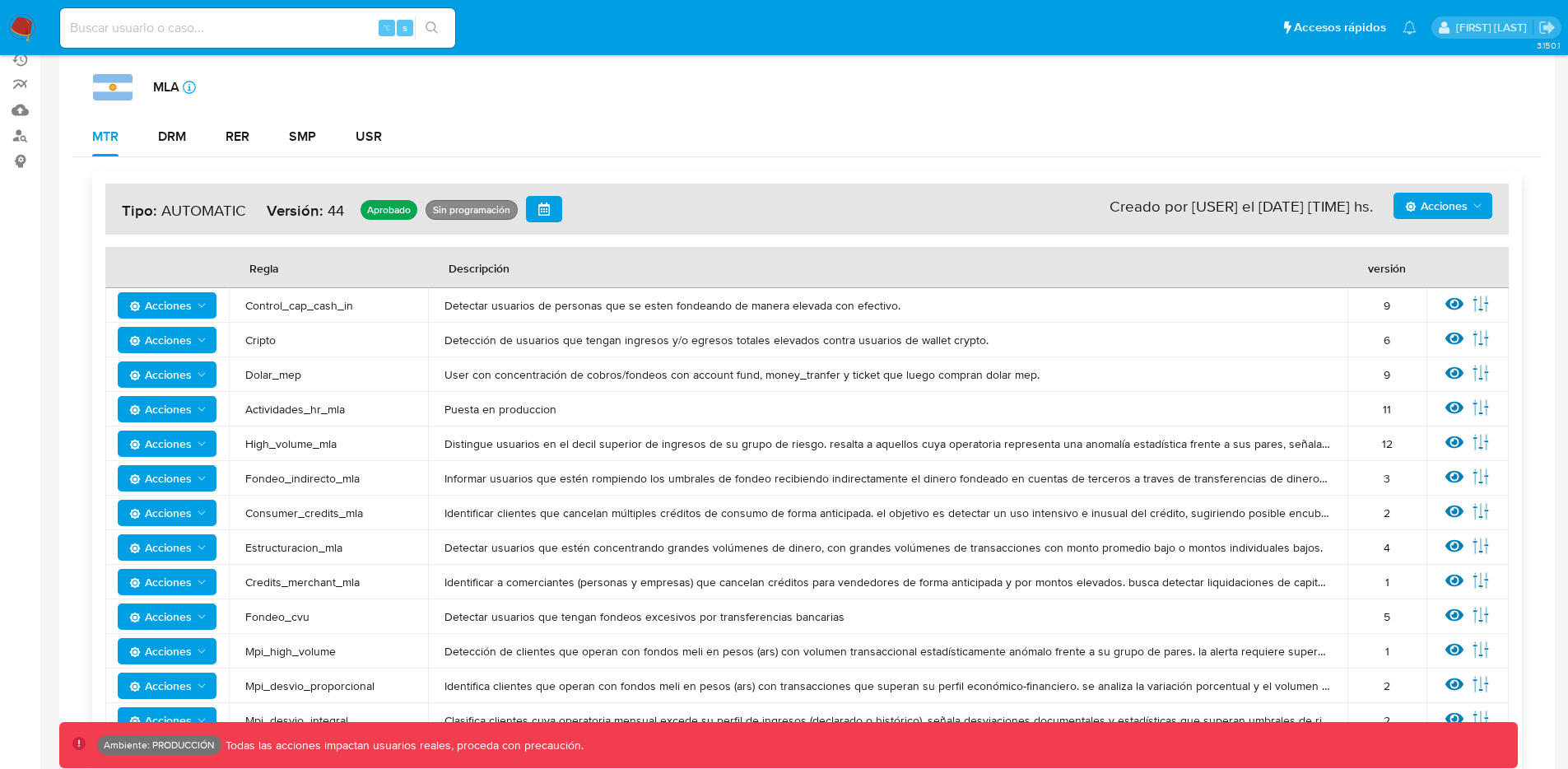 scroll, scrollTop: 190, scrollLeft: 0, axis: vertical 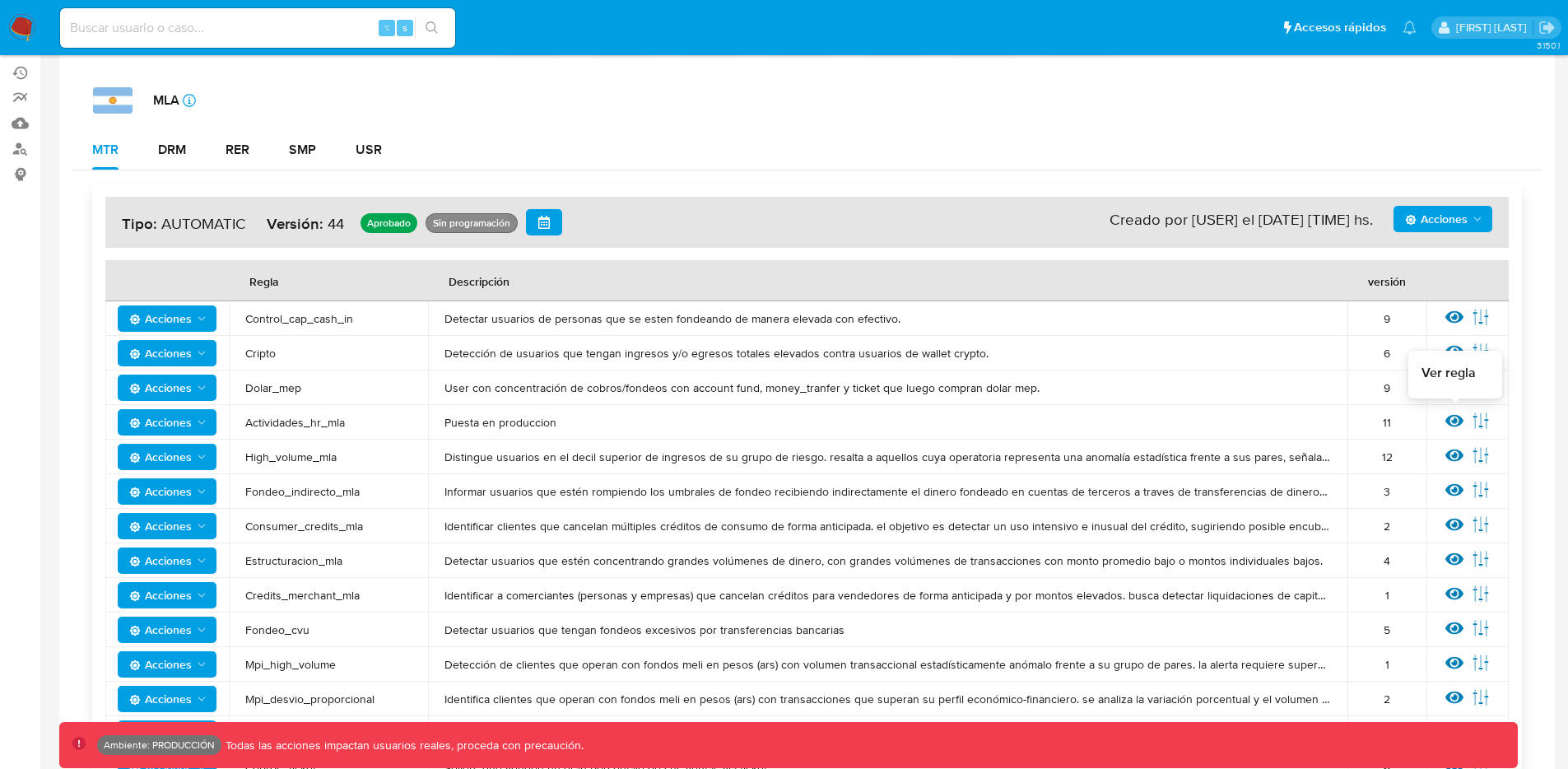 click 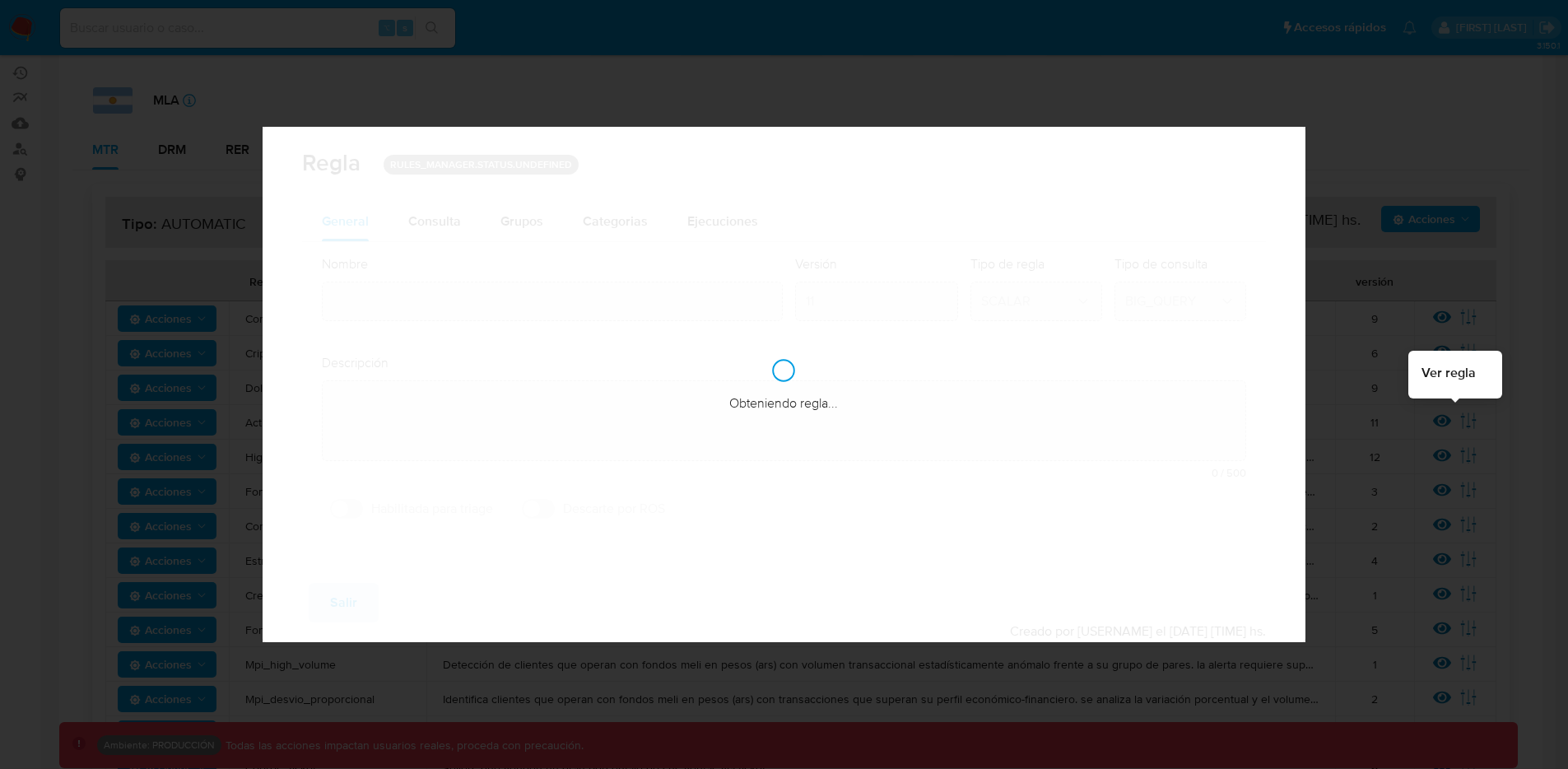 type on "Actividades_hr_mla" 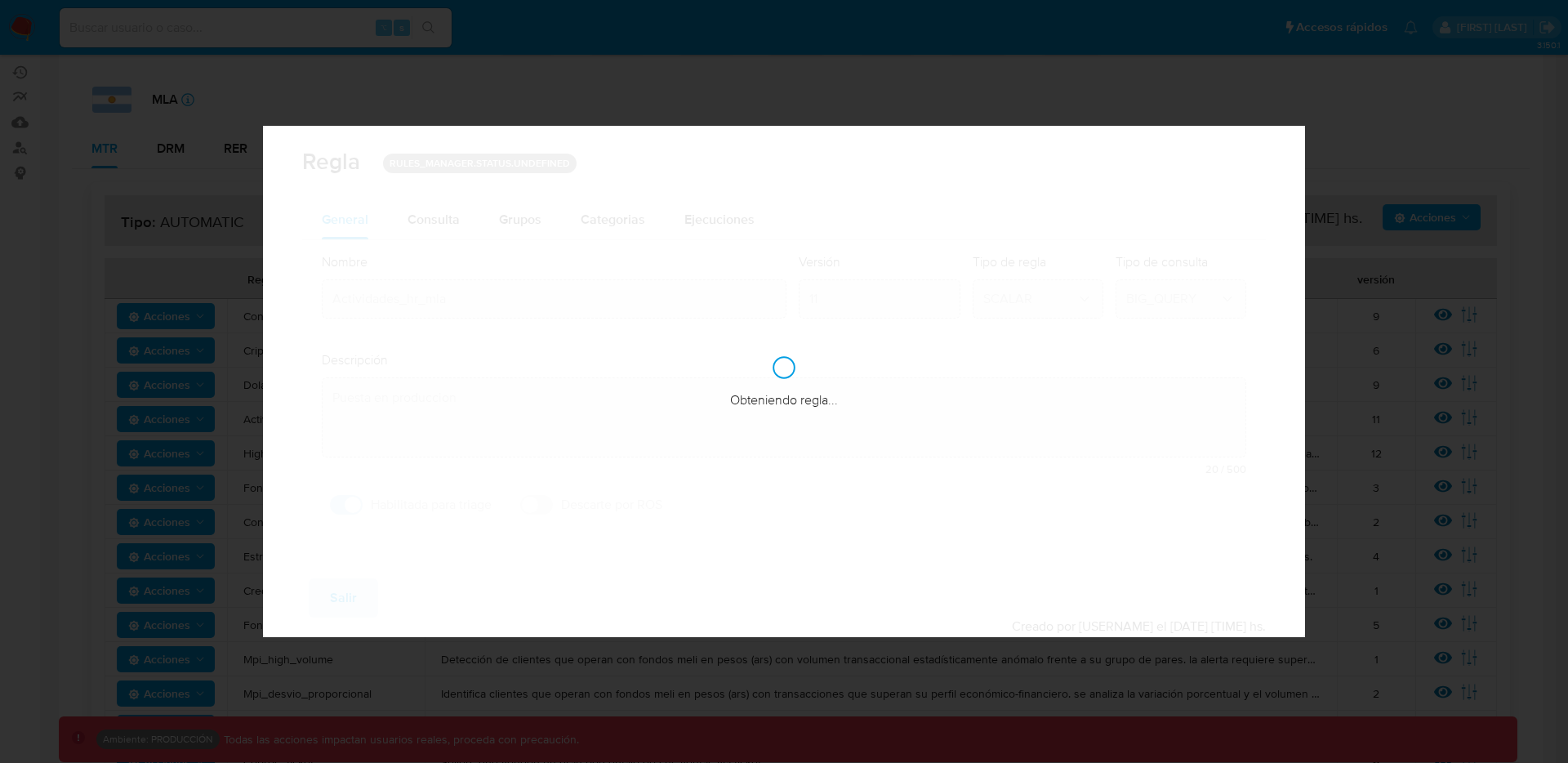 checkbox on "true" 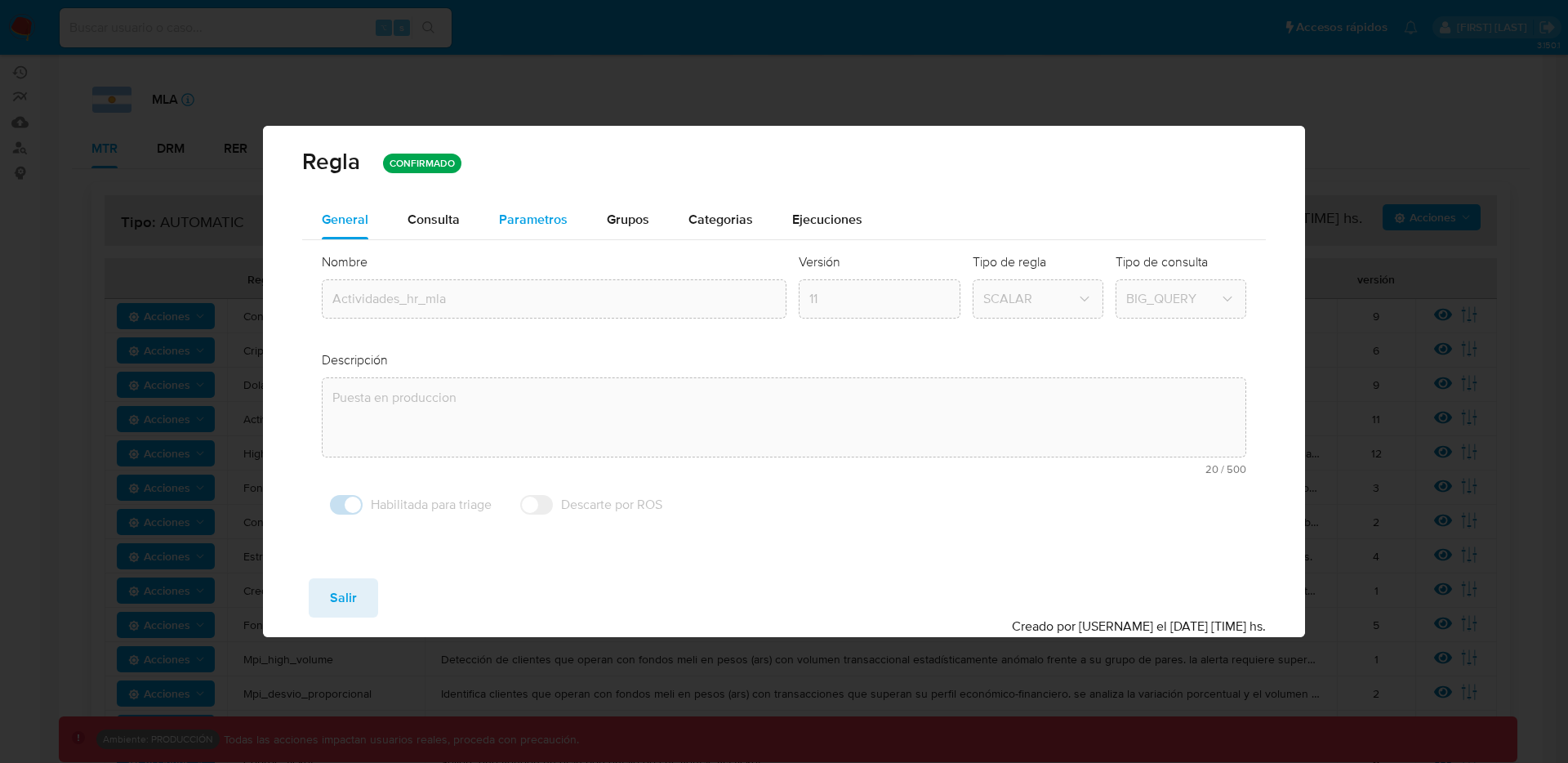 click on "Parametros" at bounding box center [533, 219] 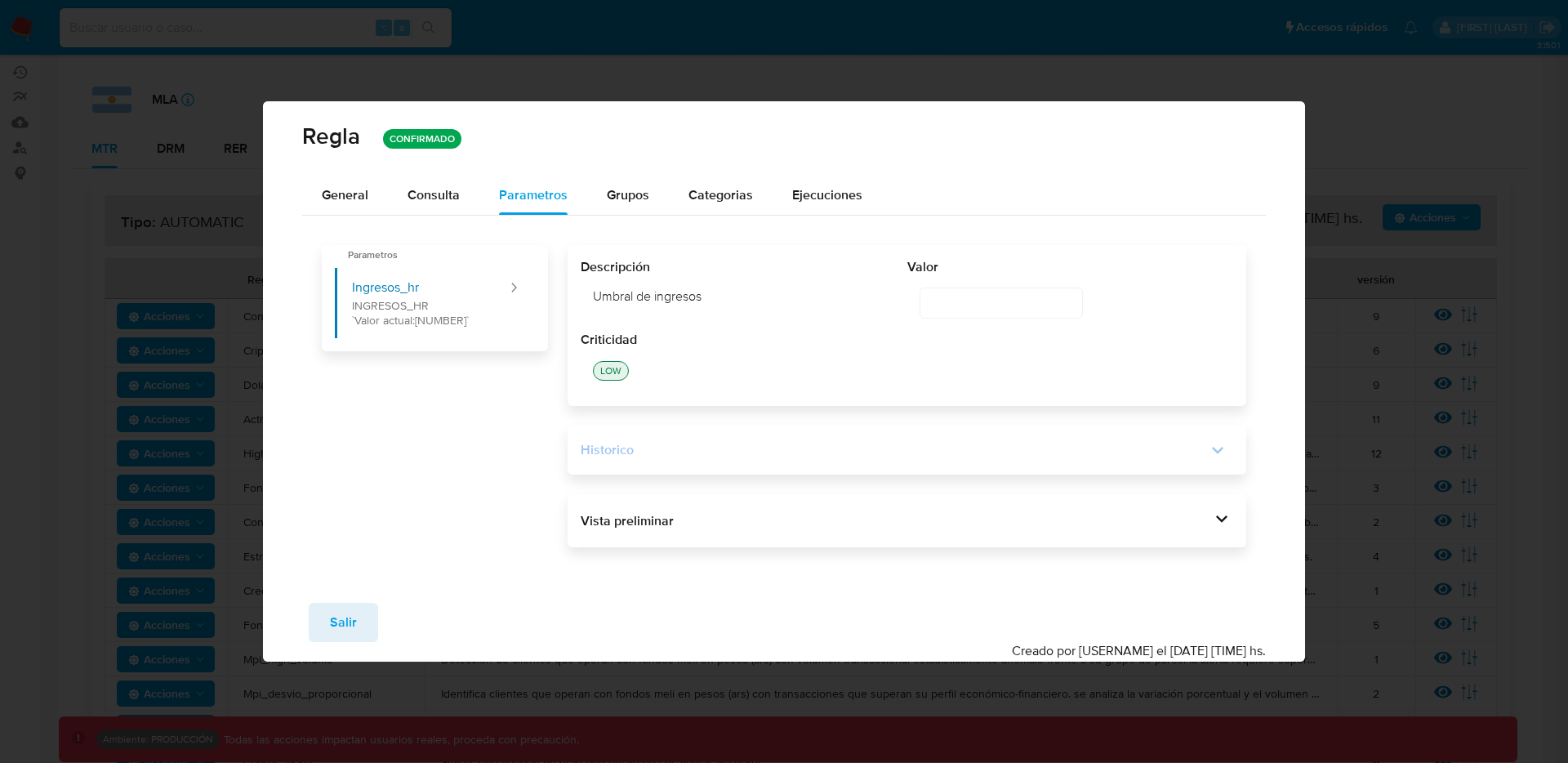 click on "Historico" at bounding box center (893, 450) 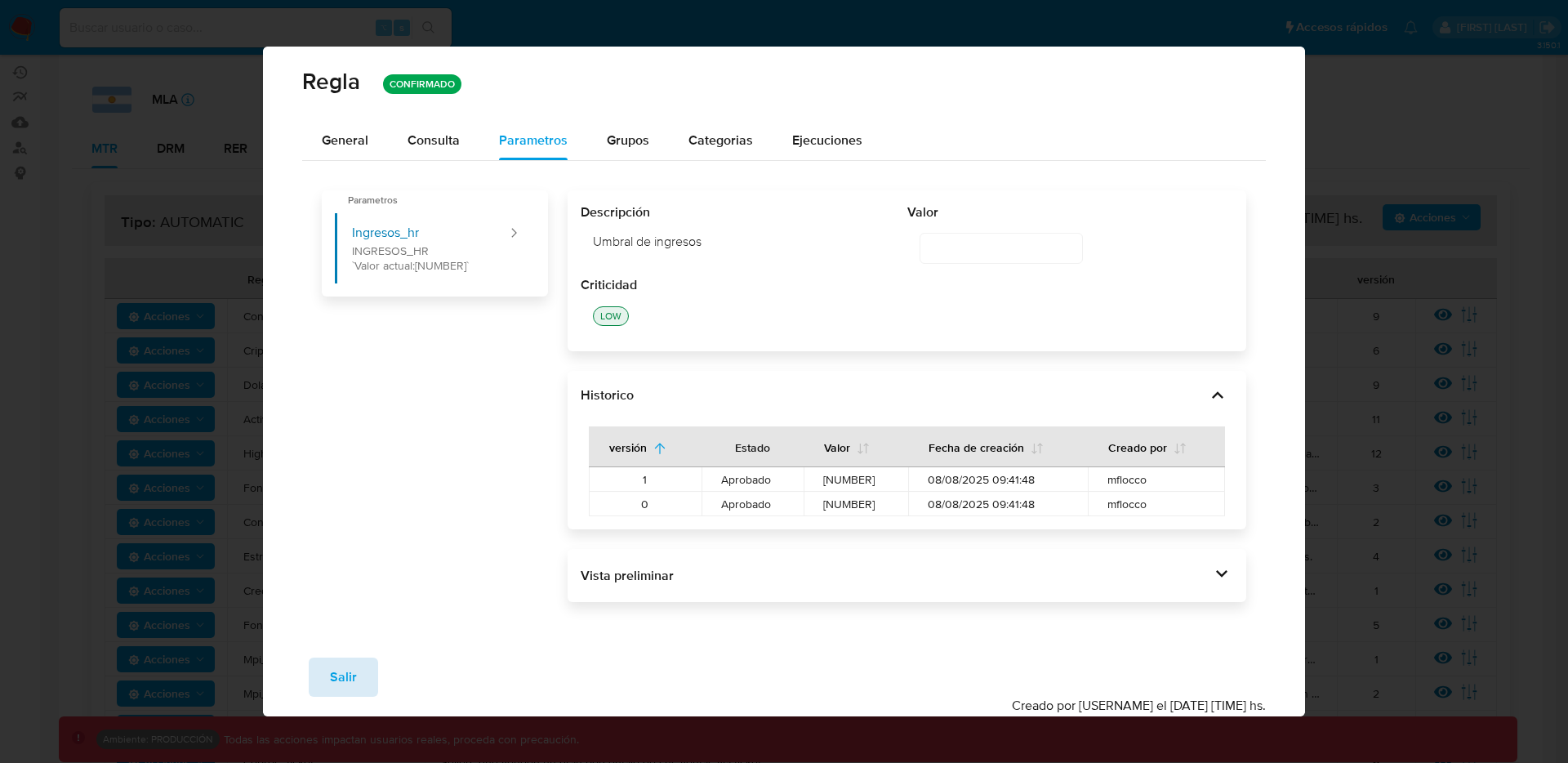 click on "Salir" at bounding box center [343, 677] 